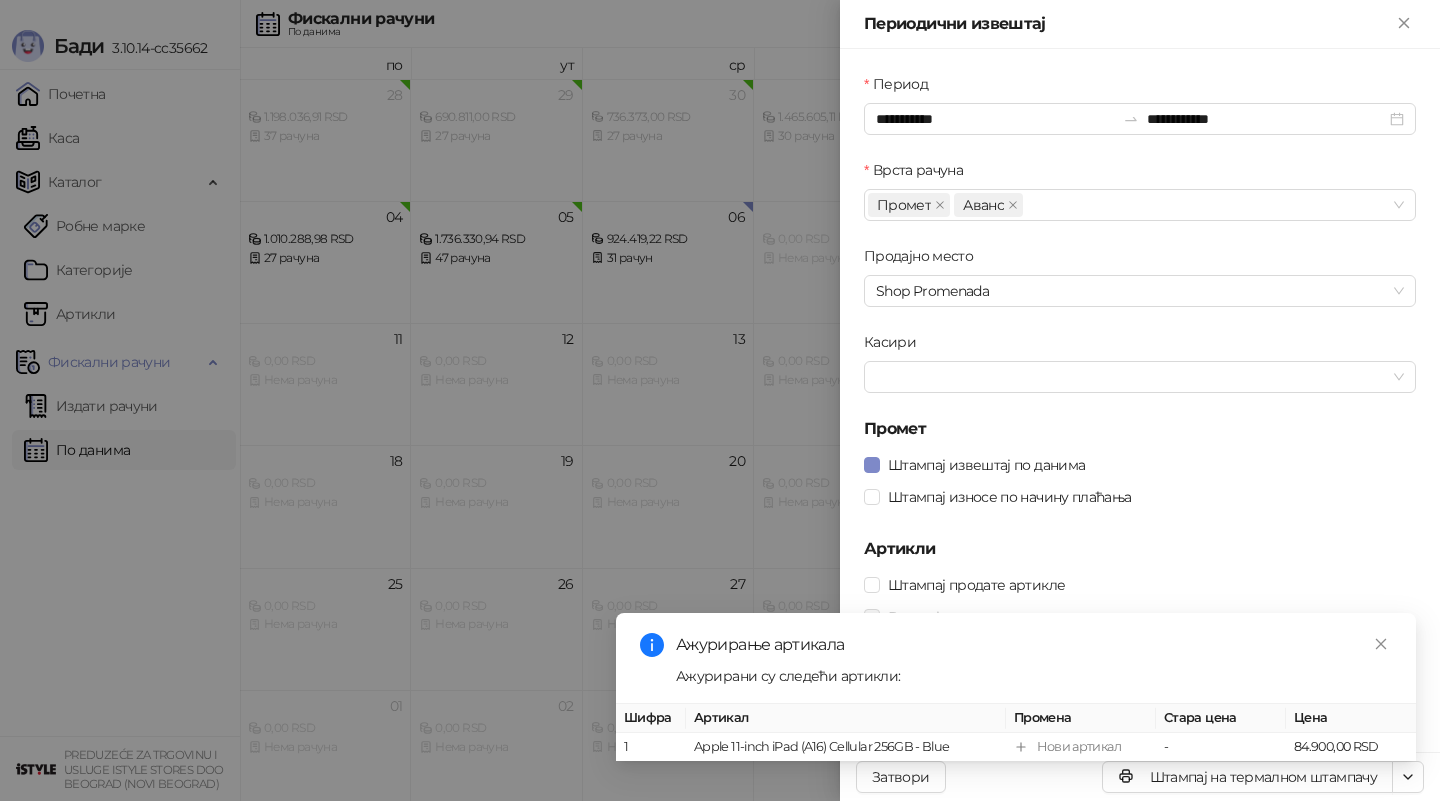 scroll, scrollTop: 0, scrollLeft: 0, axis: both 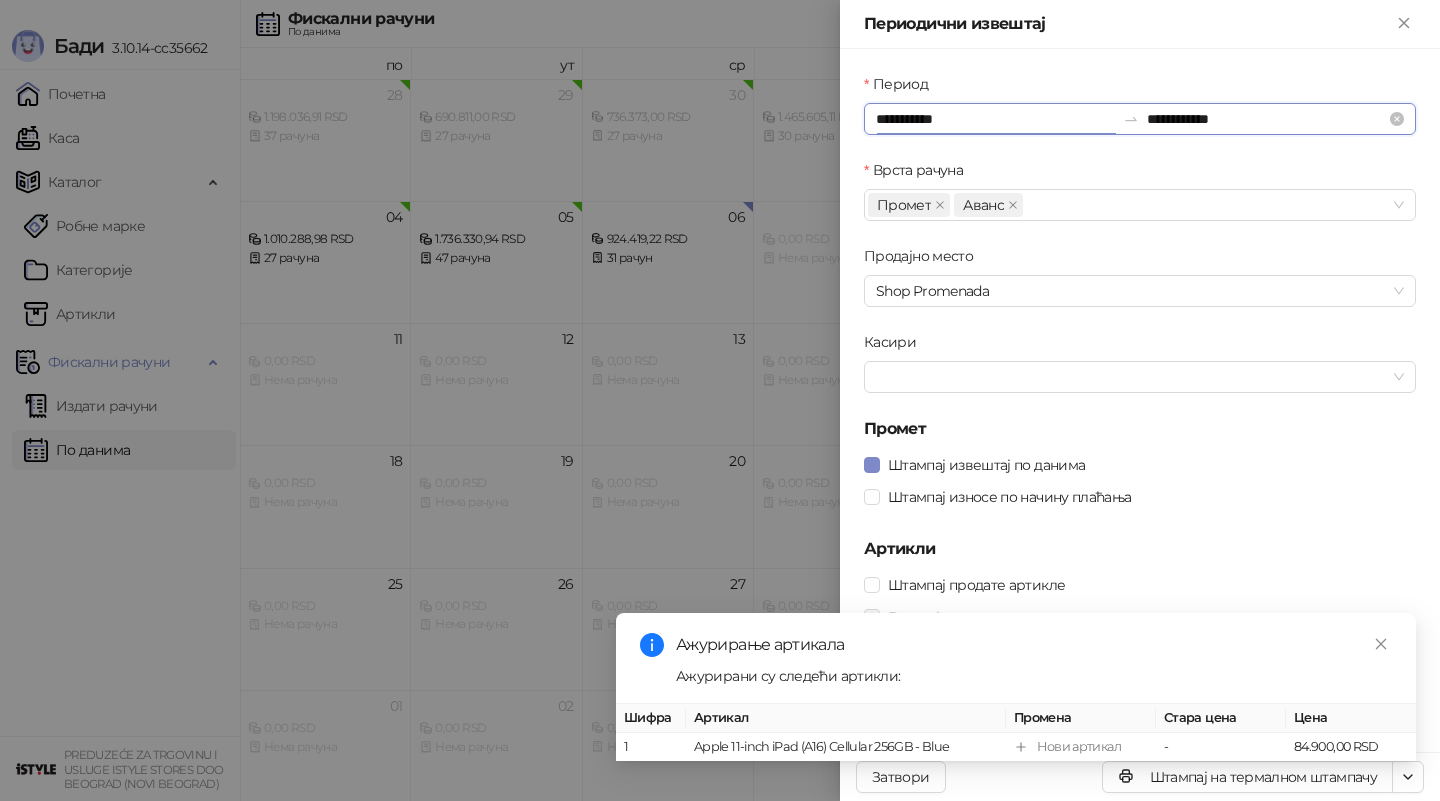 click on "**********" at bounding box center [995, 119] 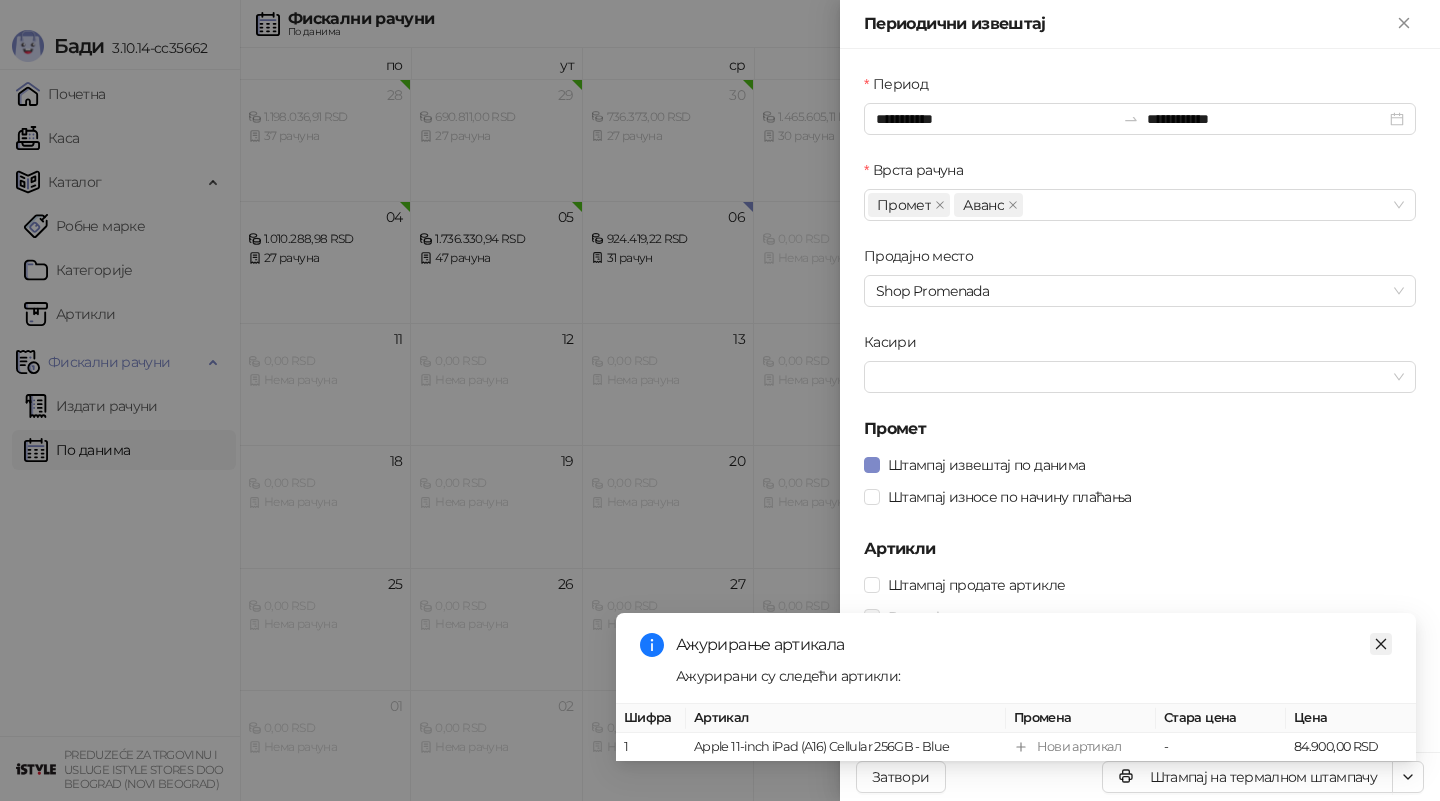 click 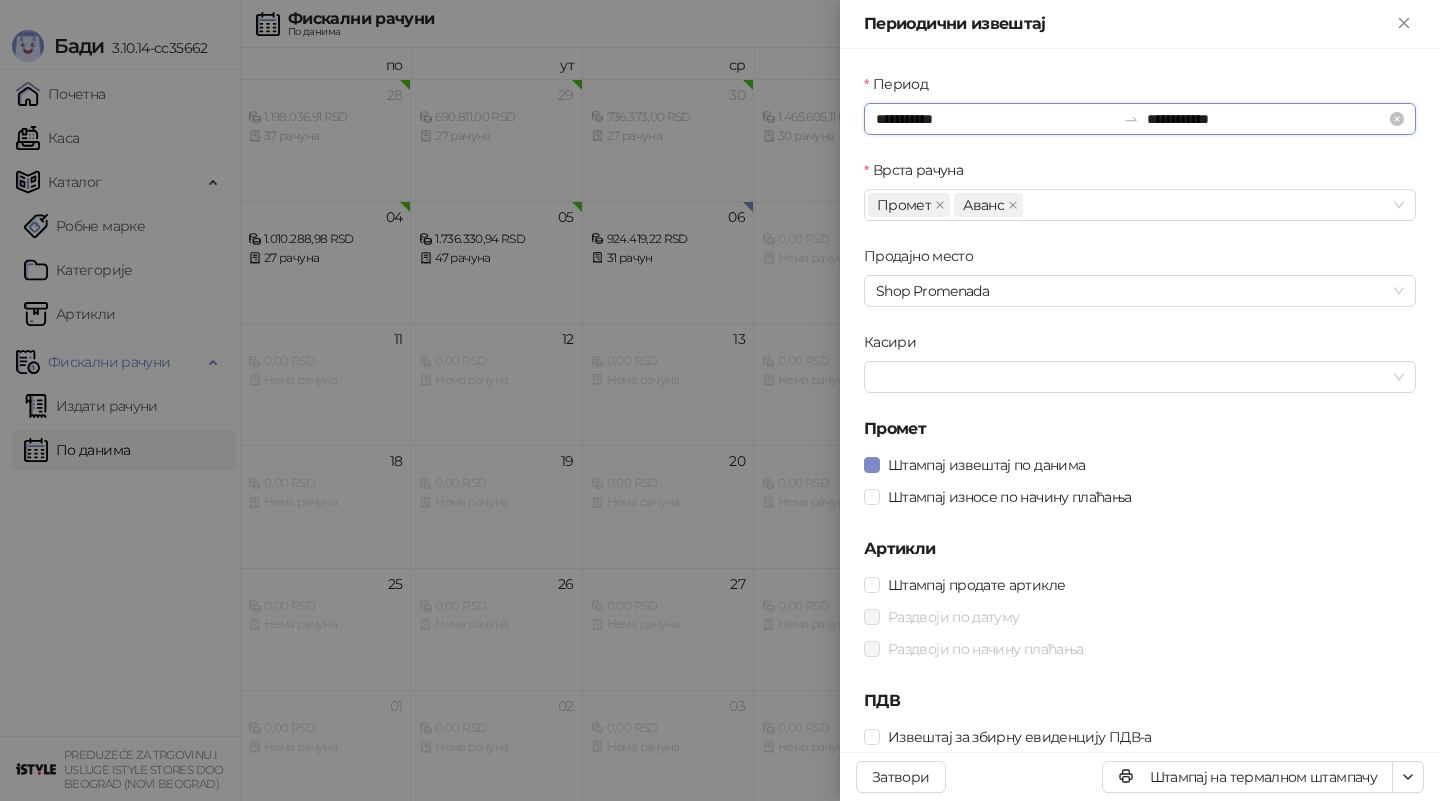 click on "**********" at bounding box center (995, 119) 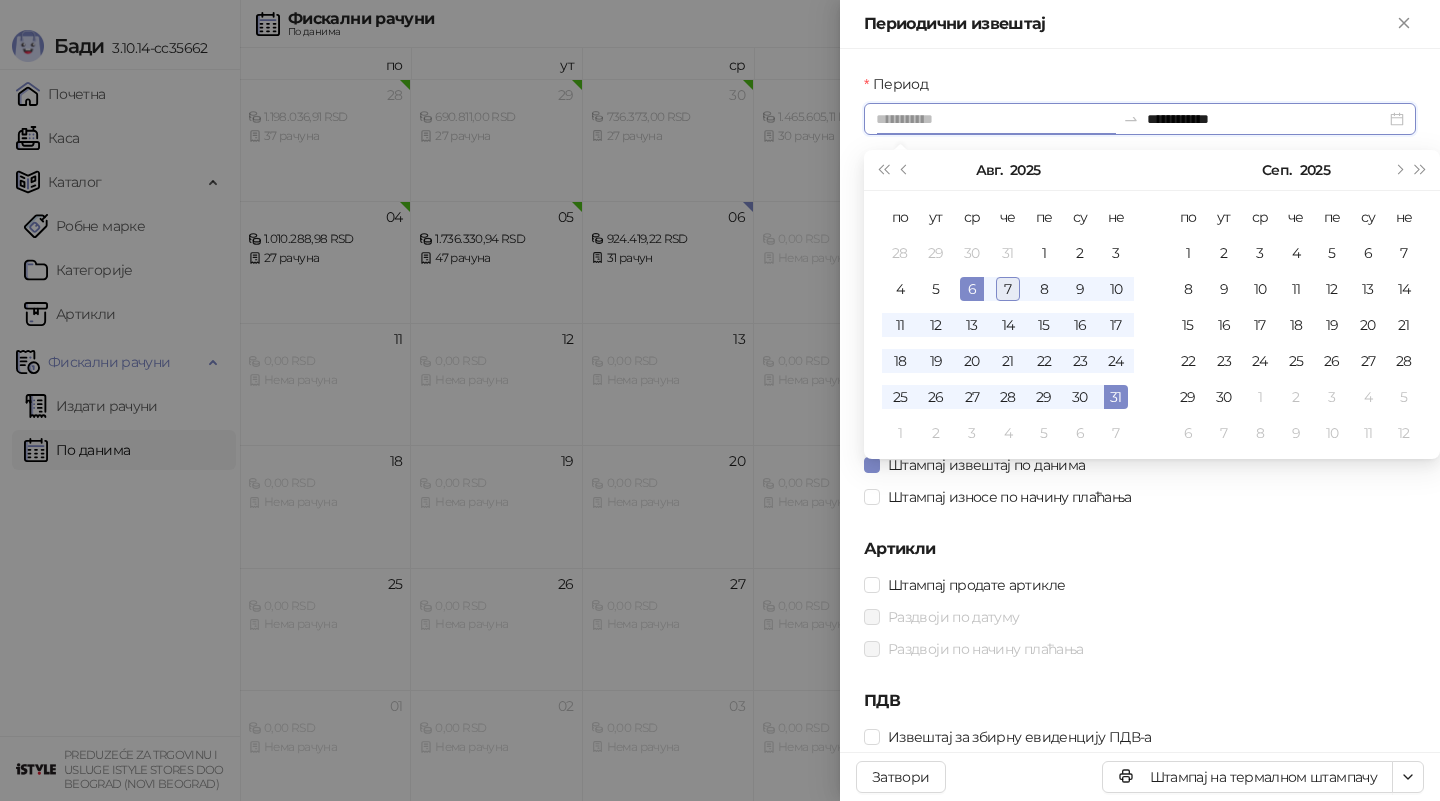 type on "**********" 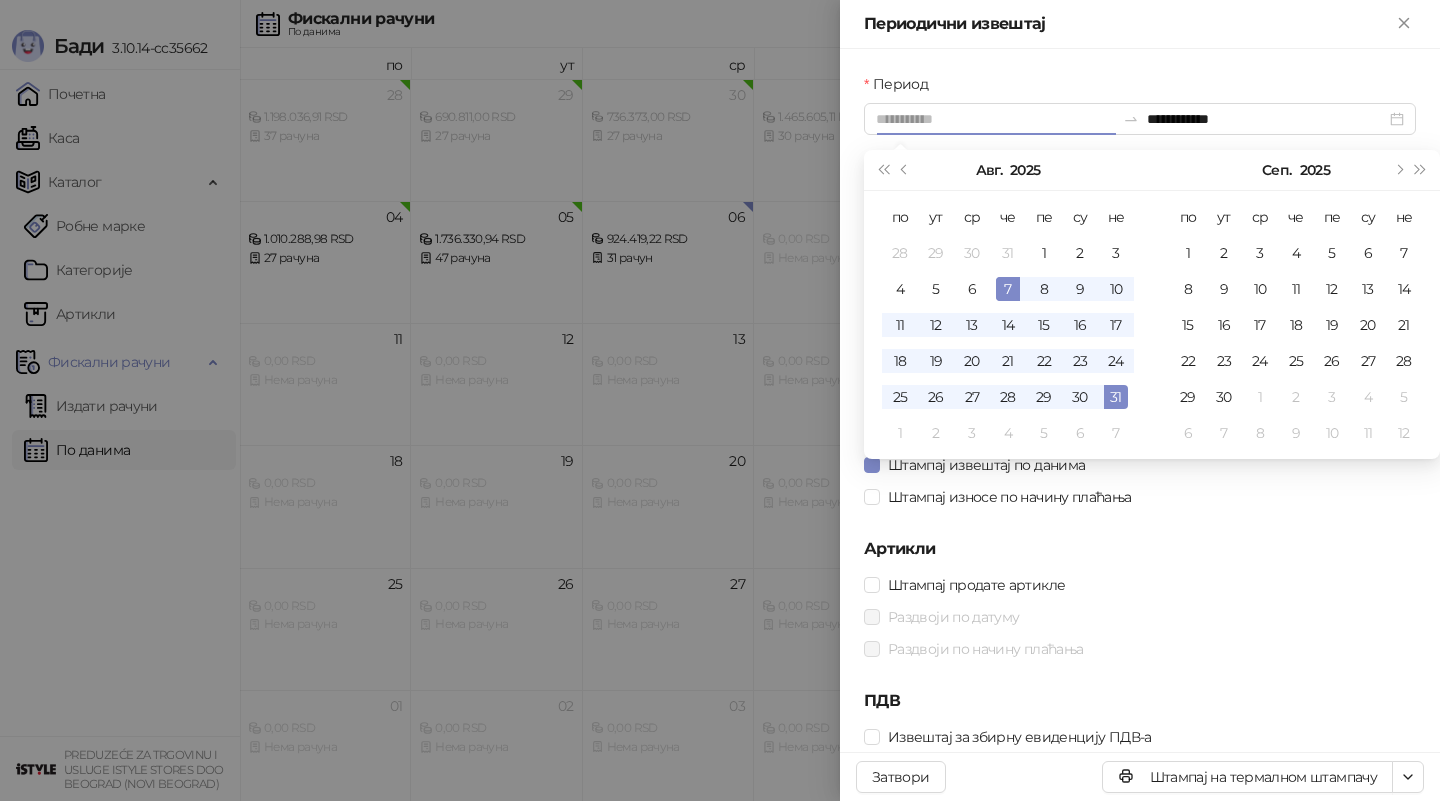 click on "7" at bounding box center (1008, 289) 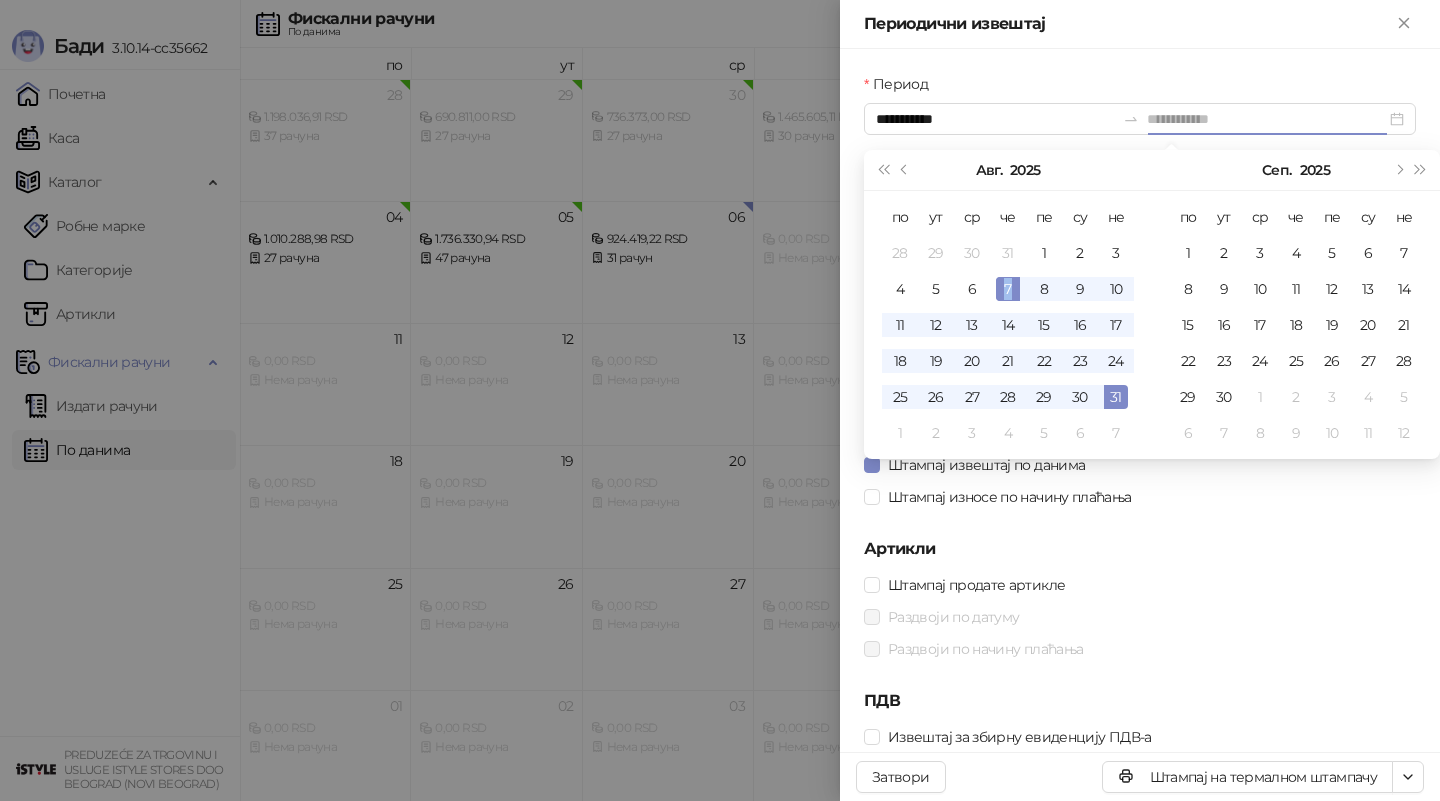 click on "7" at bounding box center [1008, 289] 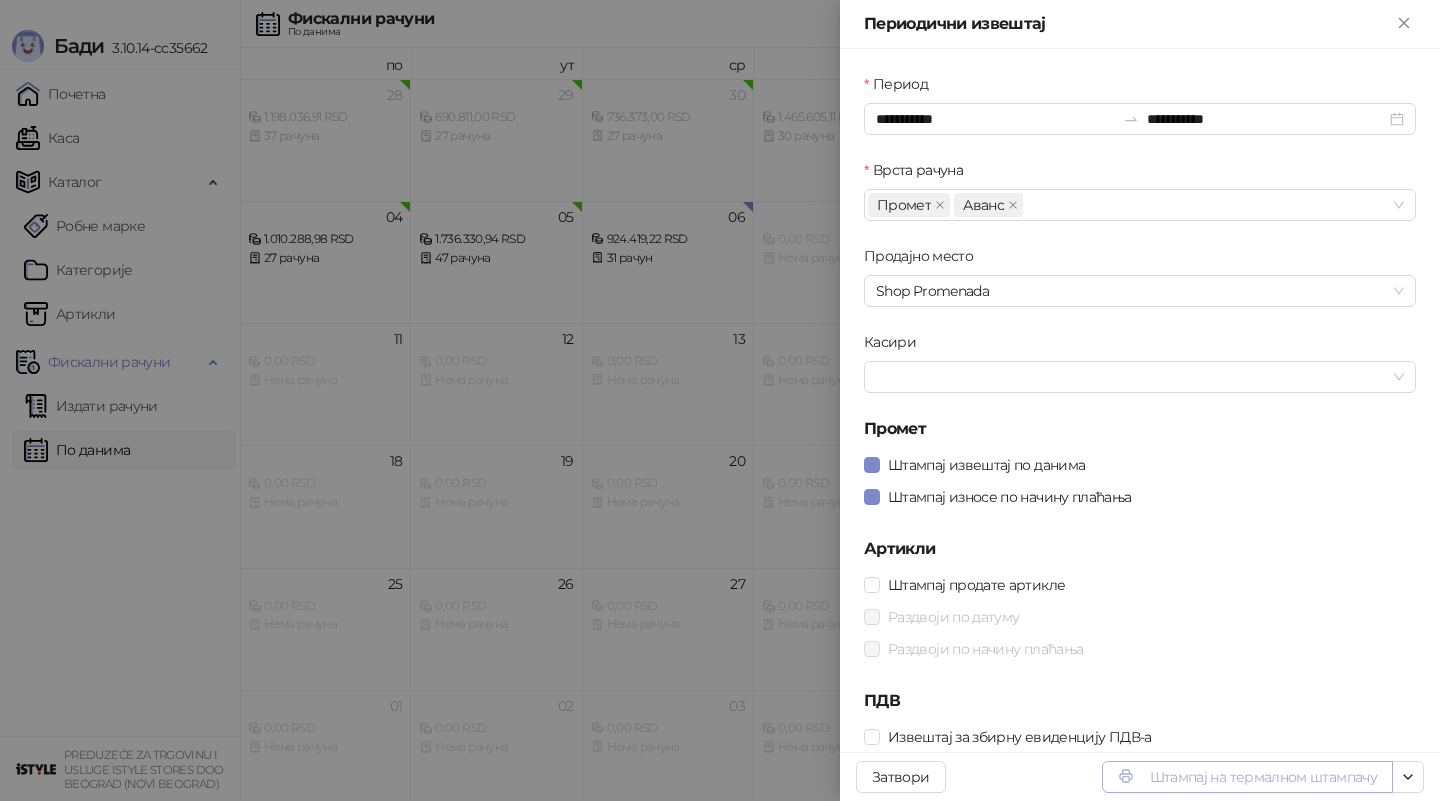 click on "Штампај на термалном штампачу" at bounding box center (1247, 777) 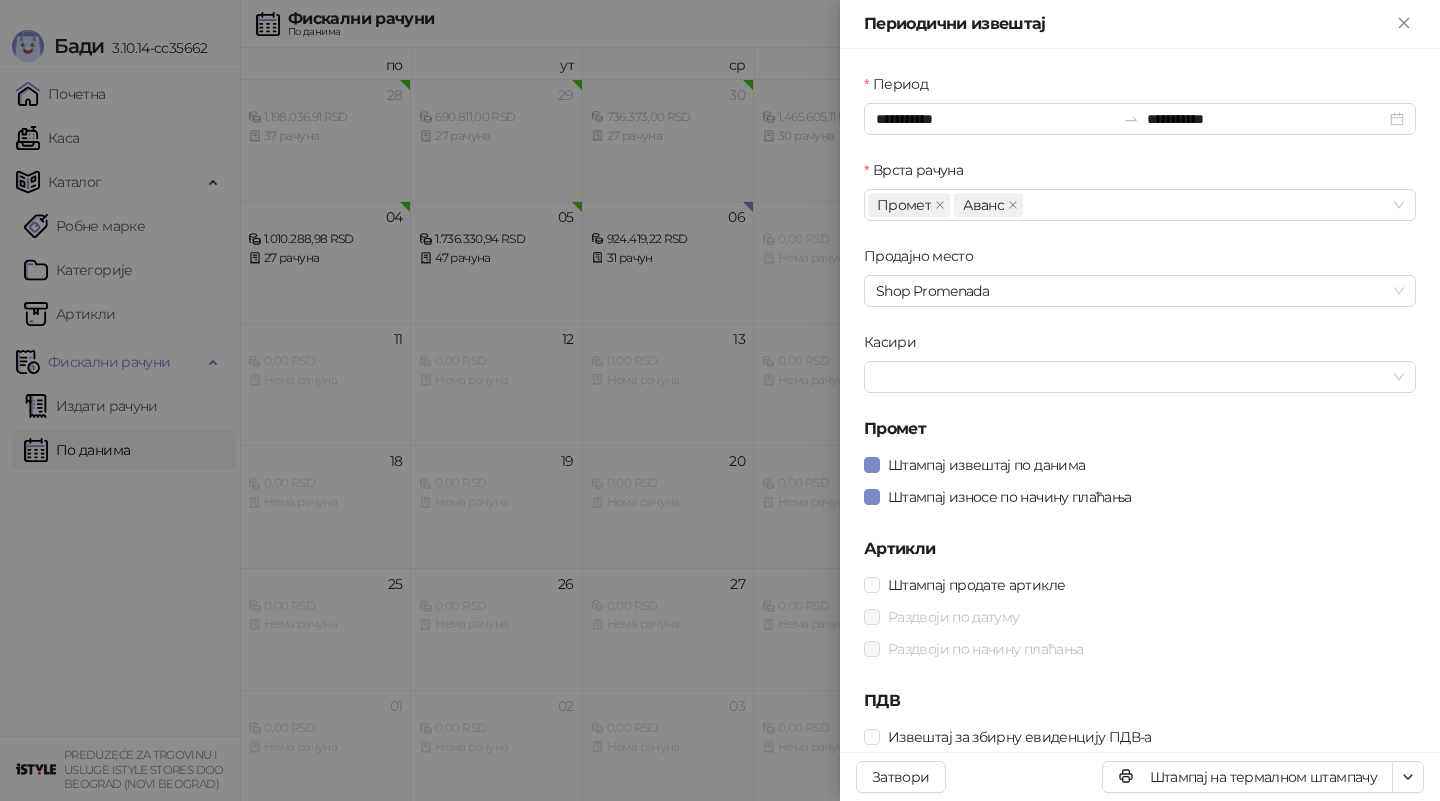 click at bounding box center (720, 400) 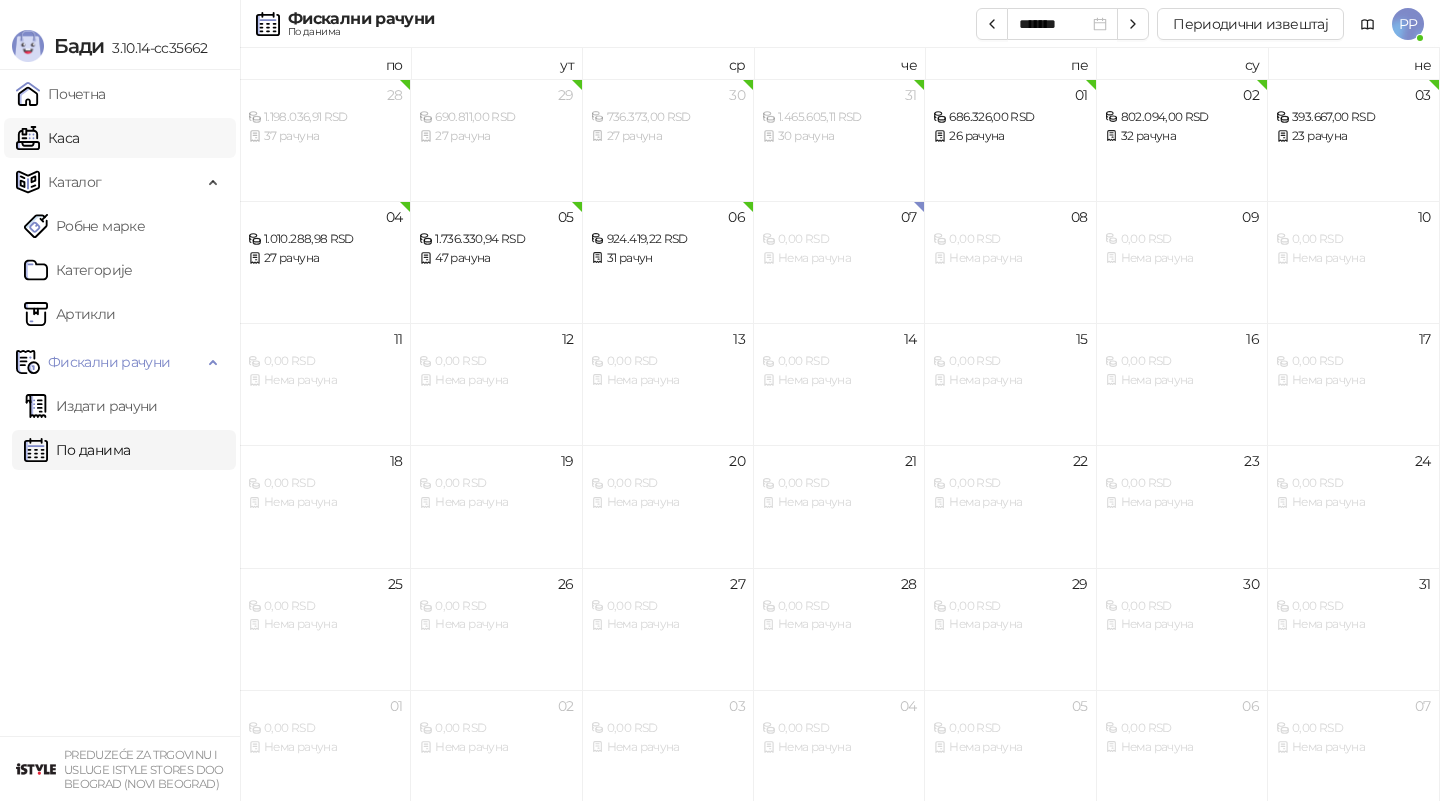 click on "Каса" at bounding box center (47, 138) 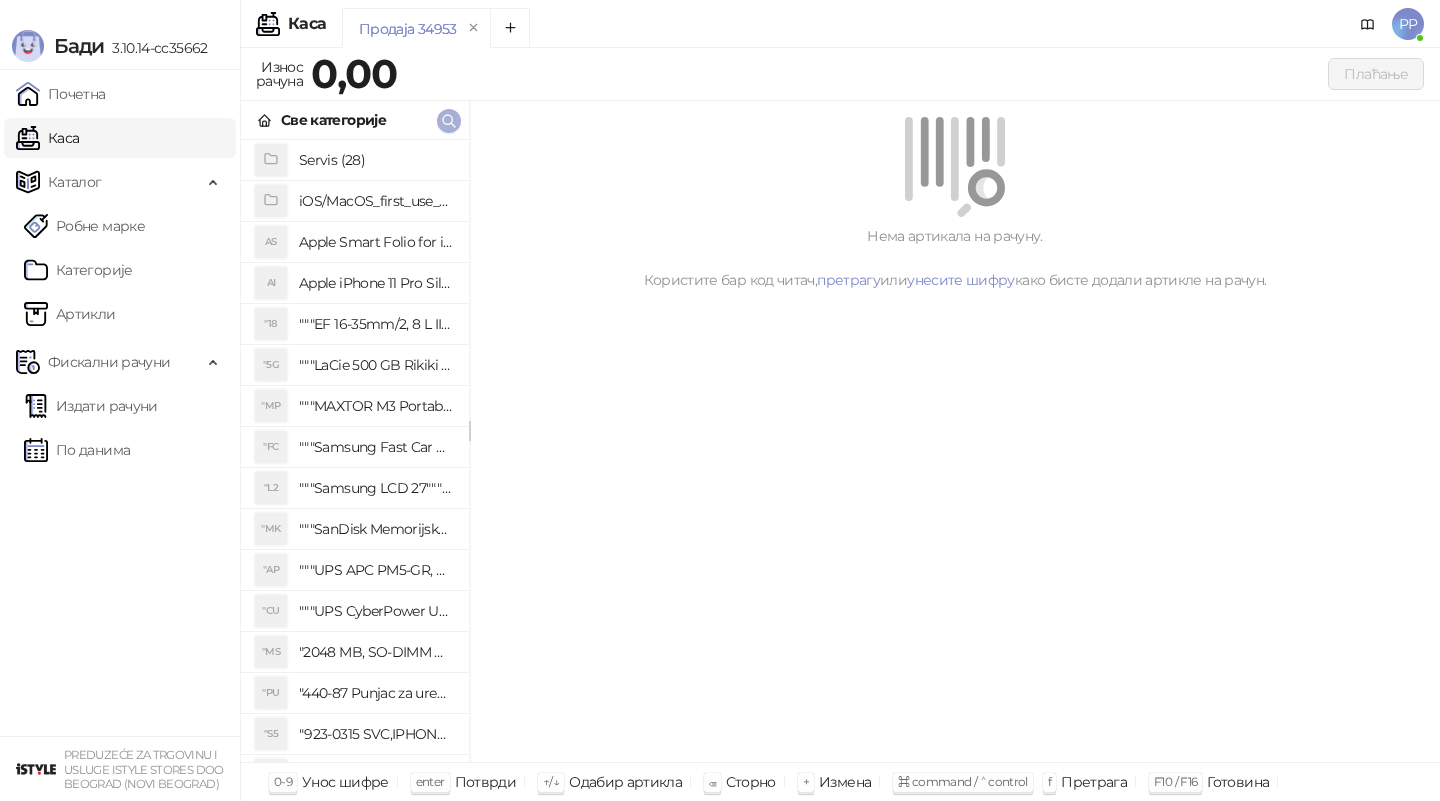 click 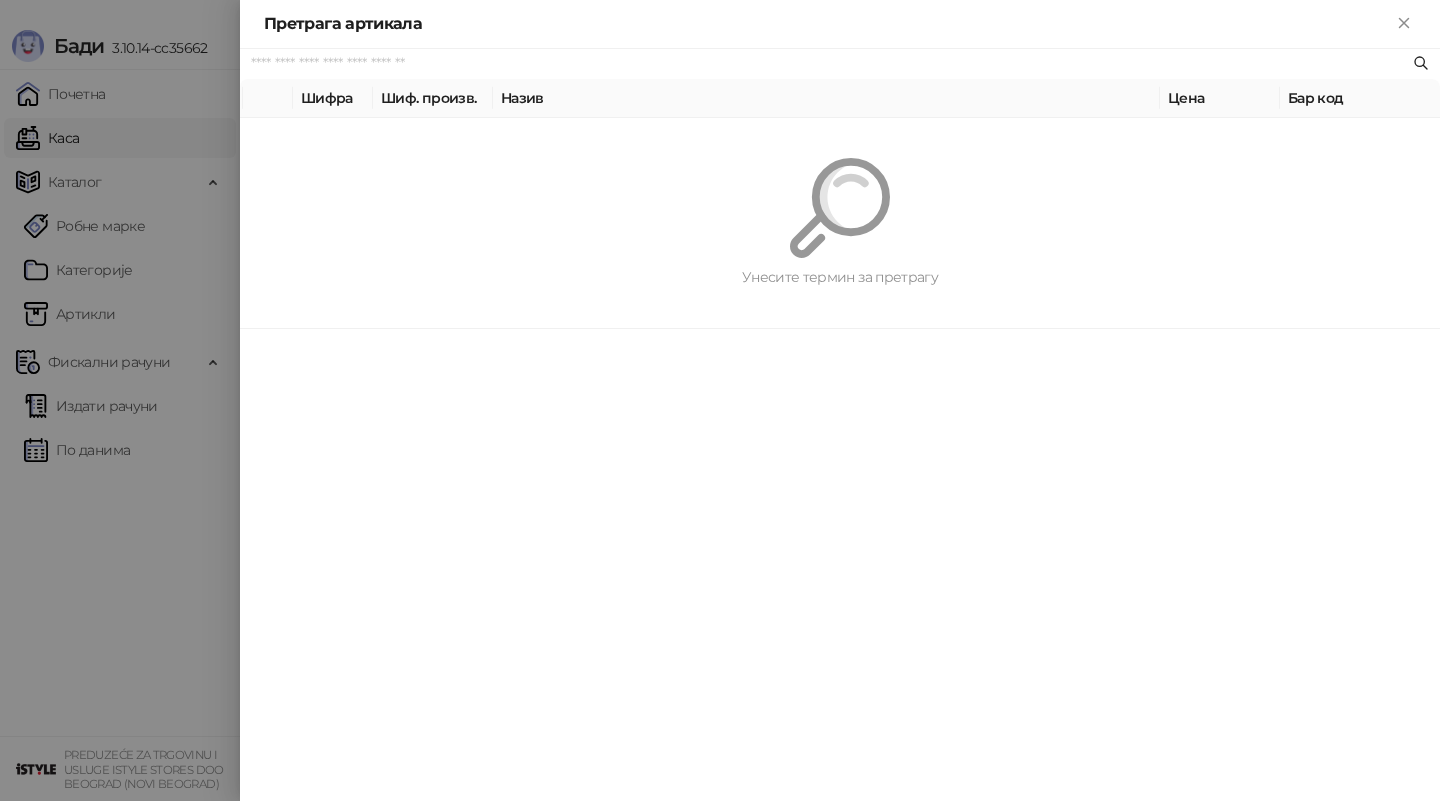 paste on "**********" 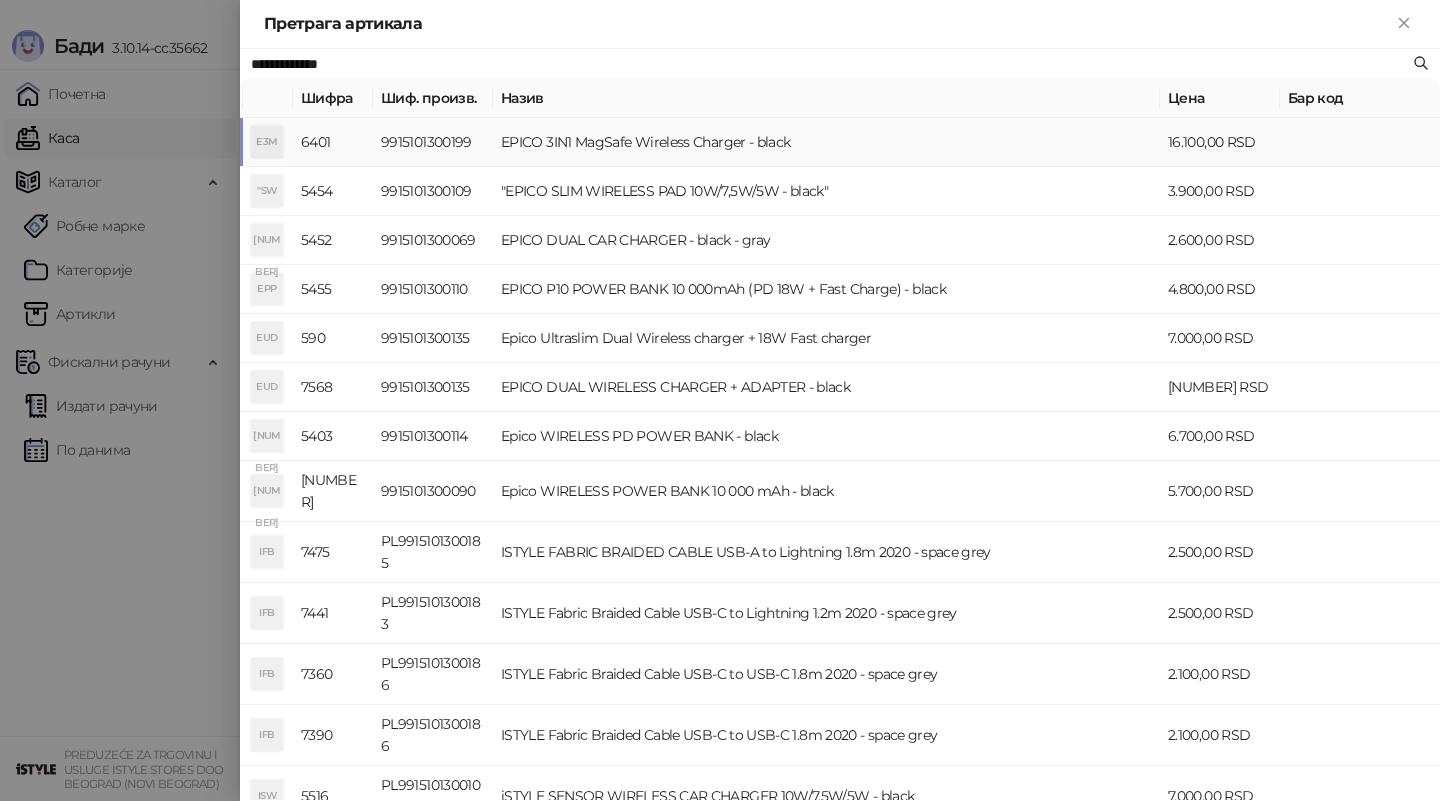 type on "**********" 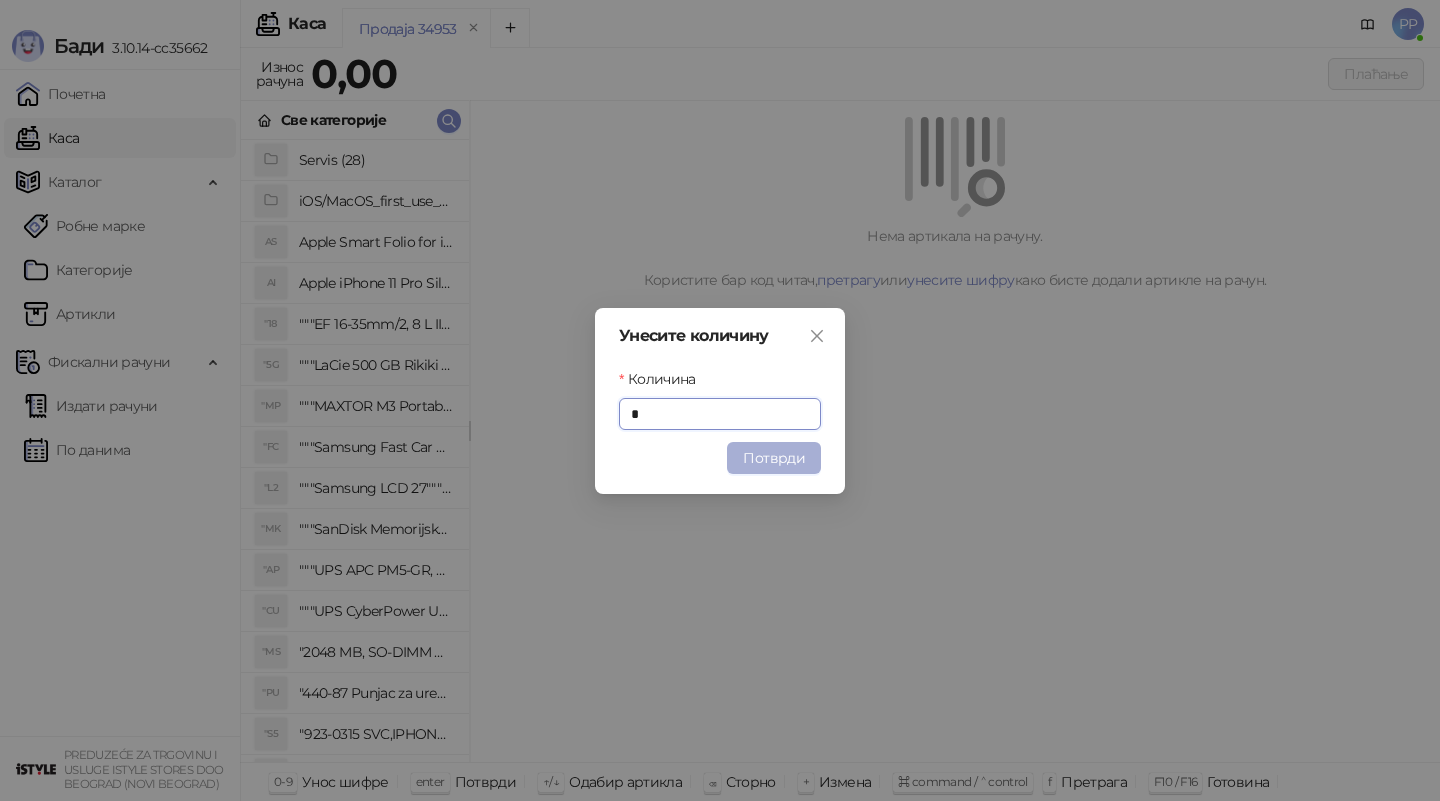 click on "Потврди" at bounding box center (774, 458) 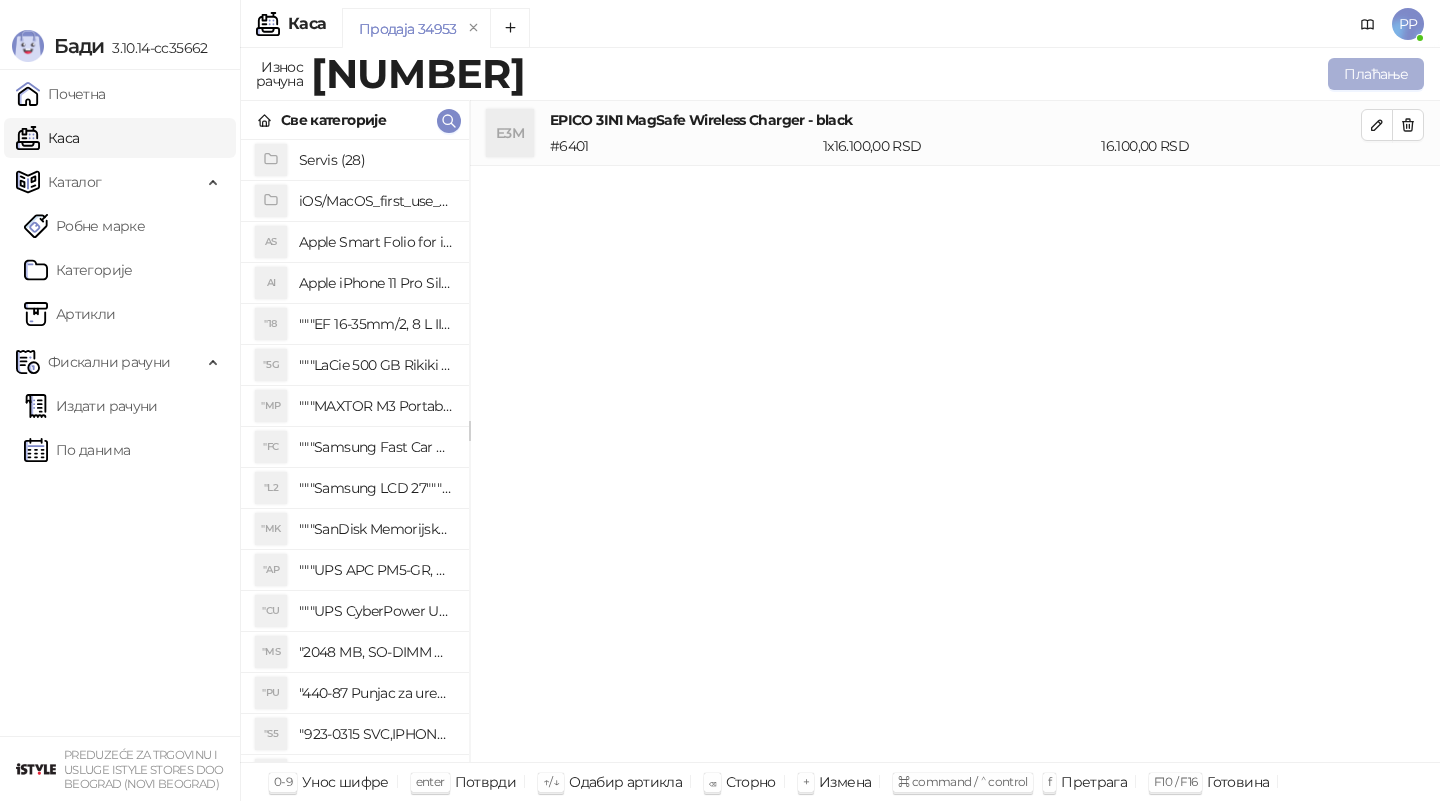 click on "Плаћање" at bounding box center [1376, 74] 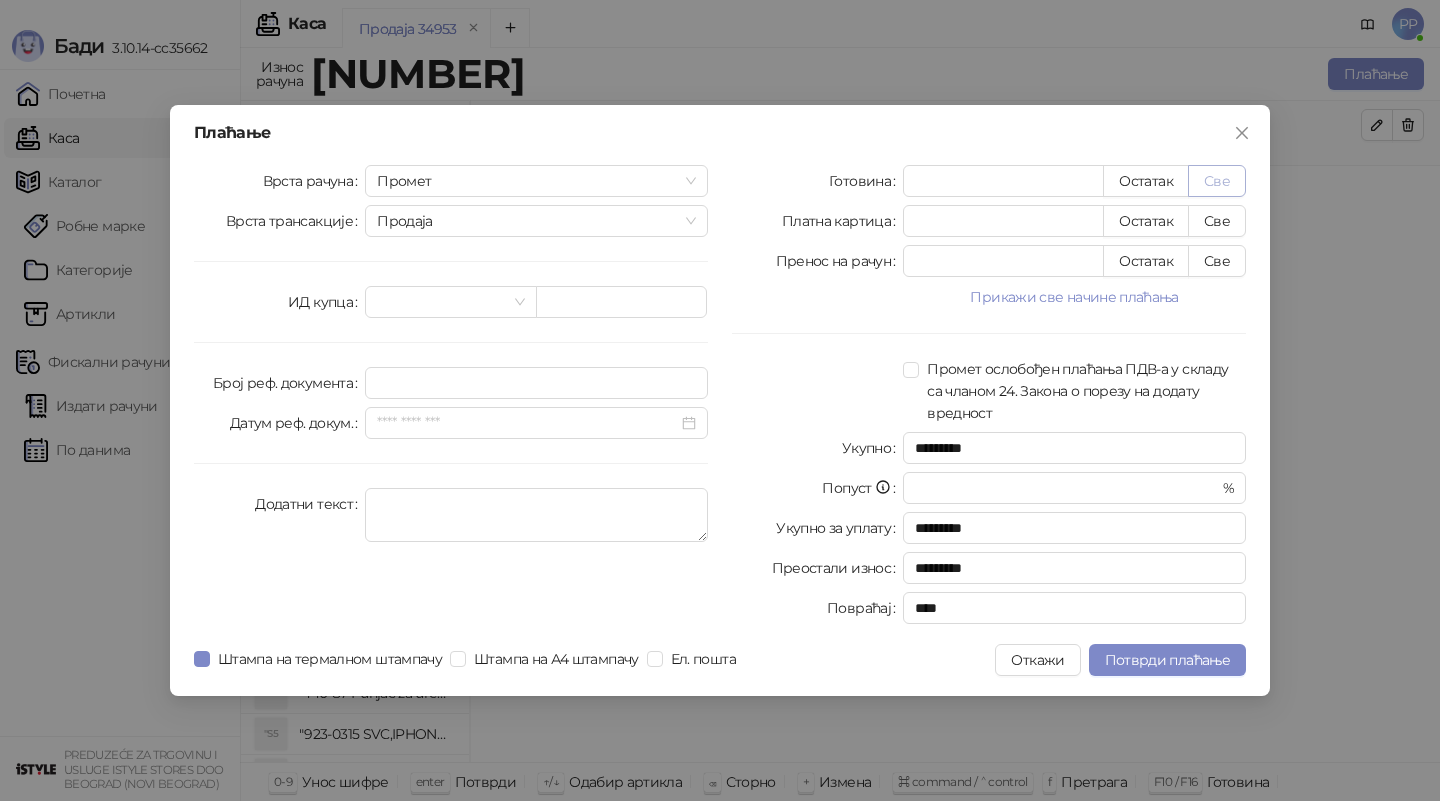 click on "Све" at bounding box center [1217, 181] 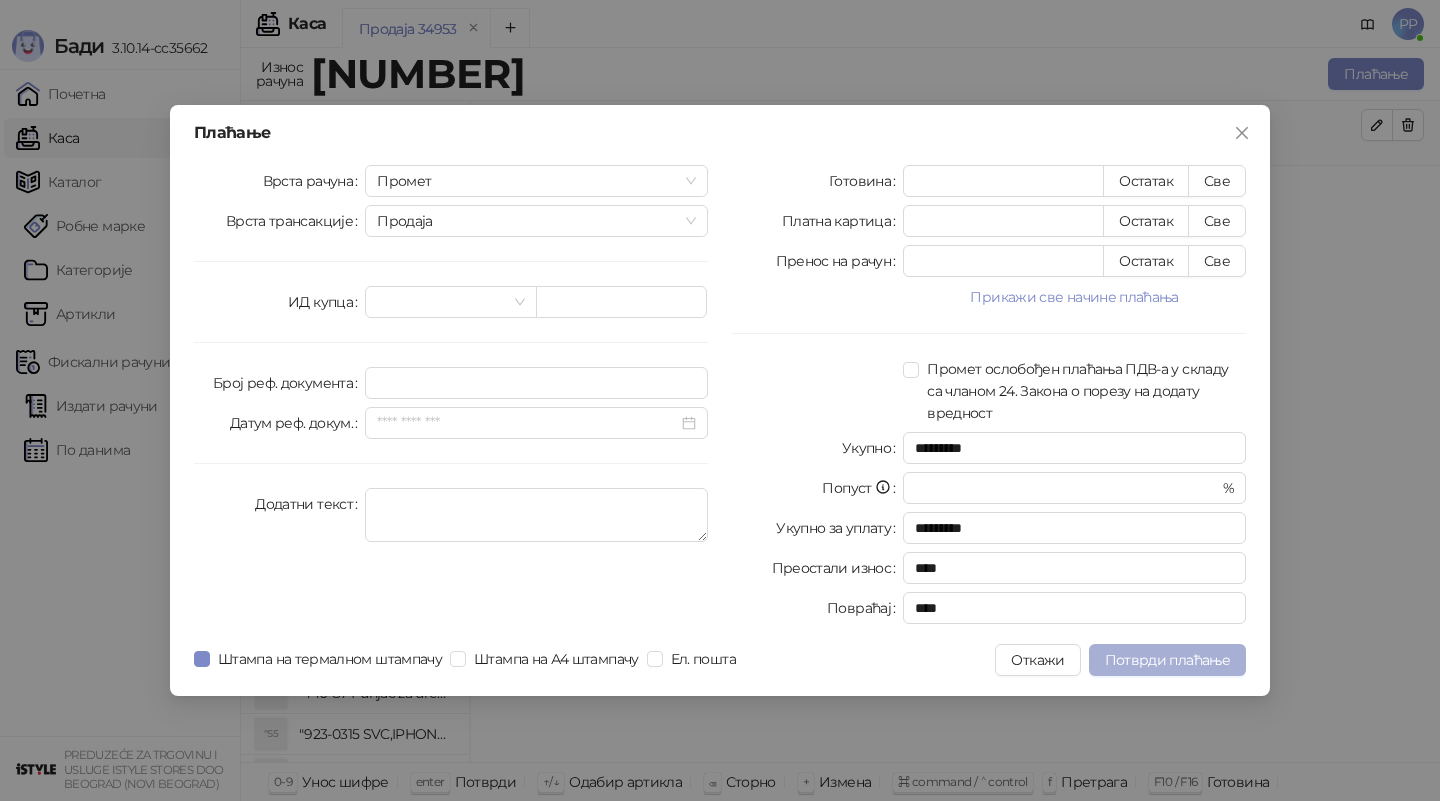click on "Потврди плаћање" at bounding box center [1167, 660] 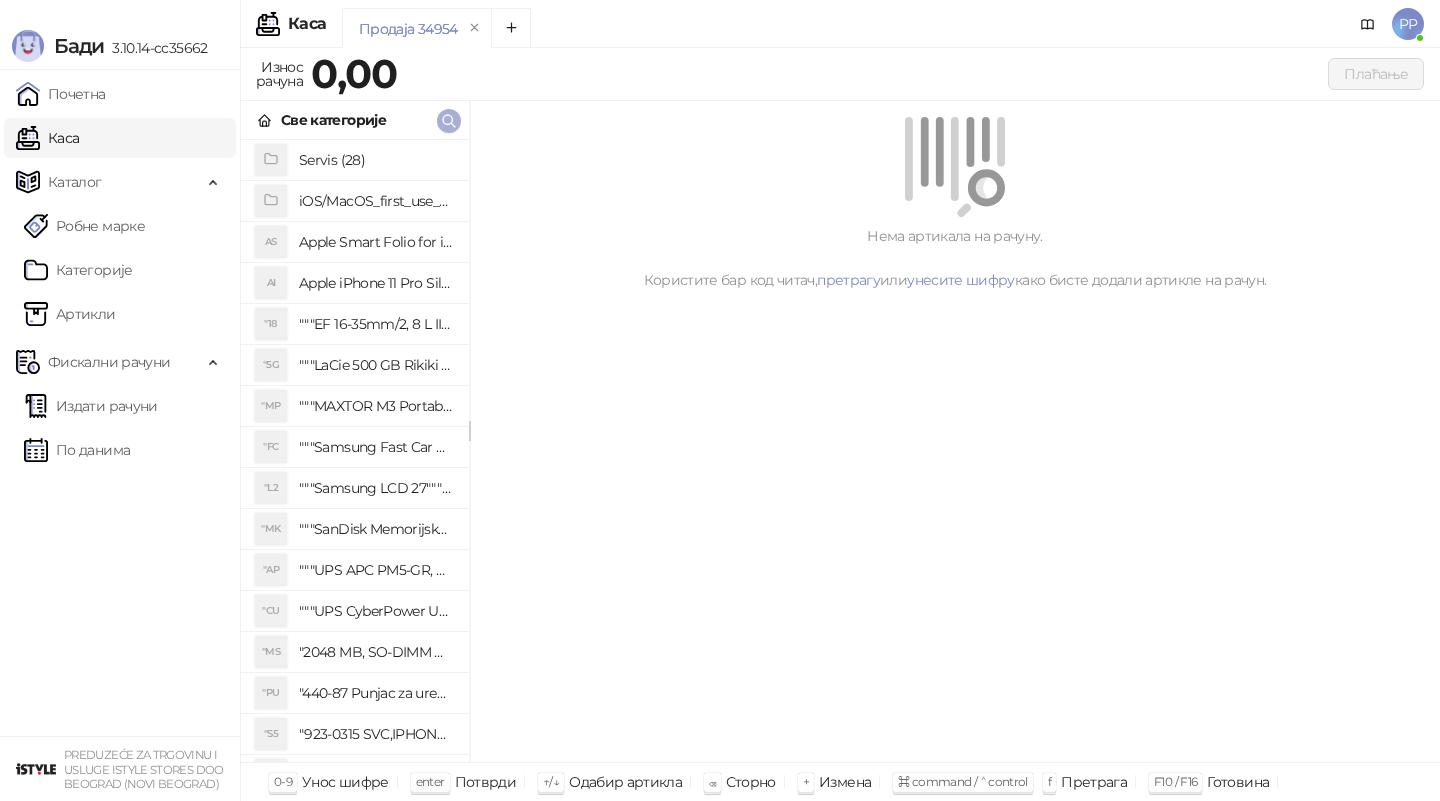 click 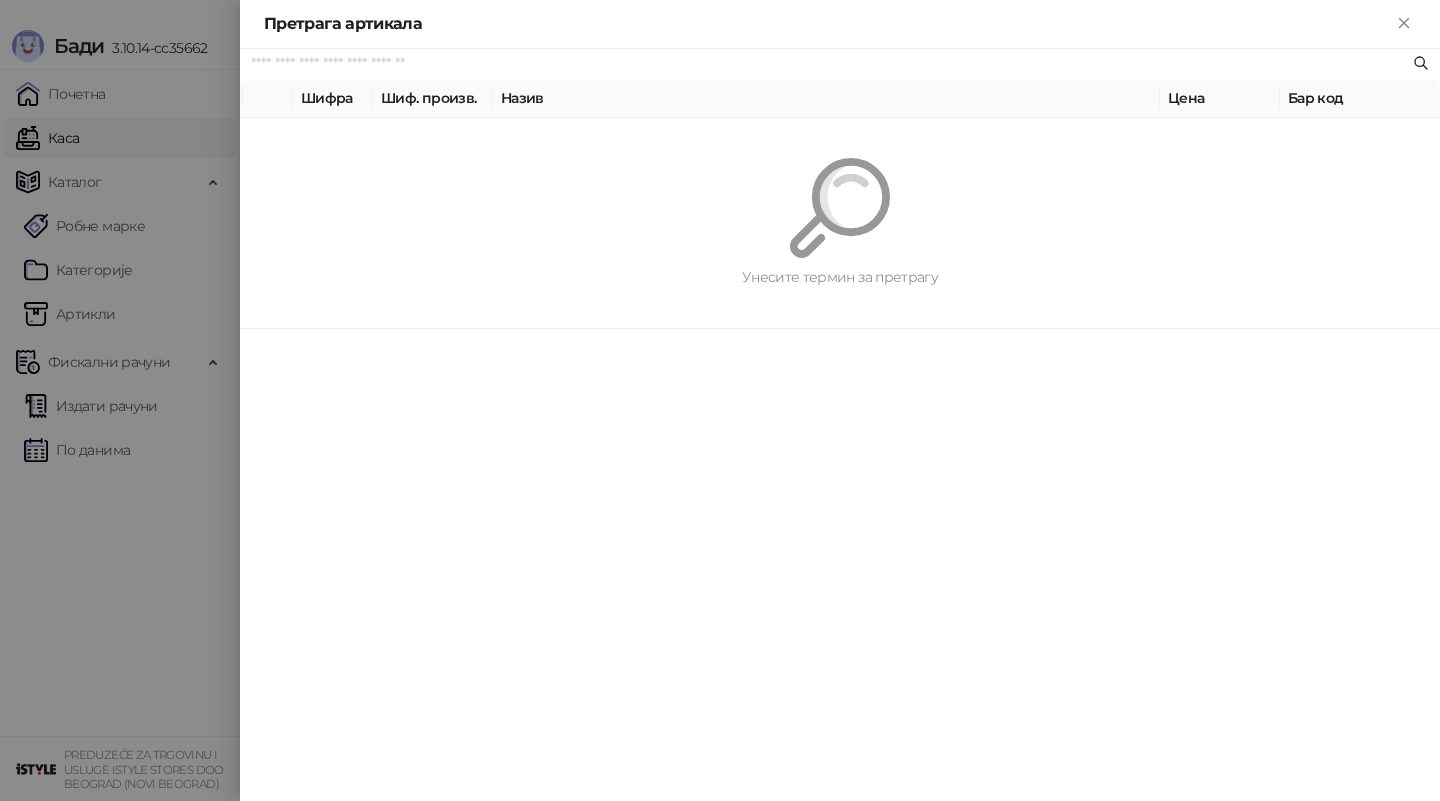 paste on "**********" 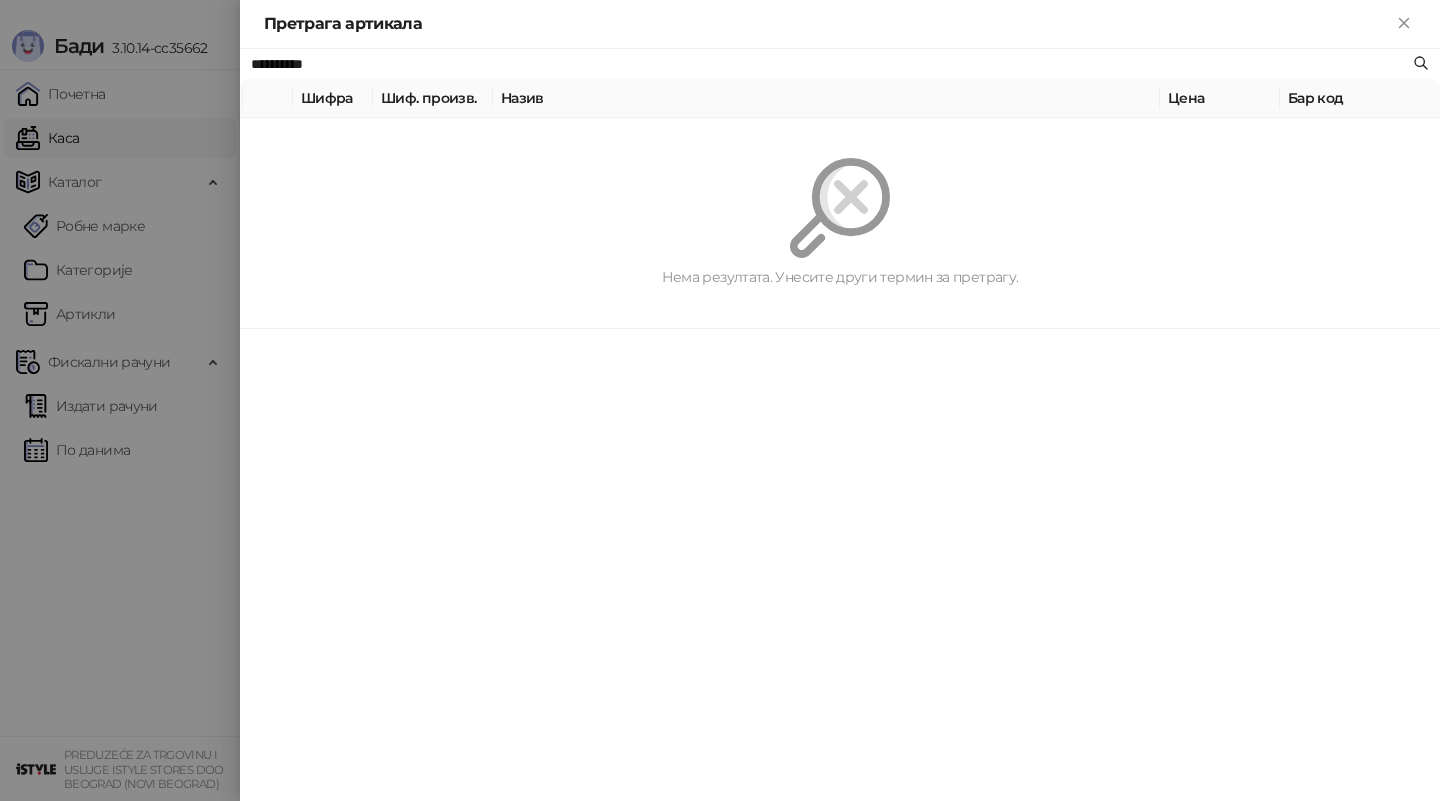 click on "**********" at bounding box center [830, 64] 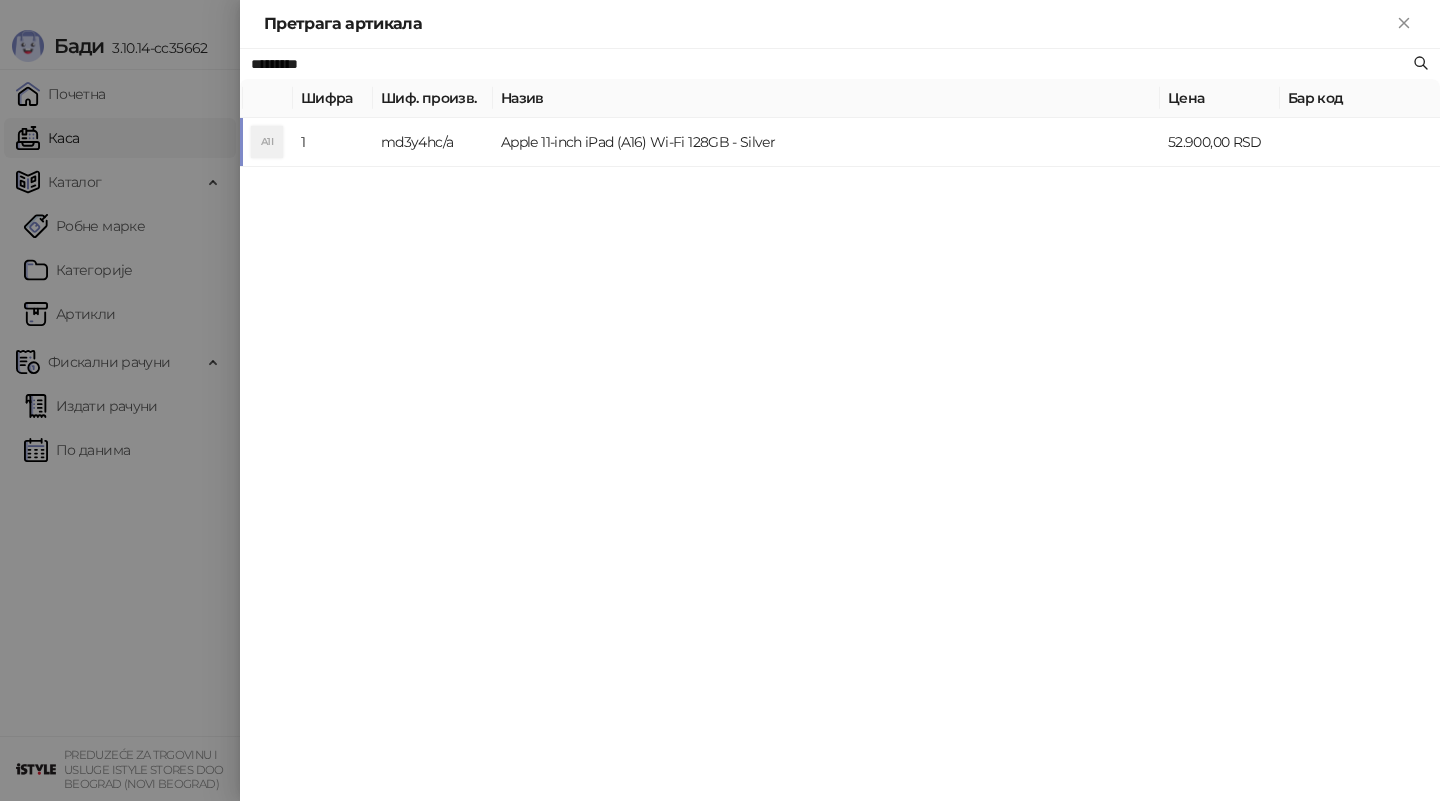 type on "*********" 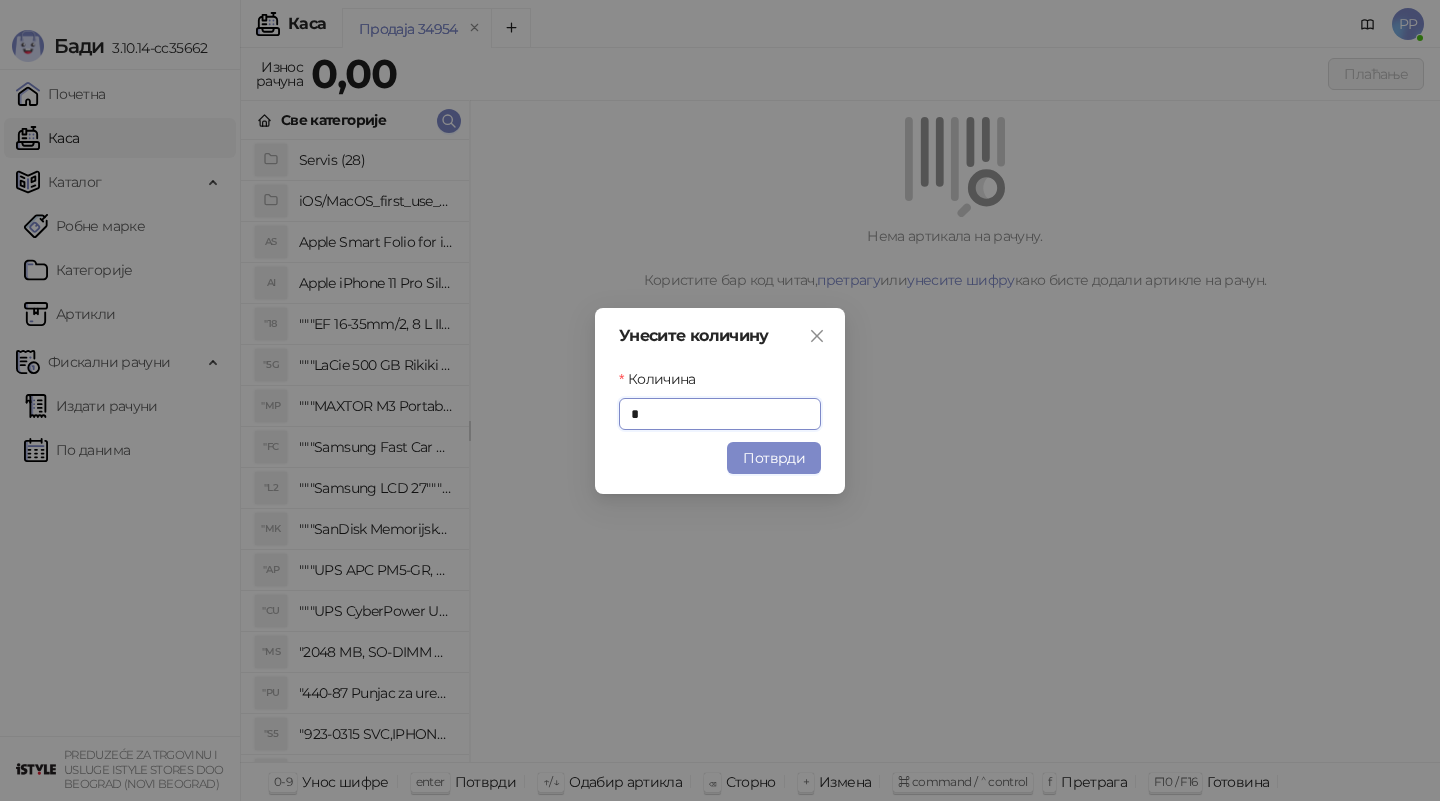 click on "Потврди" at bounding box center [774, 458] 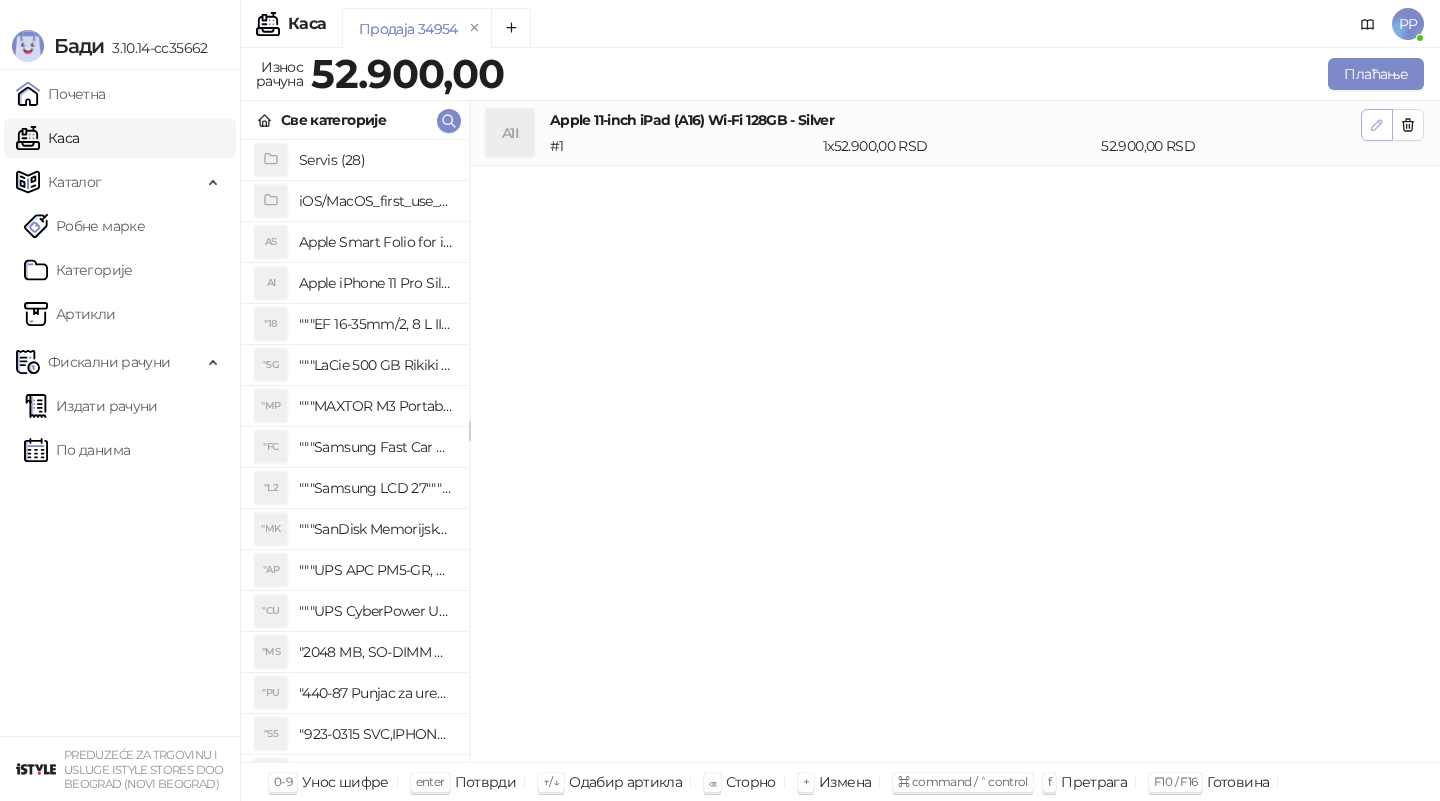 click at bounding box center (1377, 125) 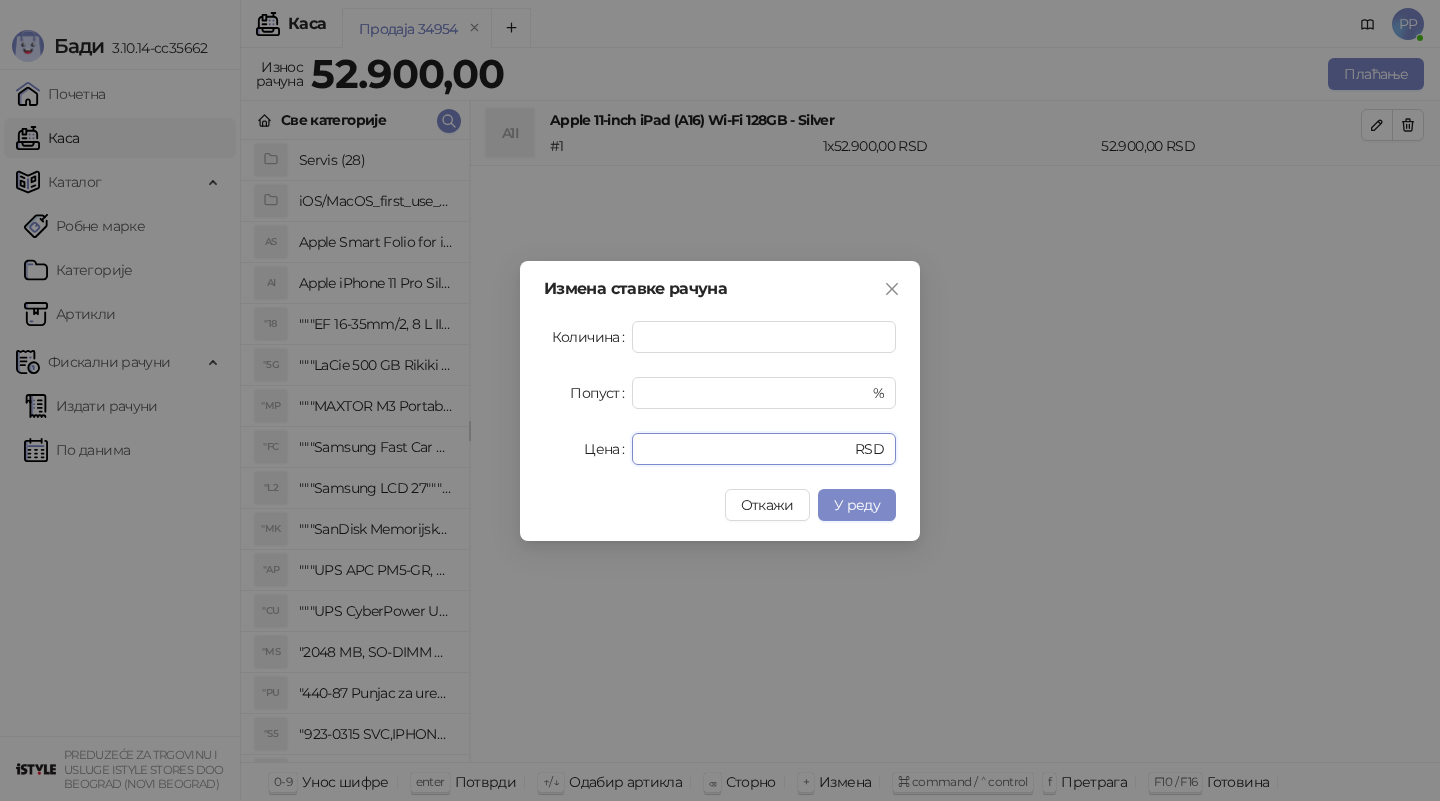 drag, startPoint x: 690, startPoint y: 449, endPoint x: 531, endPoint y: 447, distance: 159.01257 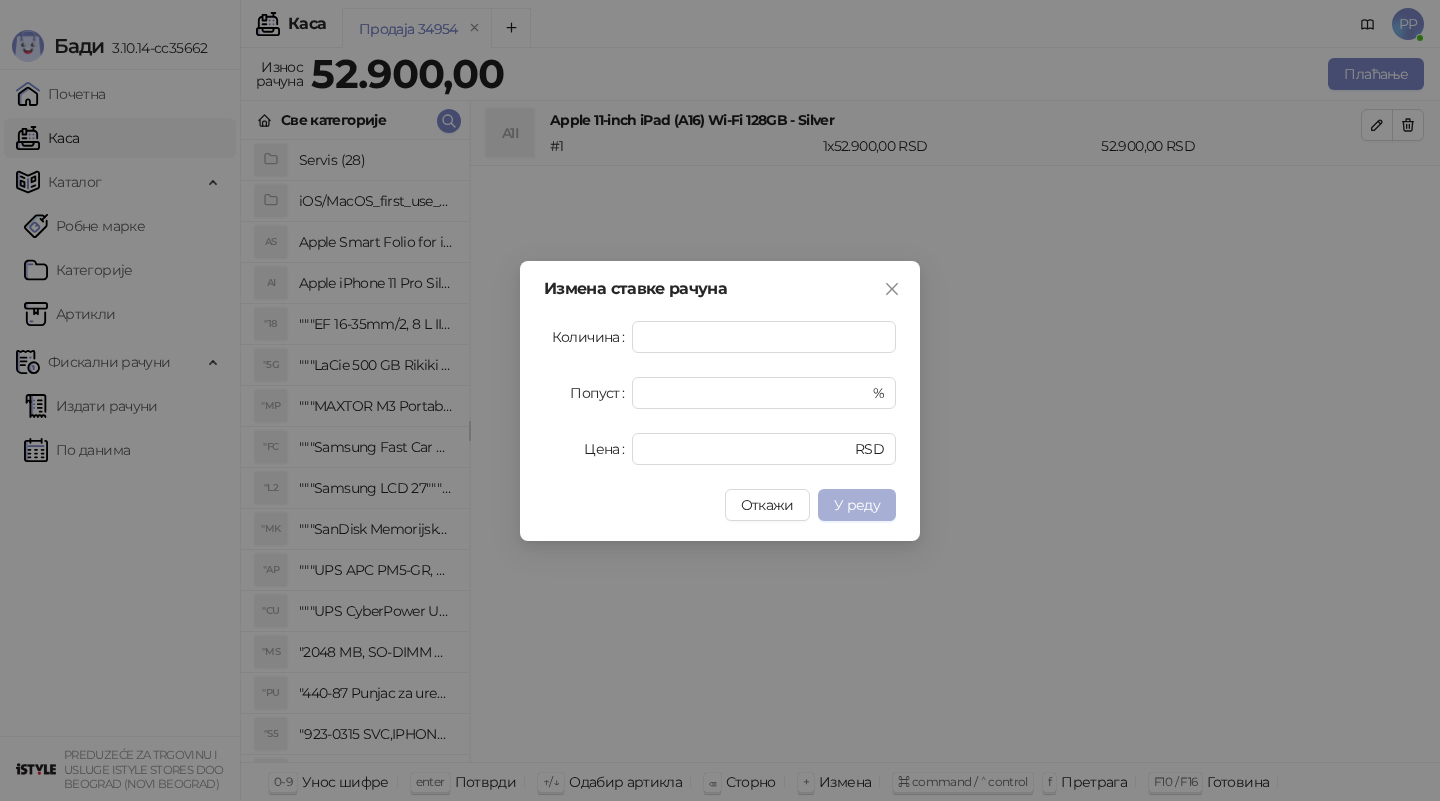 type on "*****" 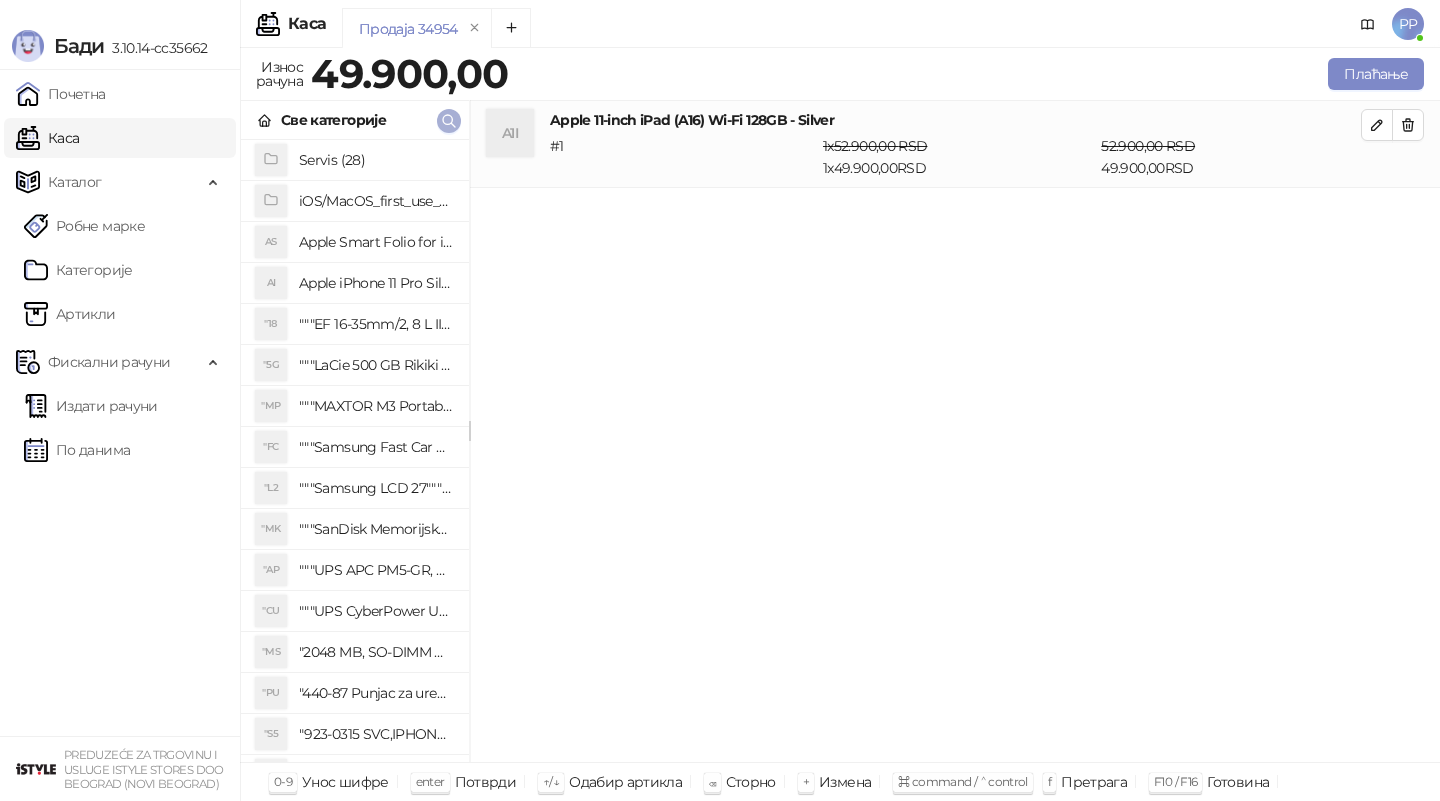 click 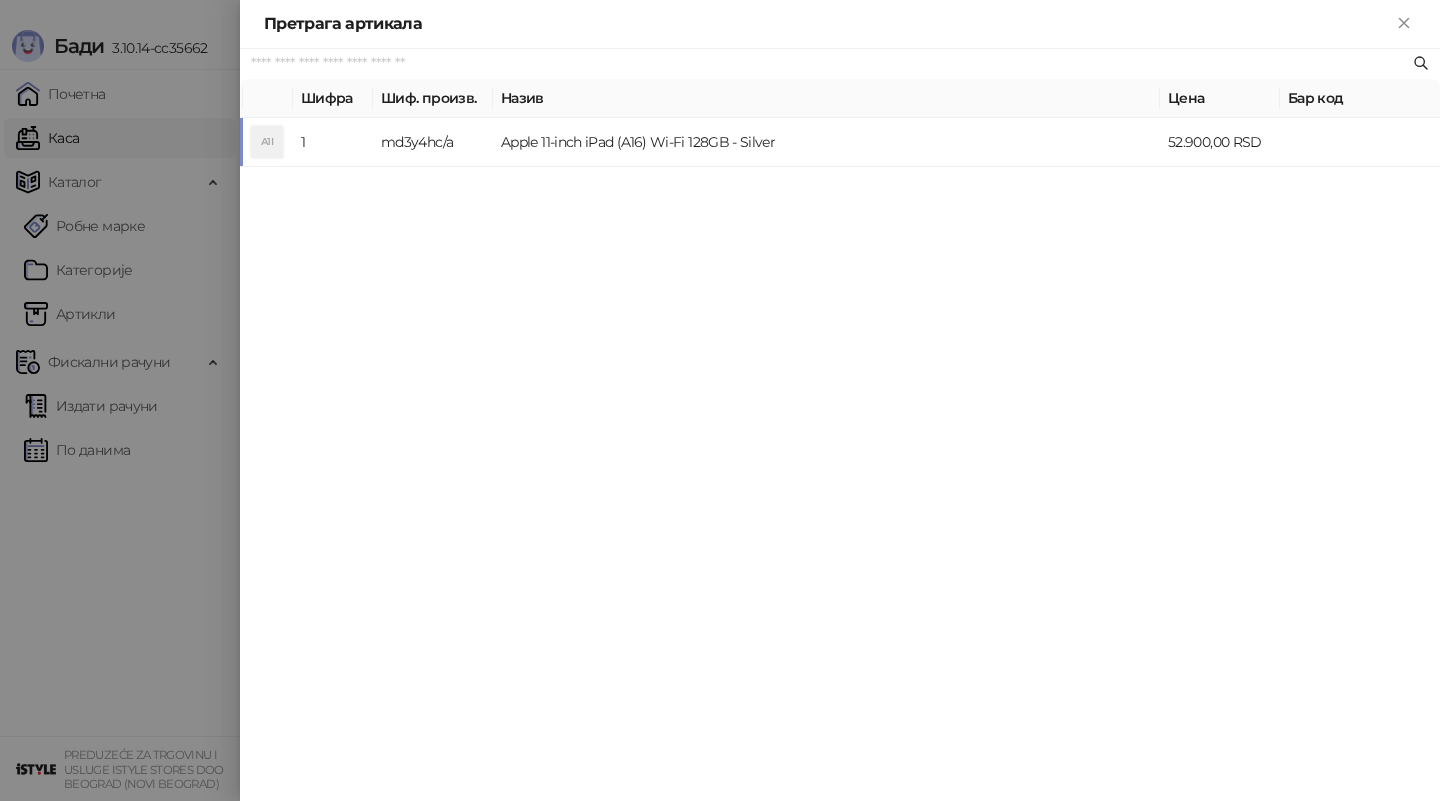 paste on "**********" 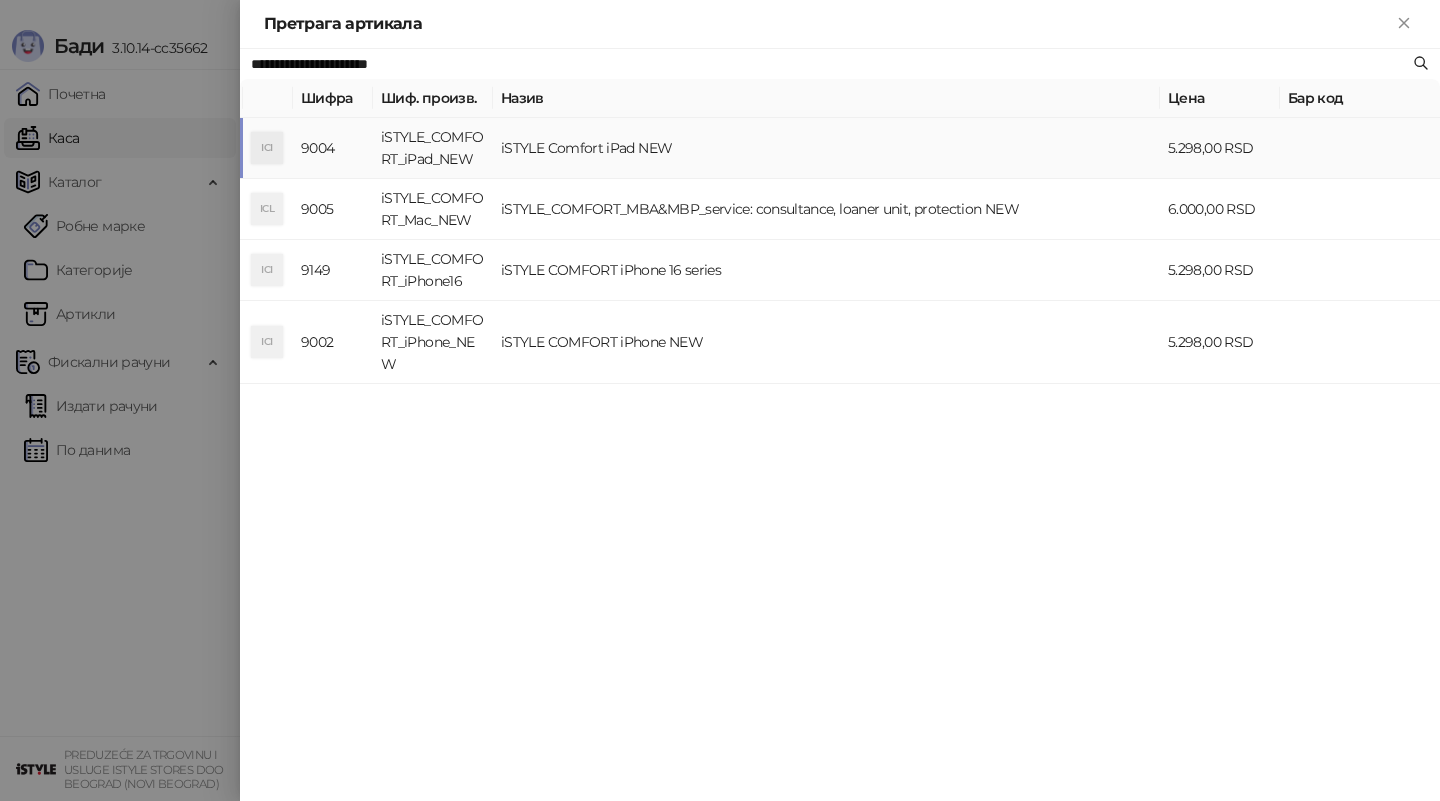 type on "**********" 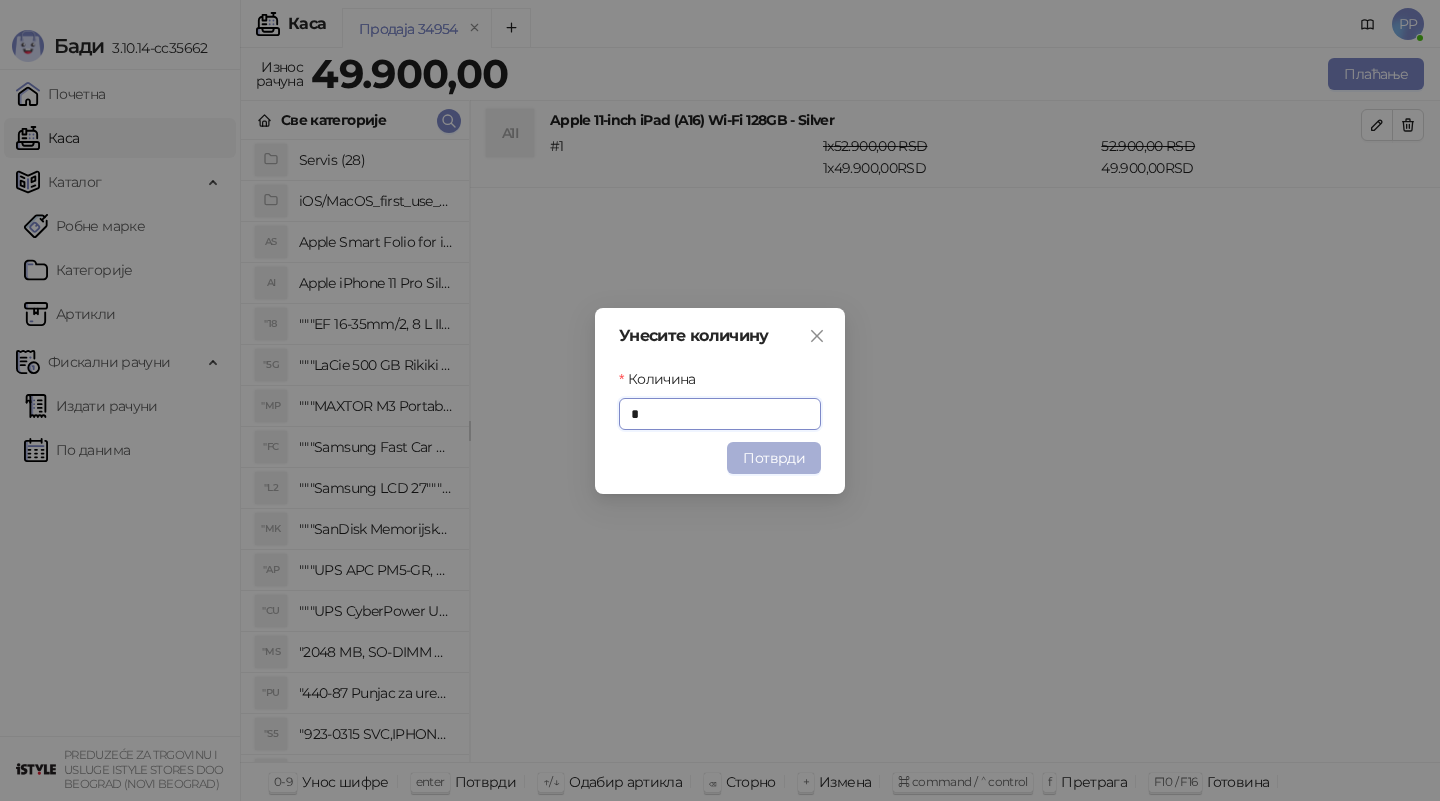 click on "Потврди" at bounding box center [774, 458] 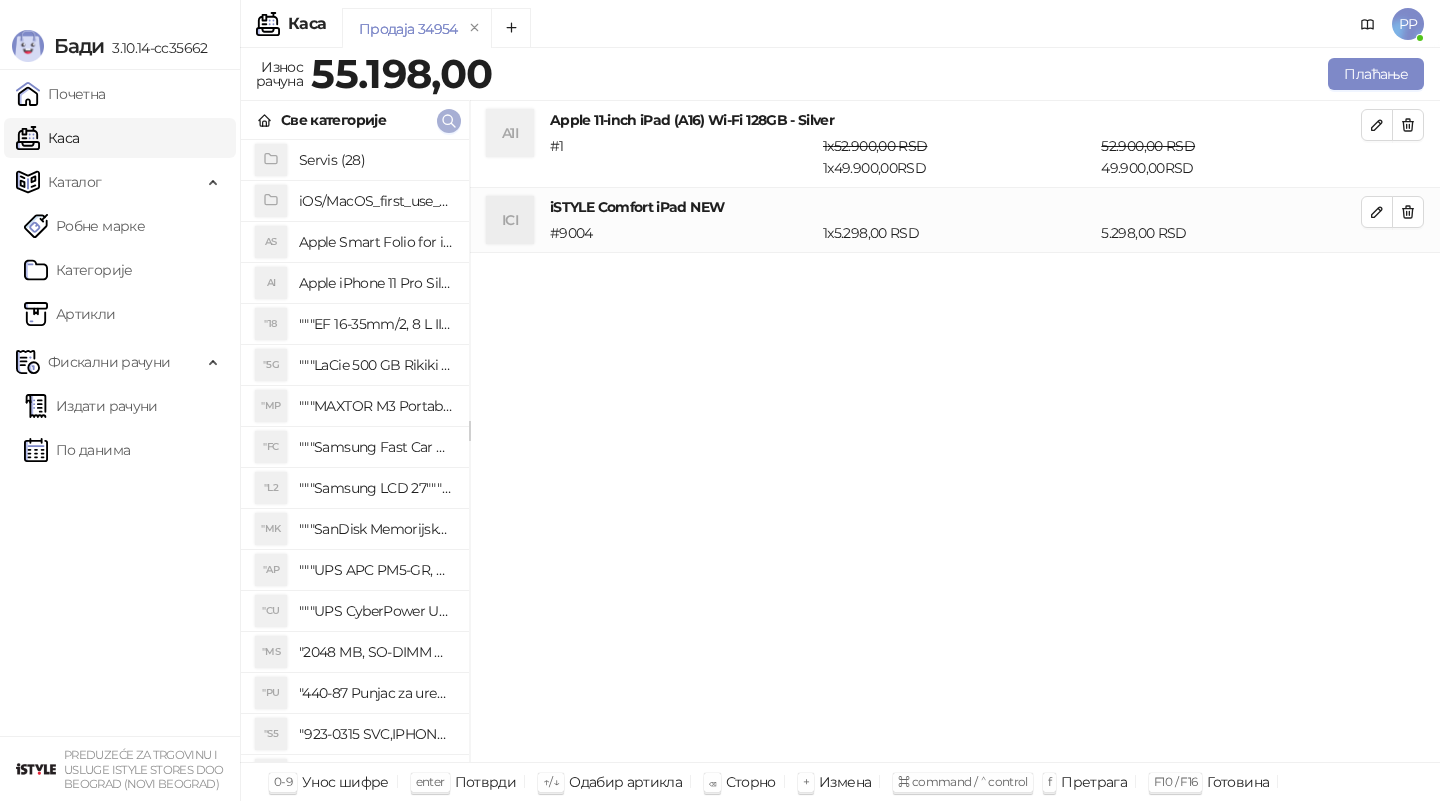click 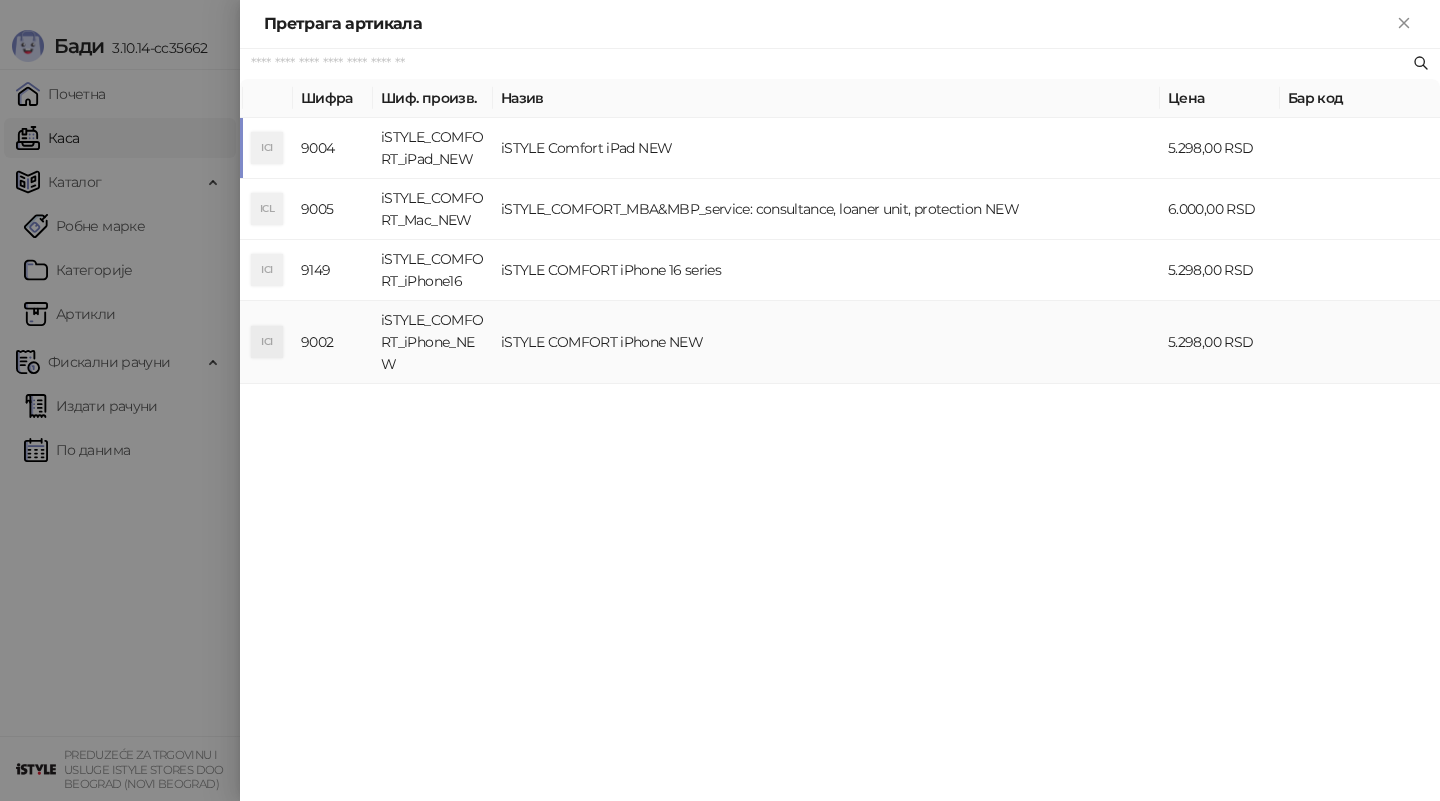 paste on "**********" 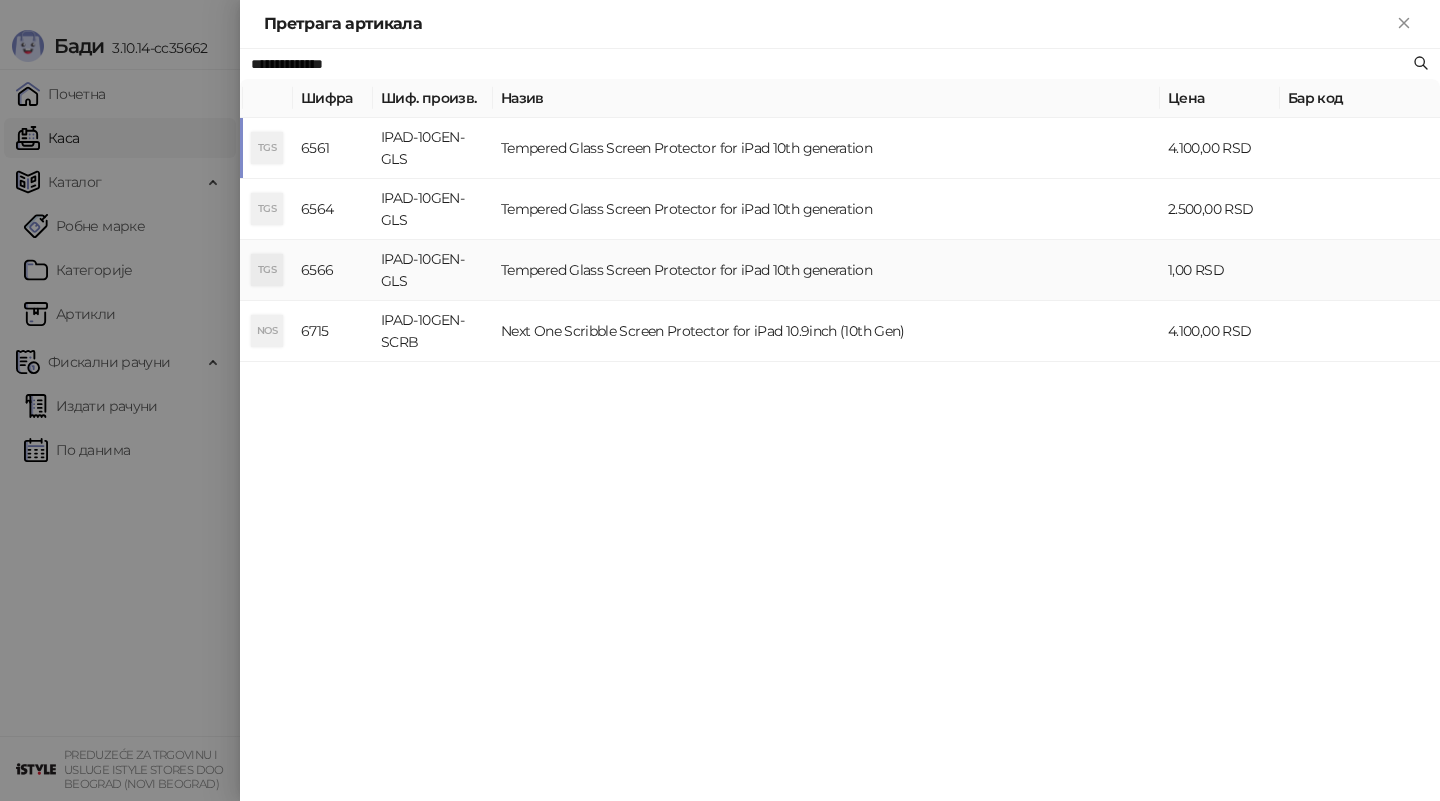 type on "**********" 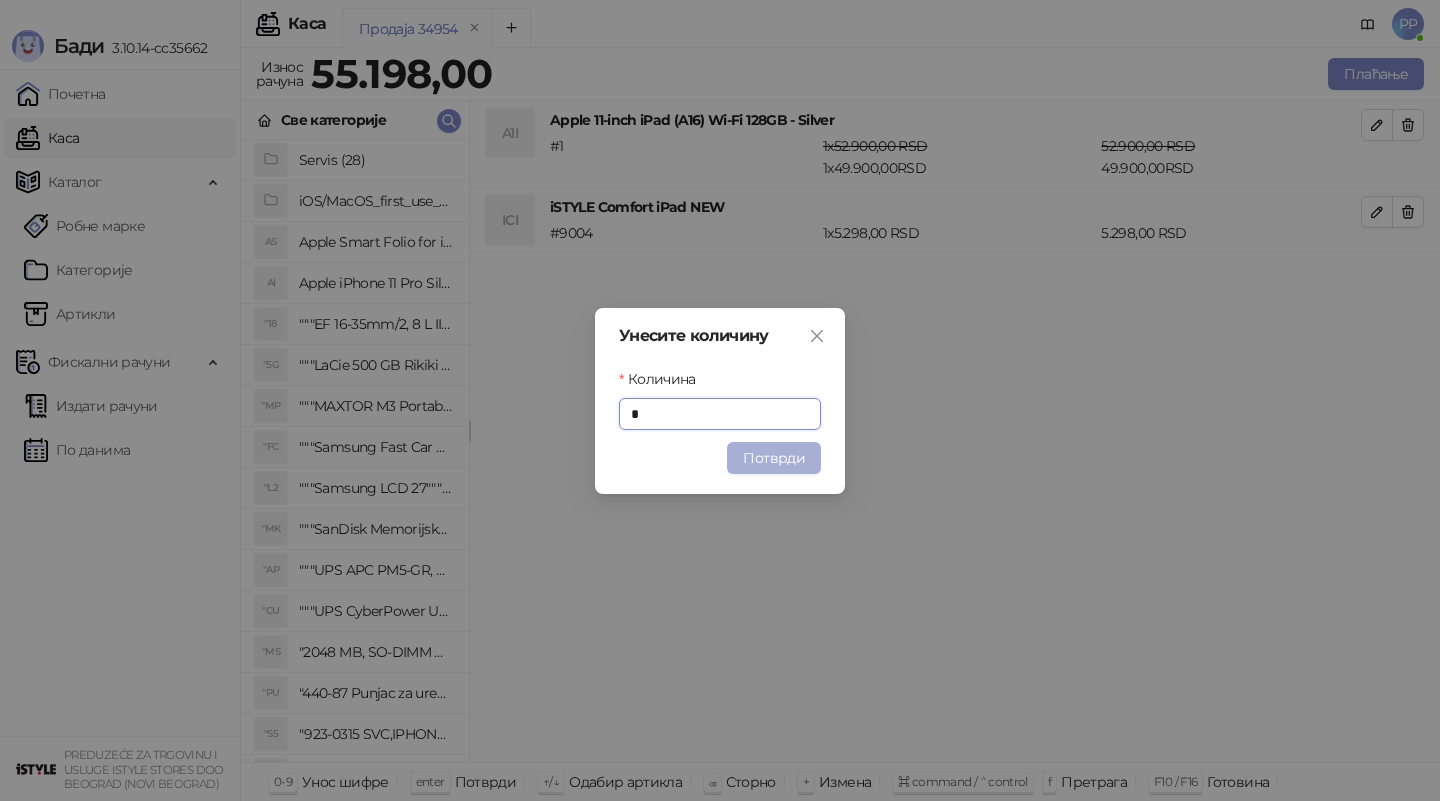 click on "Потврди" at bounding box center (774, 458) 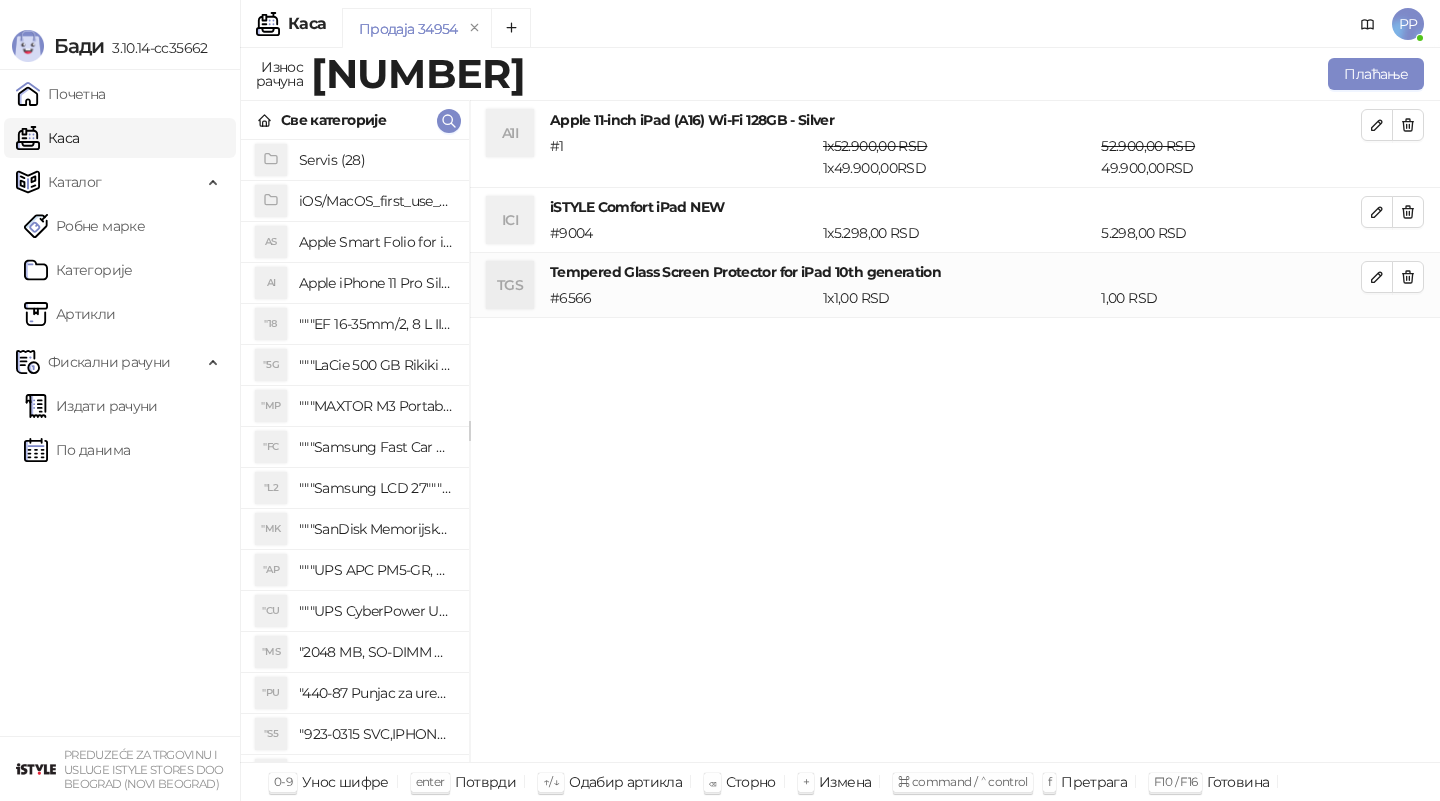 click on "A1I Apple 11-inch iPad (A16) Wi-Fi 128GB - Silver    # 1 1  x  52.900,00   RSD 1  x  49.900,00  RSD  52.900,00   RSD 49.900,00  RSD  ICI iSTYLE Comfort iPad NEW    # 9004 1  x  5.298,00 RSD 5.298,00 RSD TGS Tempered Glass Screen Protector for iPad 10th generation    # 6566 1  x  1,00 RSD 1,00 RSD" at bounding box center [955, 432] 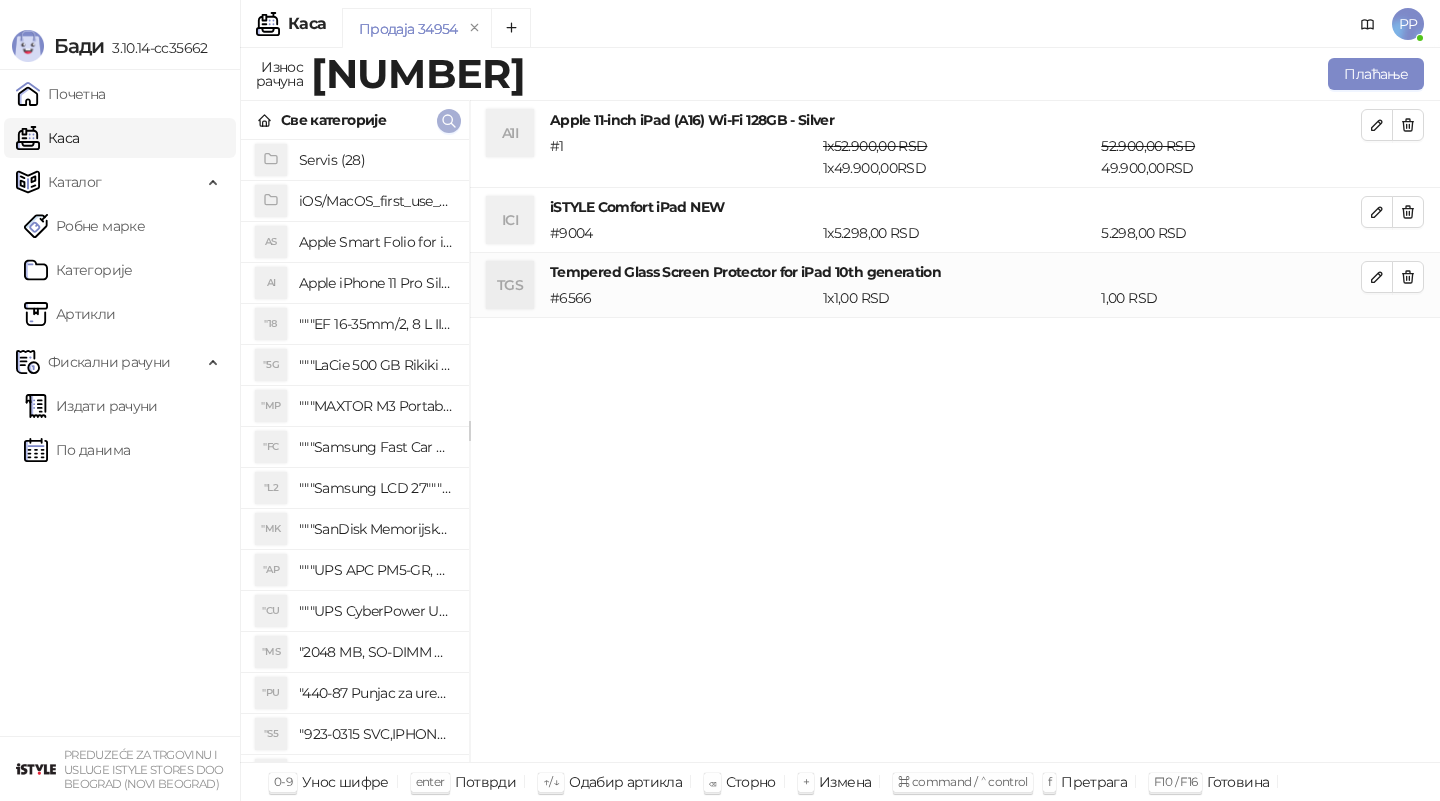 click 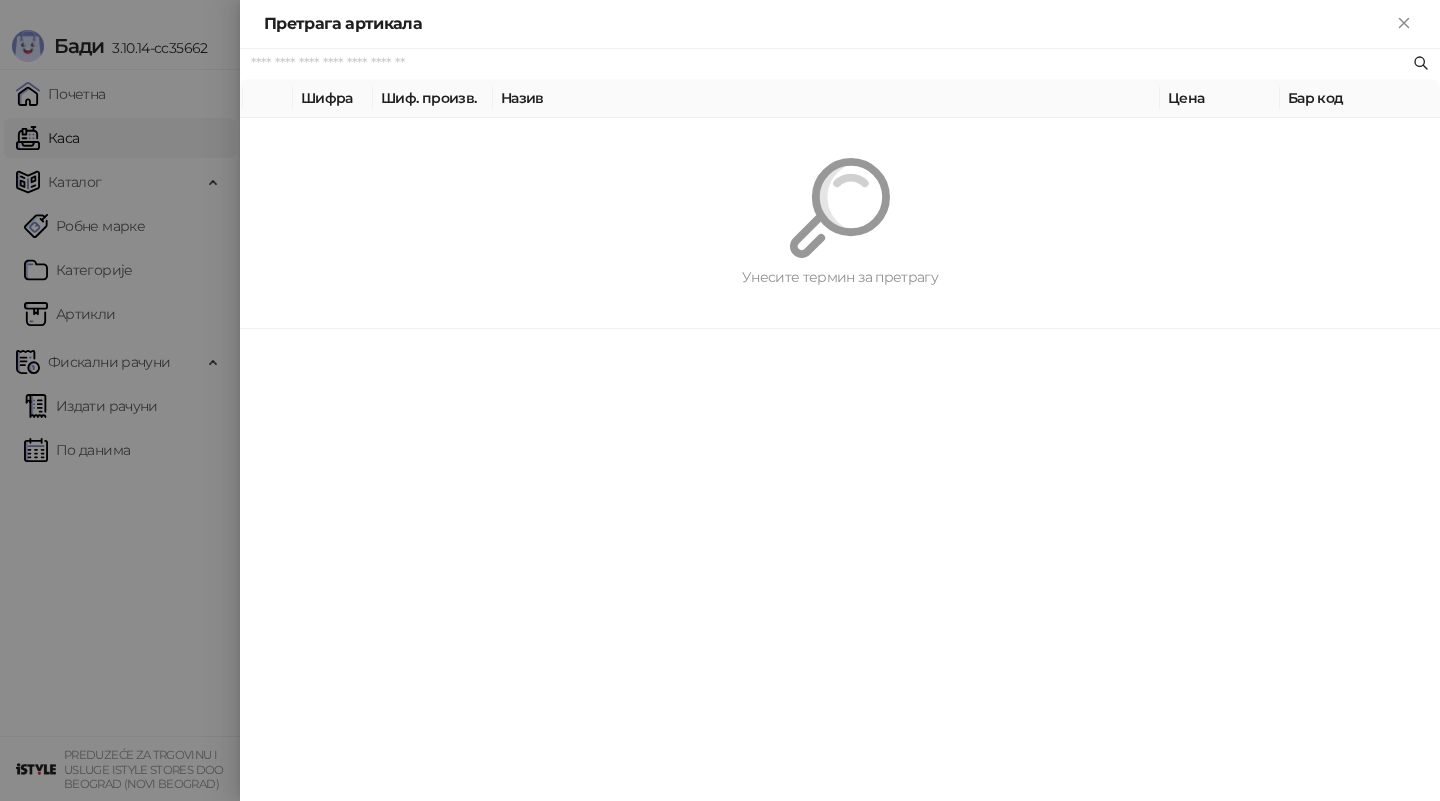 paste on "**********" 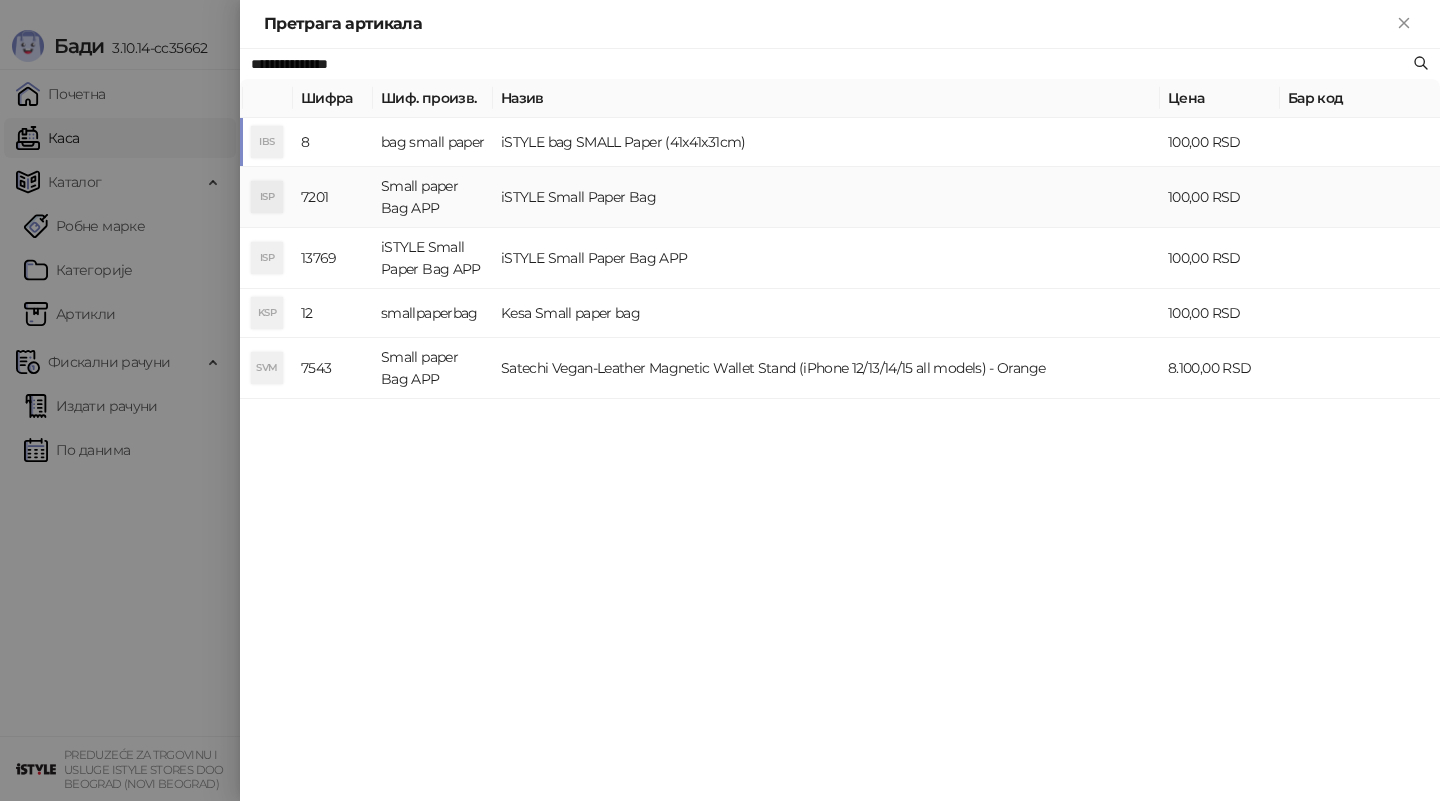 type on "**********" 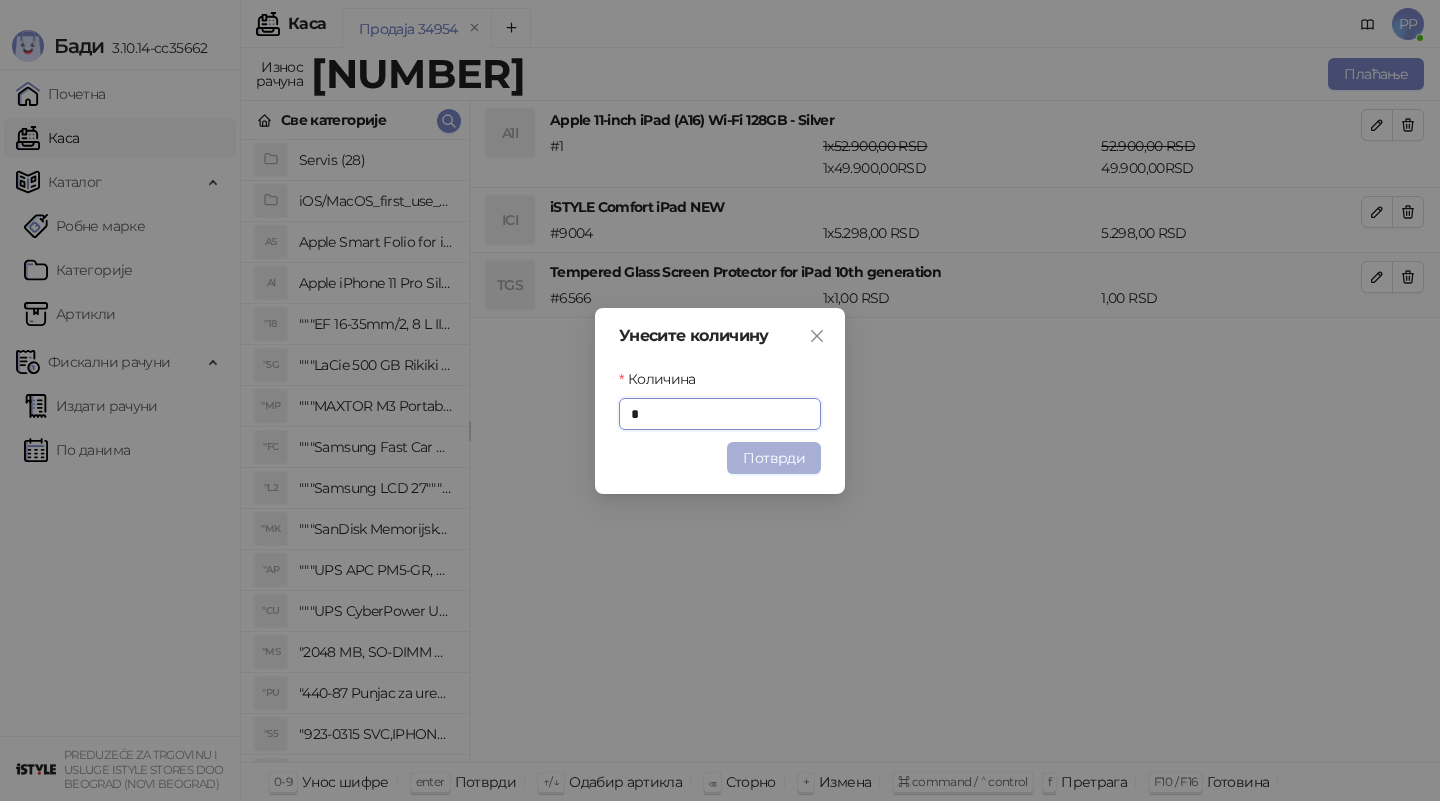 click on "Потврди" at bounding box center [774, 458] 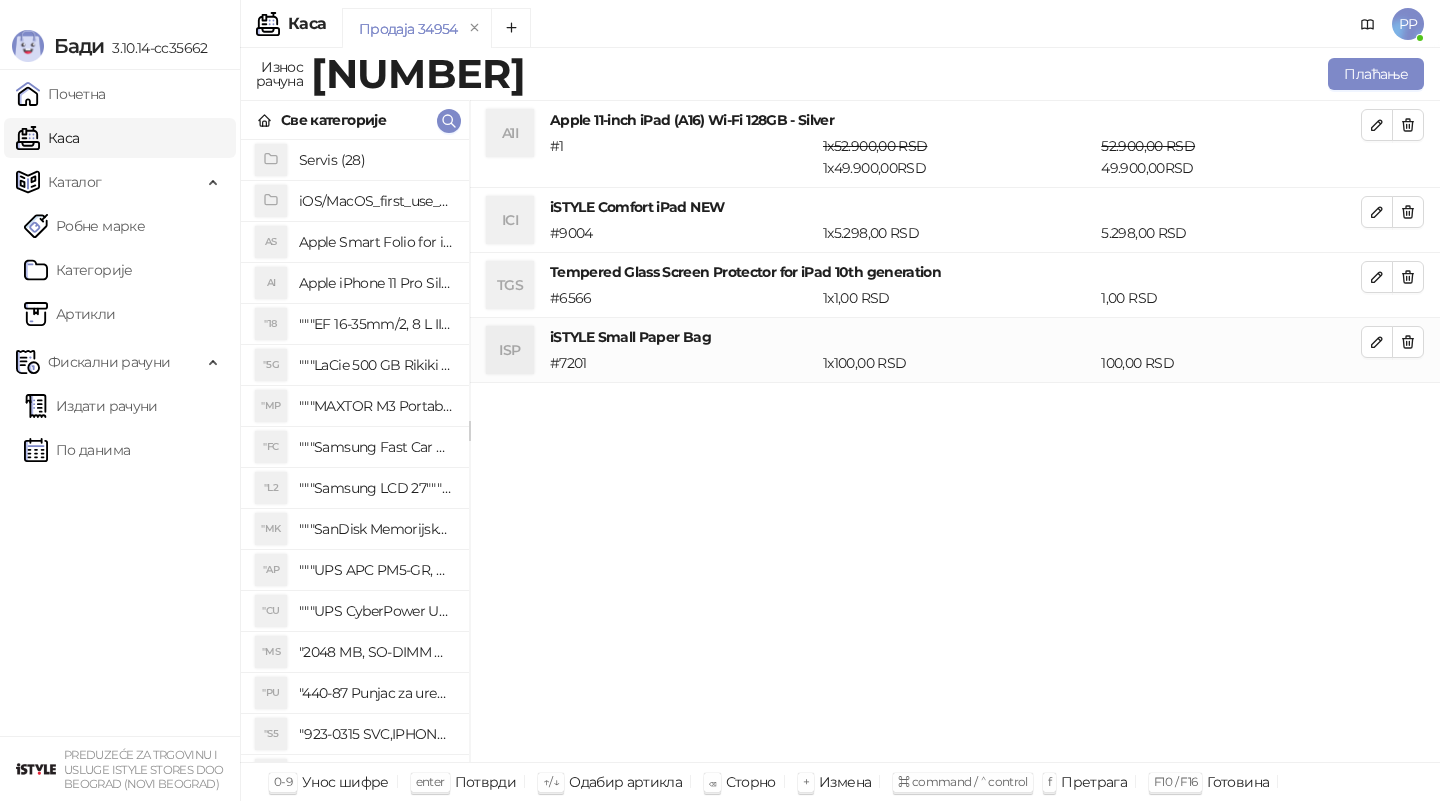 click on "A1I Apple 11-inch iPad (A16) Wi-Fi 128GB - Silver    # 1 1  x  52.900,00   RSD 1  x  49.900,00  RSD  52.900,00   RSD 49.900,00  RSD  ICI iSTYLE Comfort iPad NEW    # 9004 1  x  5.298,00 RSD 5.298,00 RSD TGS Tempered Glass Screen Protector for iPad 10th generation    # 6566 1  x  1,00 RSD 1,00 RSD ISP iSTYLE Small Paper Bag    # 7201 1  x  100,00 RSD 100,00 RSD" at bounding box center [955, 432] 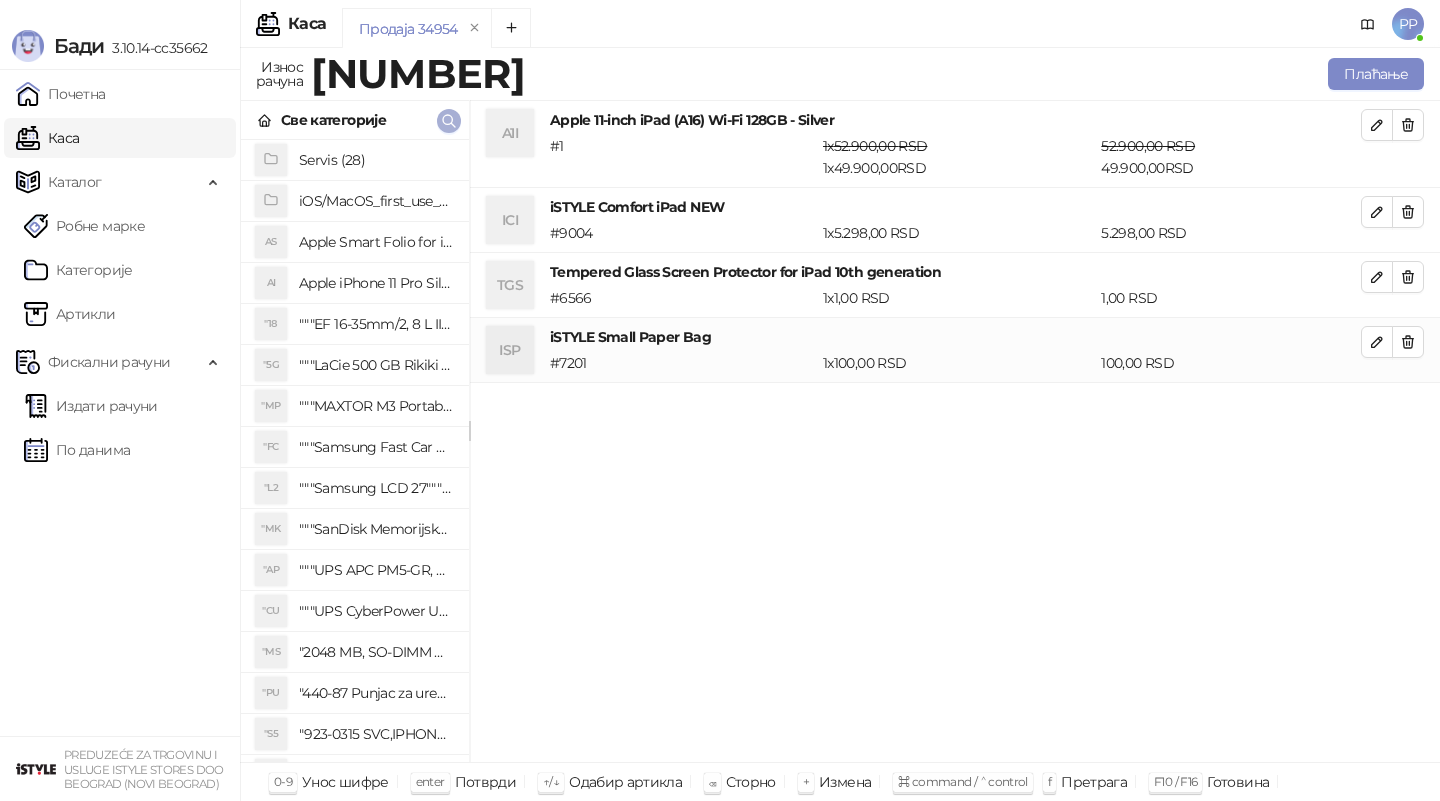 click 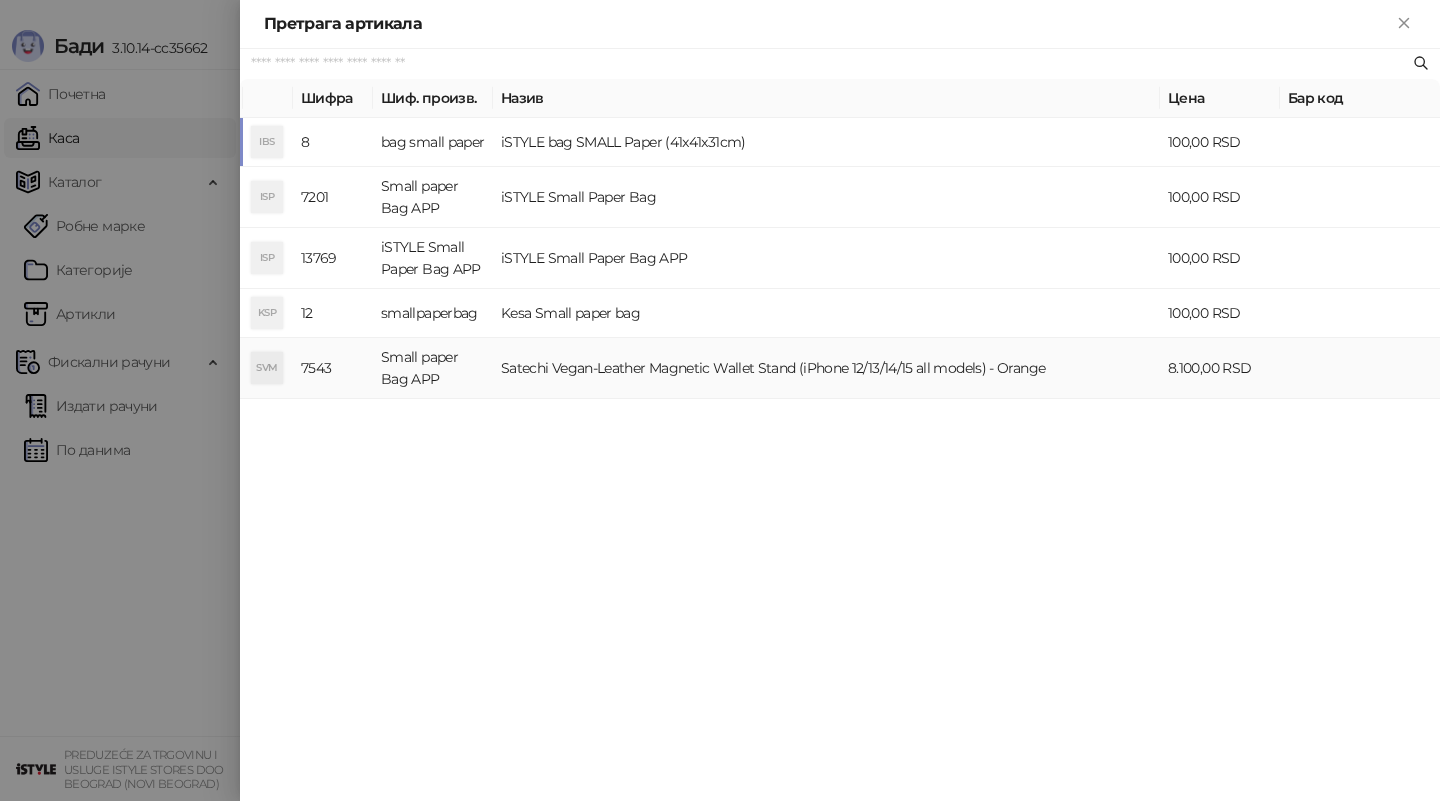 paste on "**********" 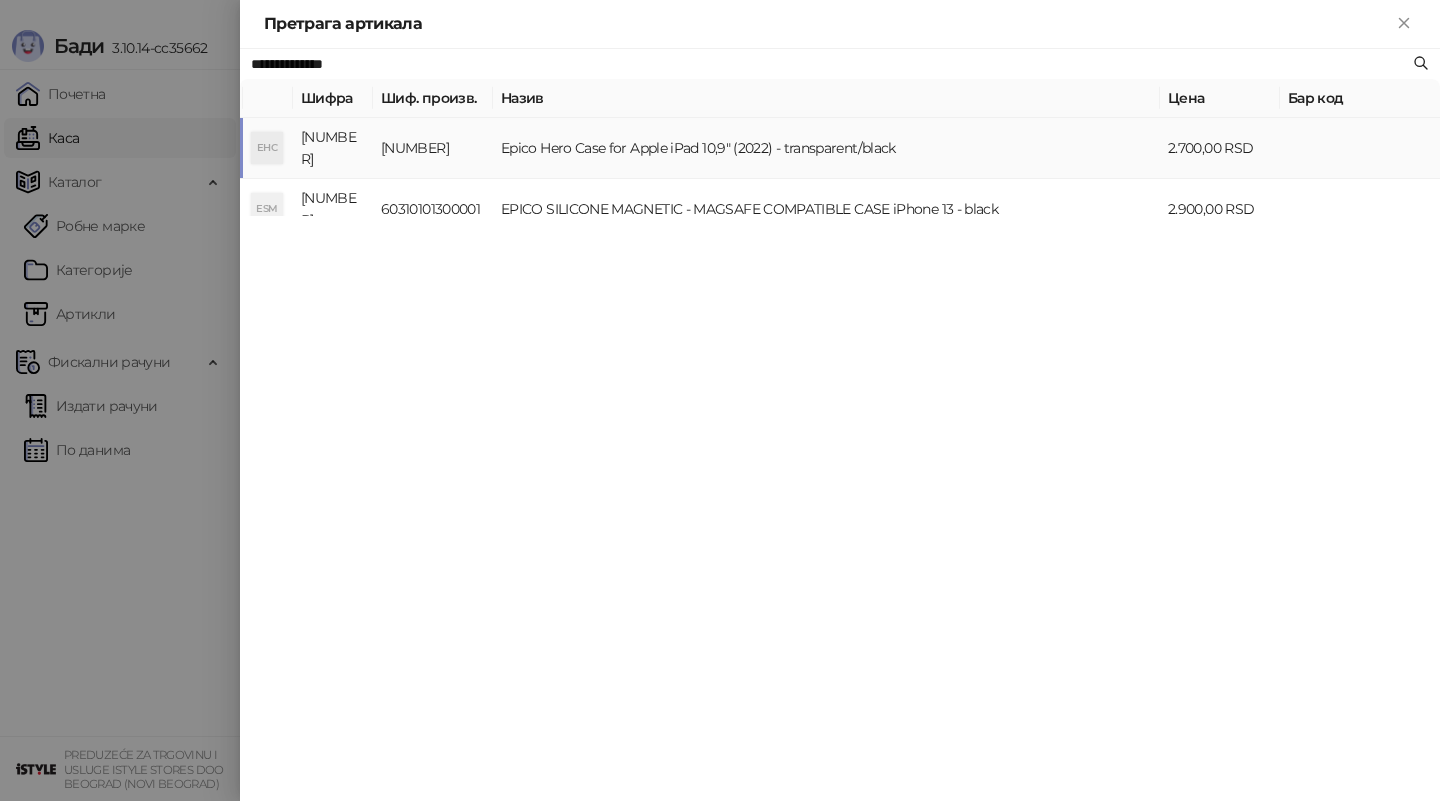 type on "**********" 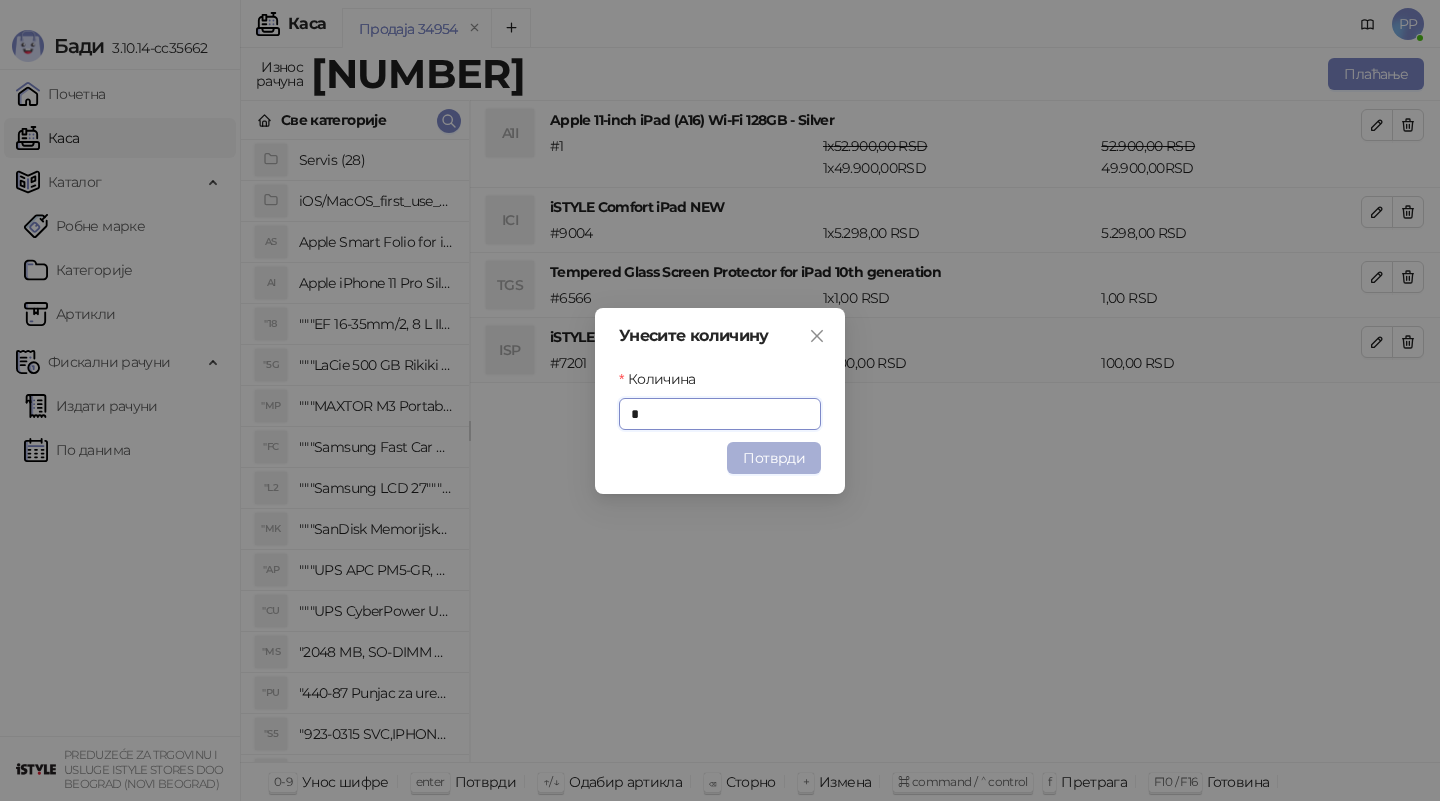 click on "Потврди" at bounding box center (774, 458) 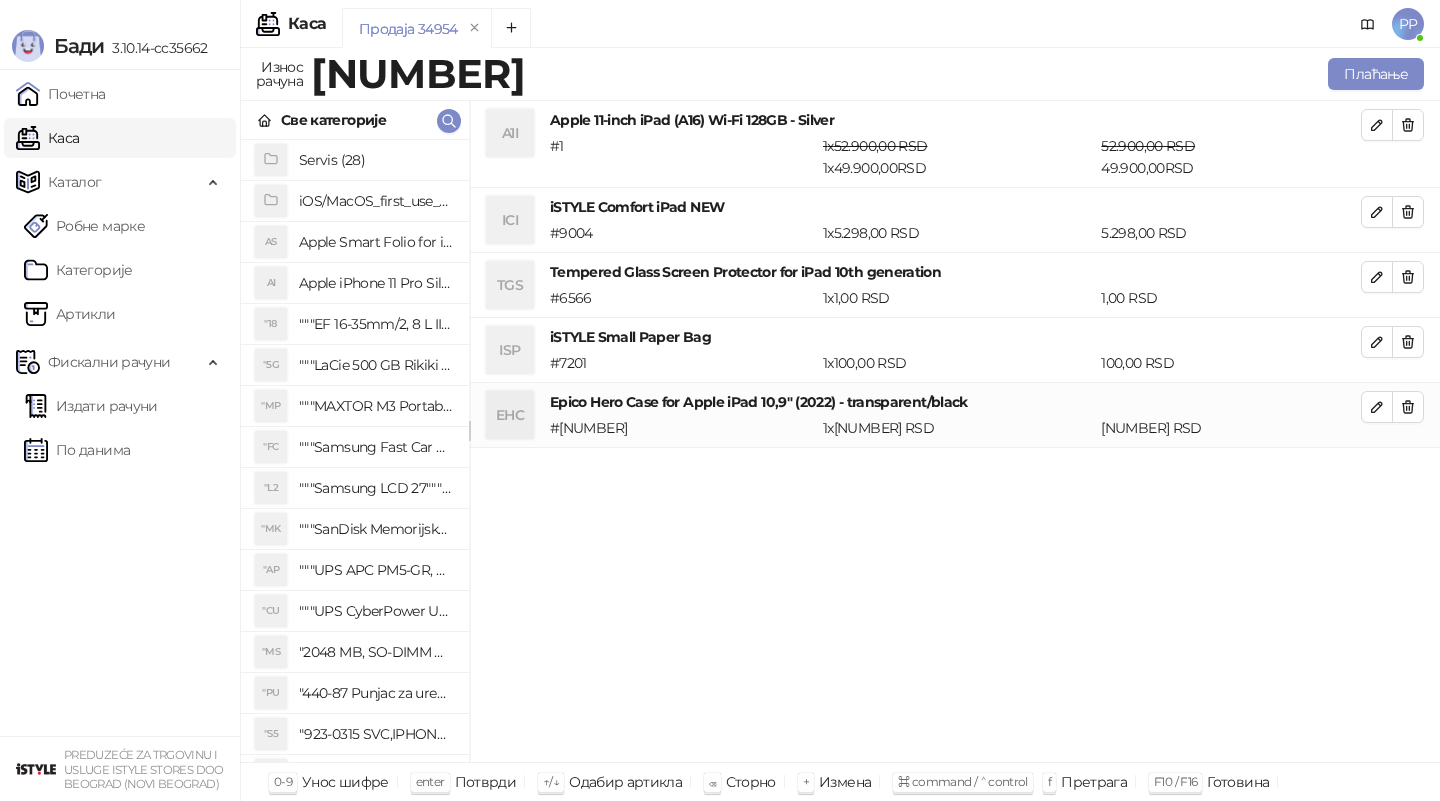 click on "A1I Apple 11-inch iPad (A16) Wi-Fi 128GB - Silver    # 1 1  x  52.900,00   RSD 1  x  49.900,00  RSD  52.900,00   RSD 49.900,00  RSD  ICI iSTYLE Comfort iPad NEW    # 9004 1  x  5.298,00 RSD 5.298,00 RSD TGS Tempered Glass Screen Protector for iPad 10th generation    # 6566 1  x  1,00 RSD 1,00 RSD ISP iSTYLE Small Paper Bag    # 7201 1  x  100,00 RSD 100,00 RSD EHC Epico Hero Case for Apple iPad 10,9" (2022) - transparent/black    # 6922 1  x  2.700,00 RSD 2.700,00 RSD" at bounding box center (955, 432) 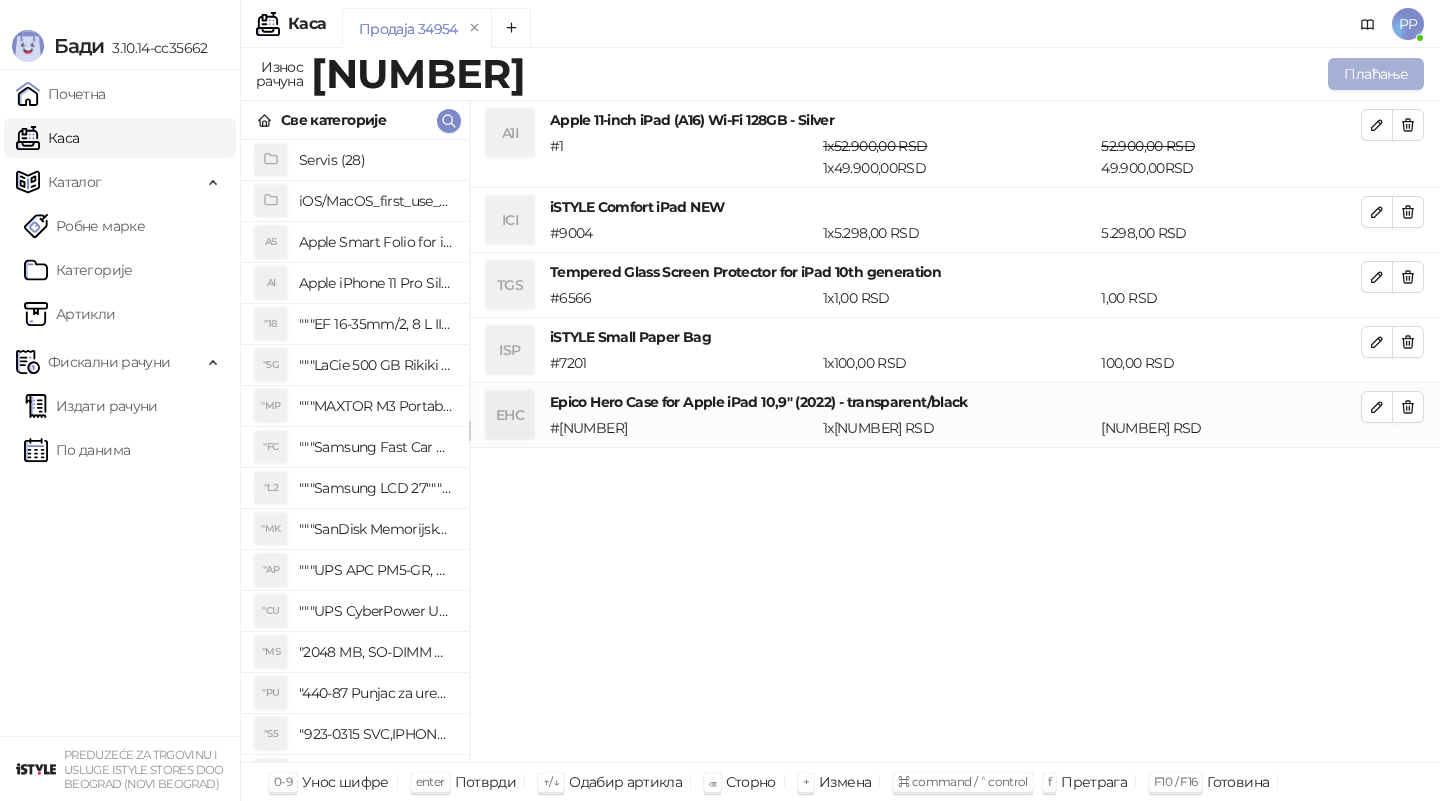 click on "Плаћање" at bounding box center (1376, 74) 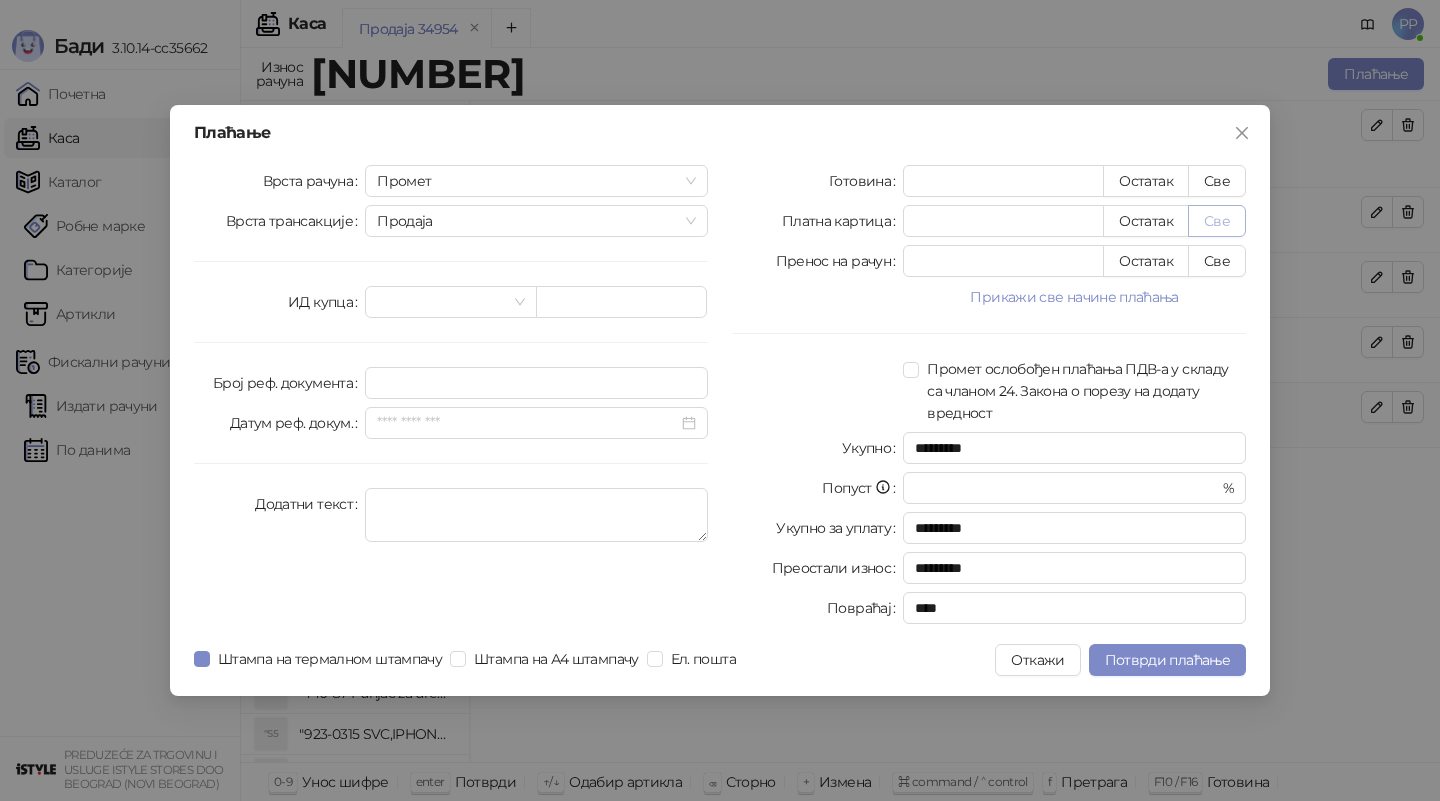 click on "Све" at bounding box center [1217, 221] 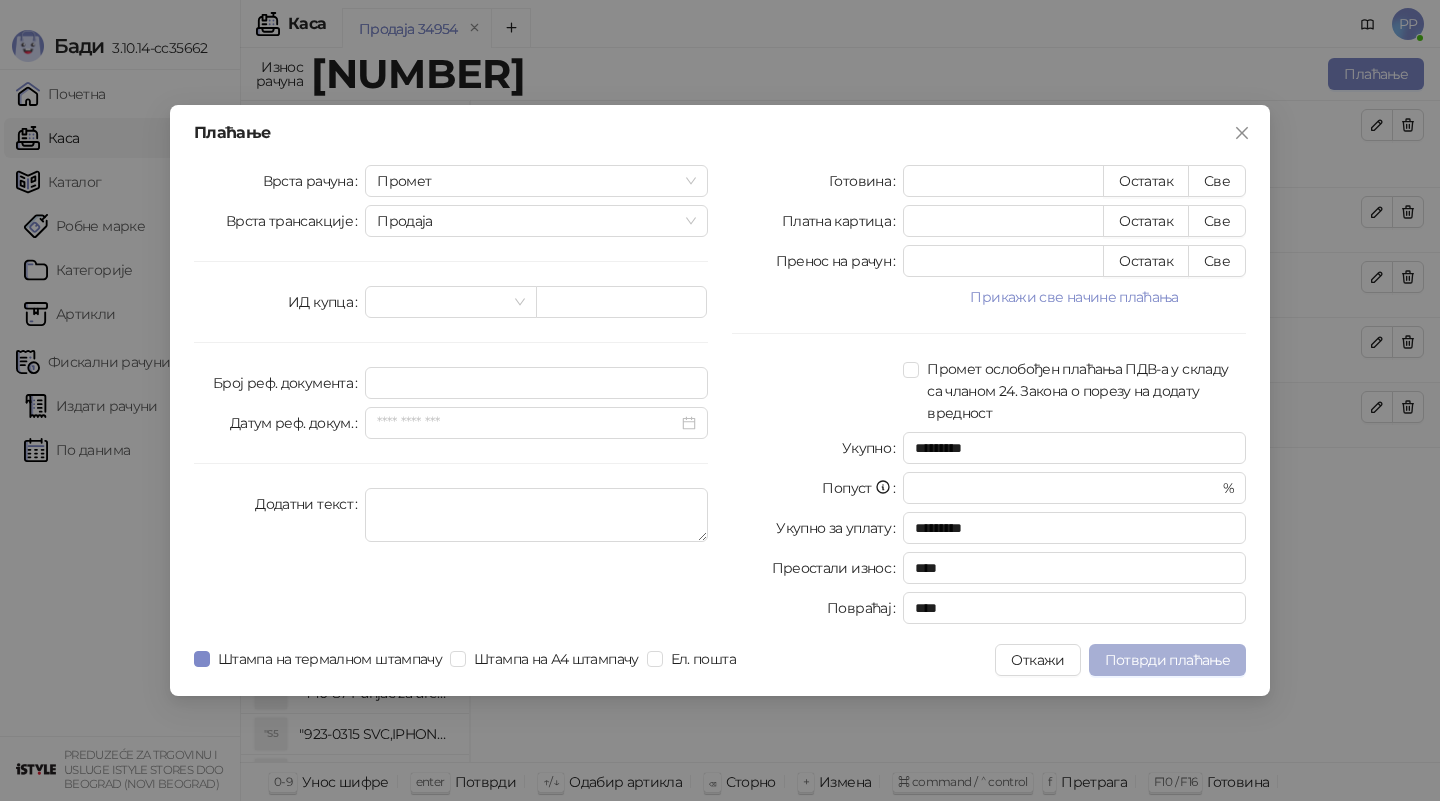 click on "Потврди плаћање" at bounding box center (1167, 660) 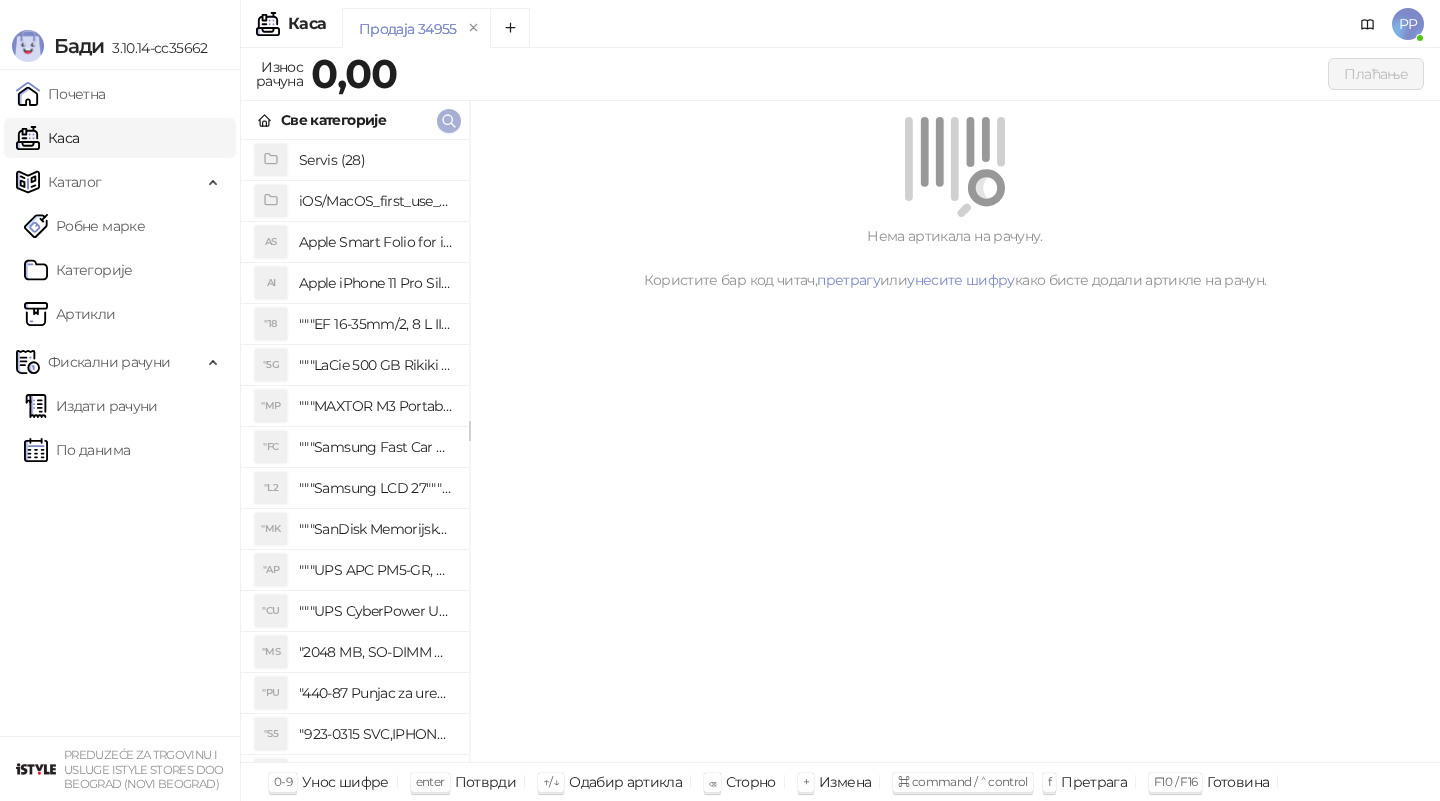 click 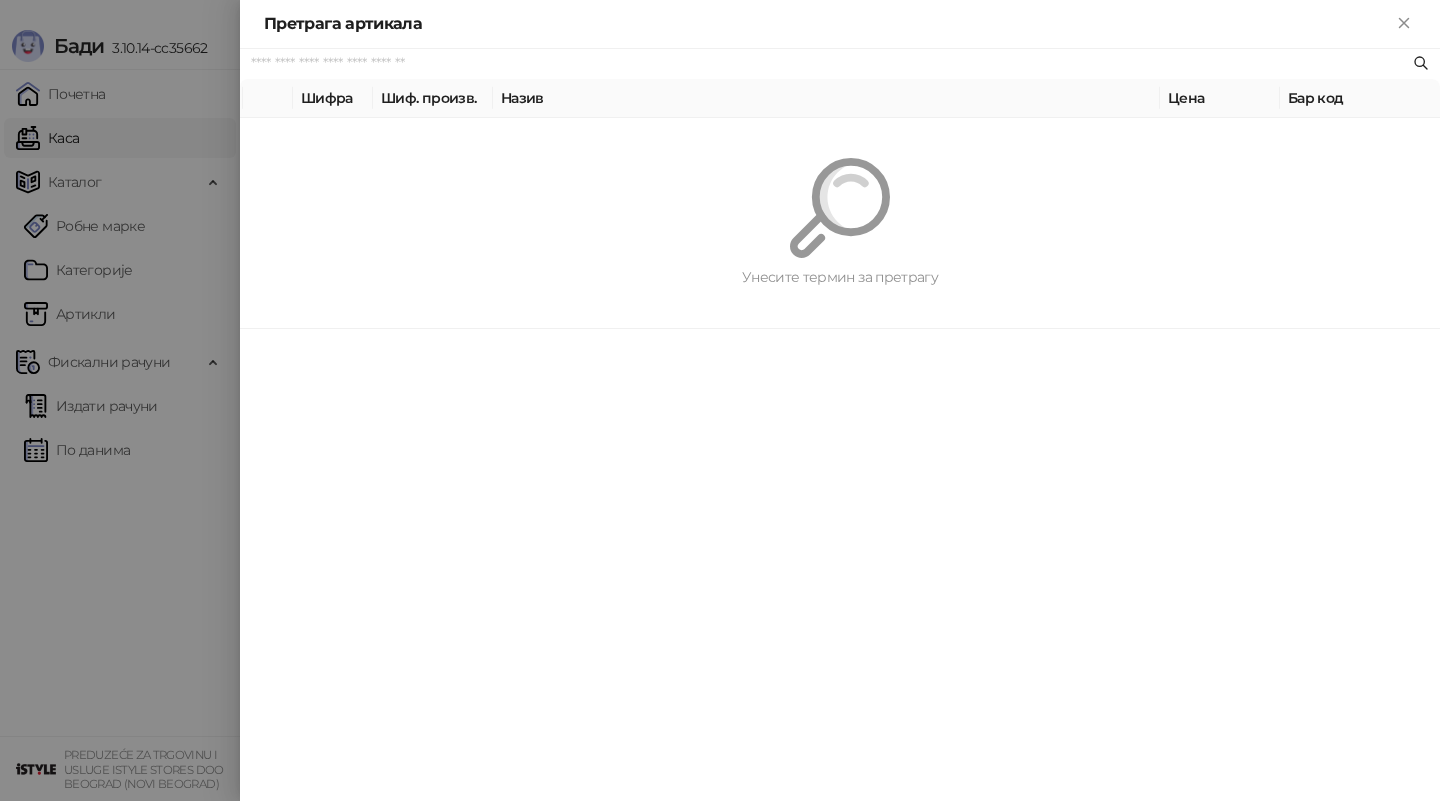 paste on "*********" 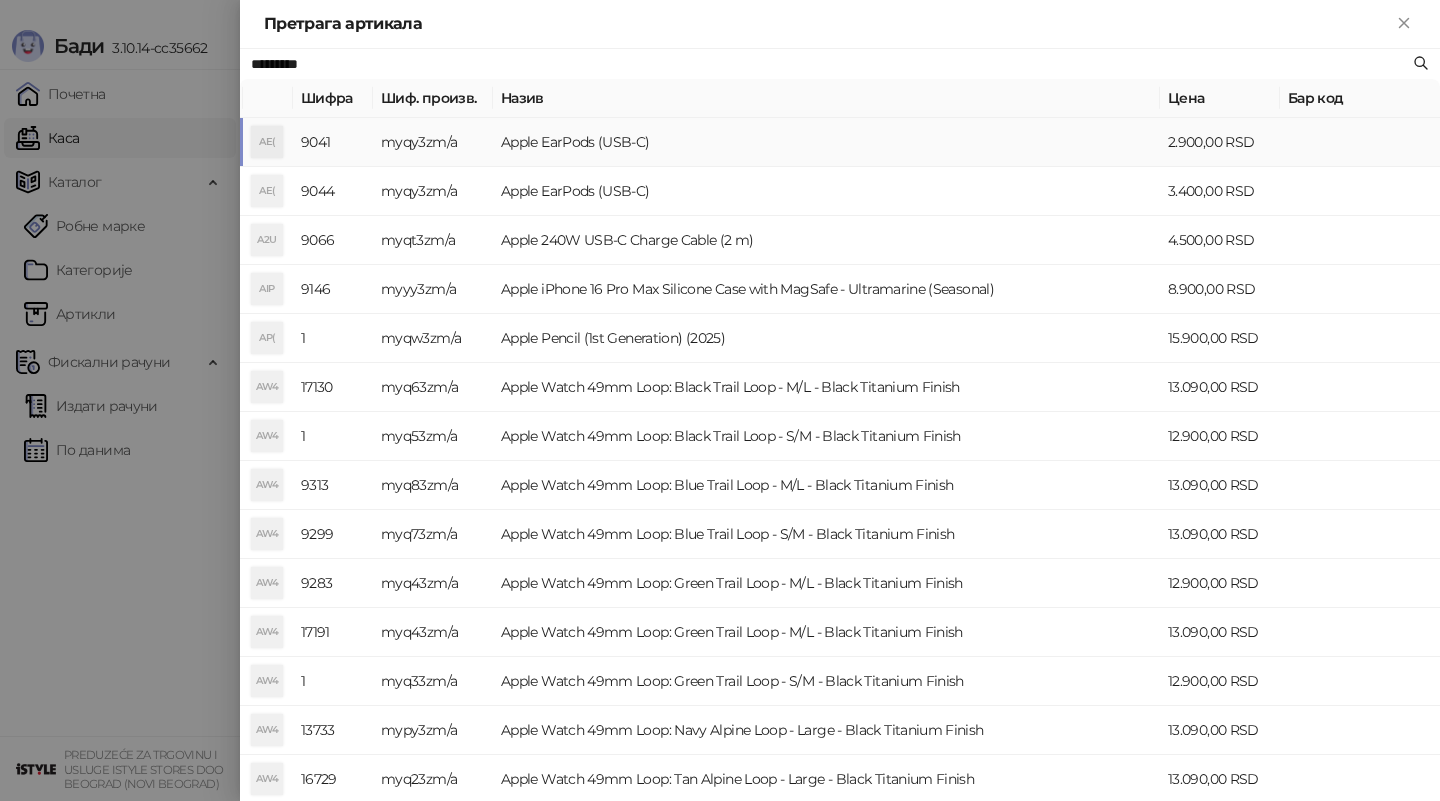 type on "*********" 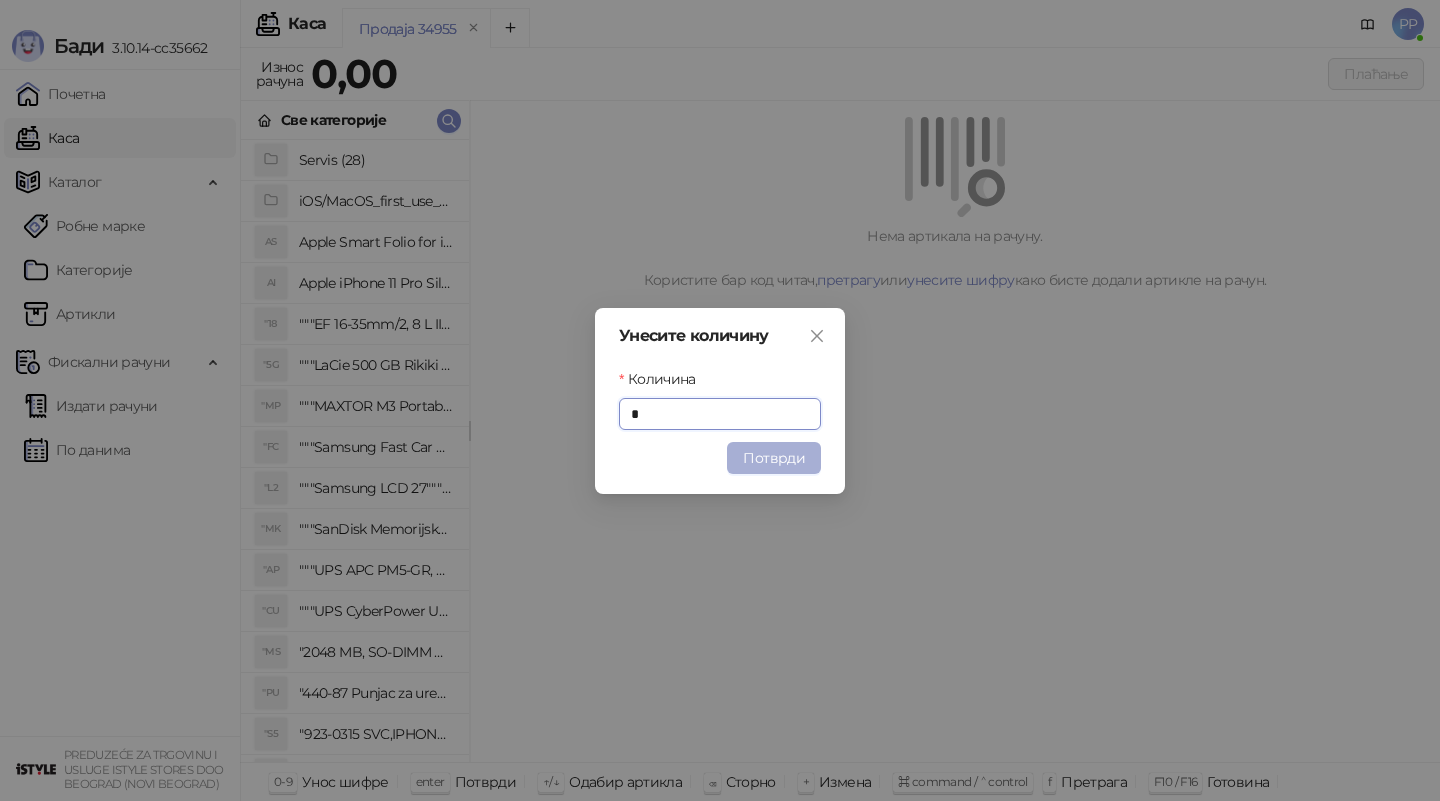 click on "Потврди" at bounding box center [774, 458] 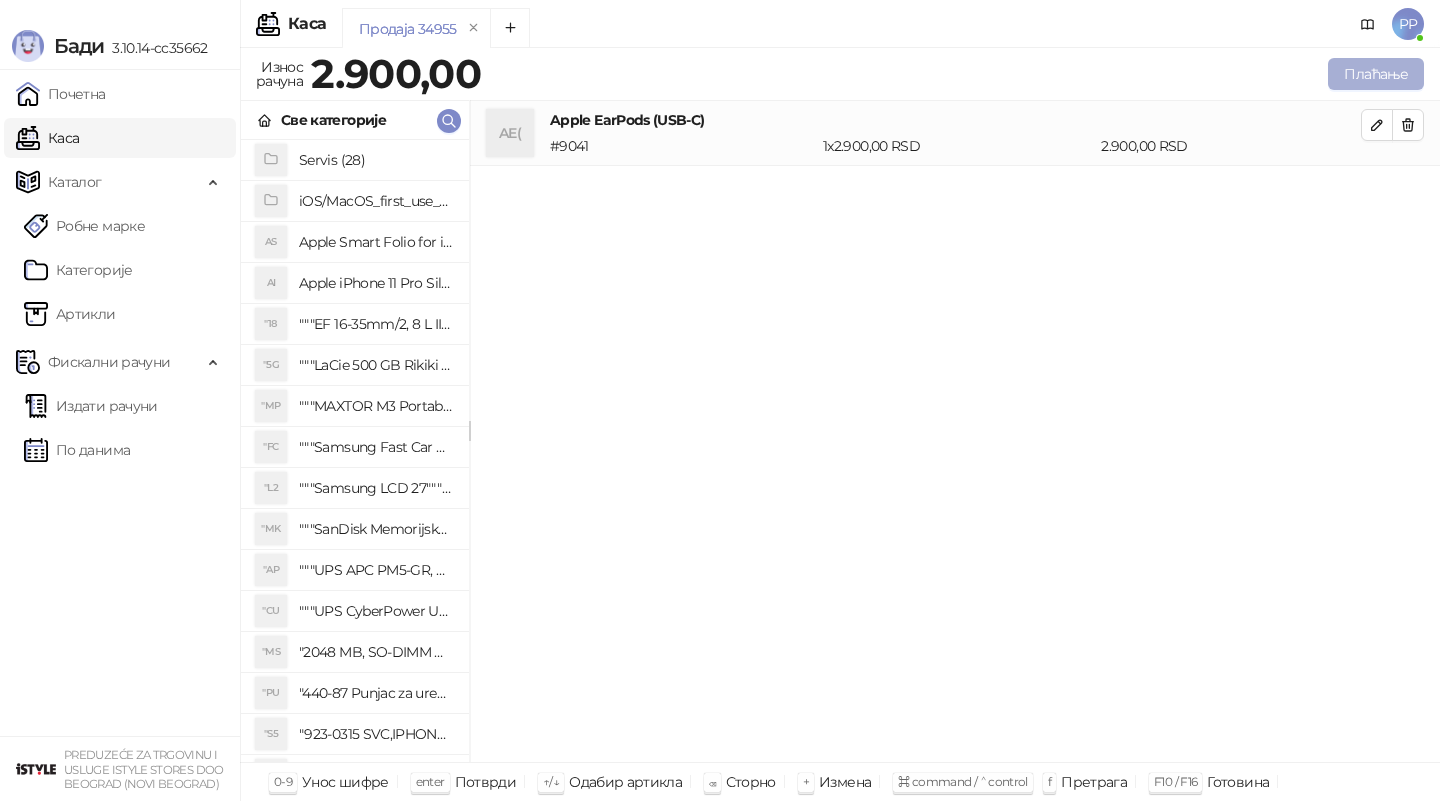 click on "Плаћање" at bounding box center (1376, 74) 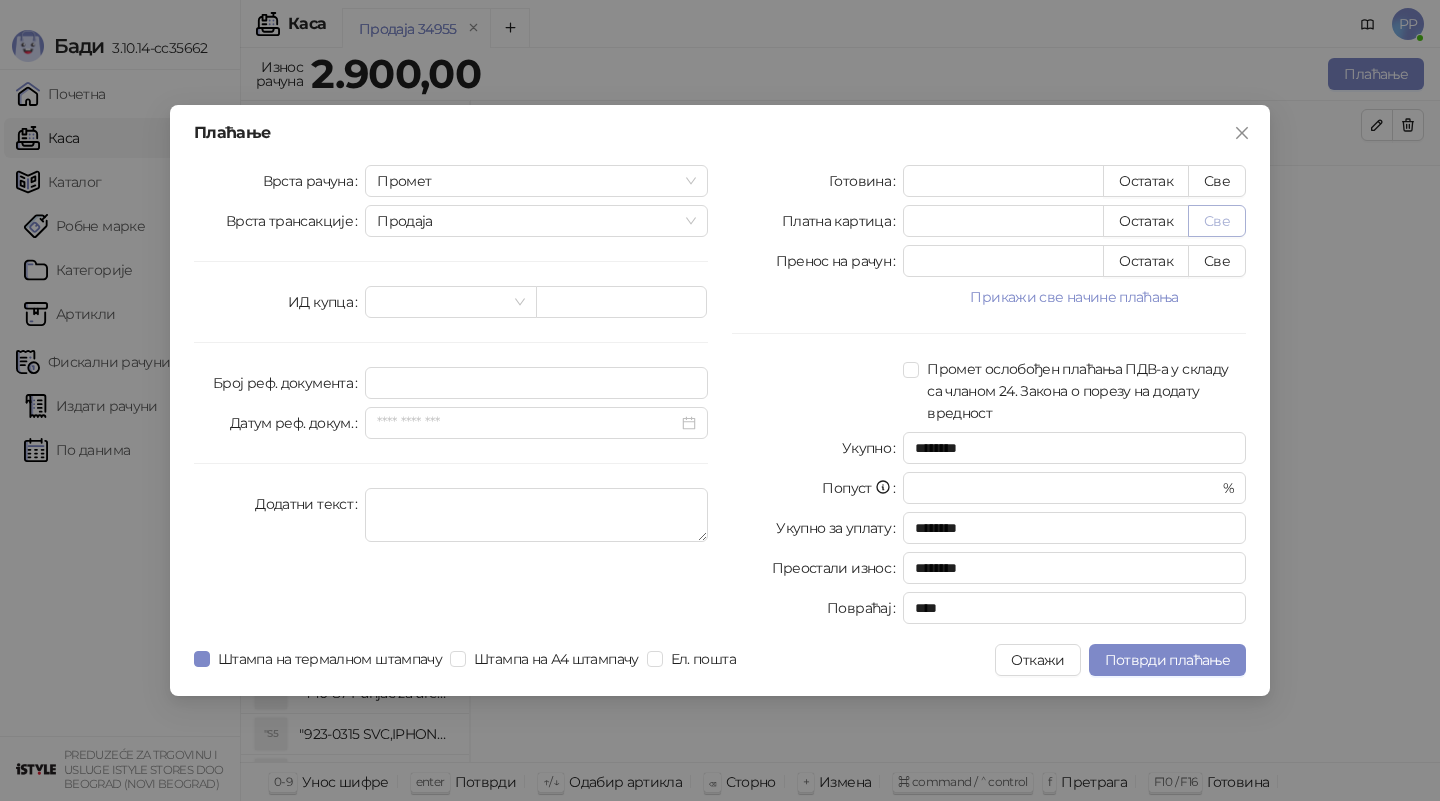click on "Све" at bounding box center [1217, 221] 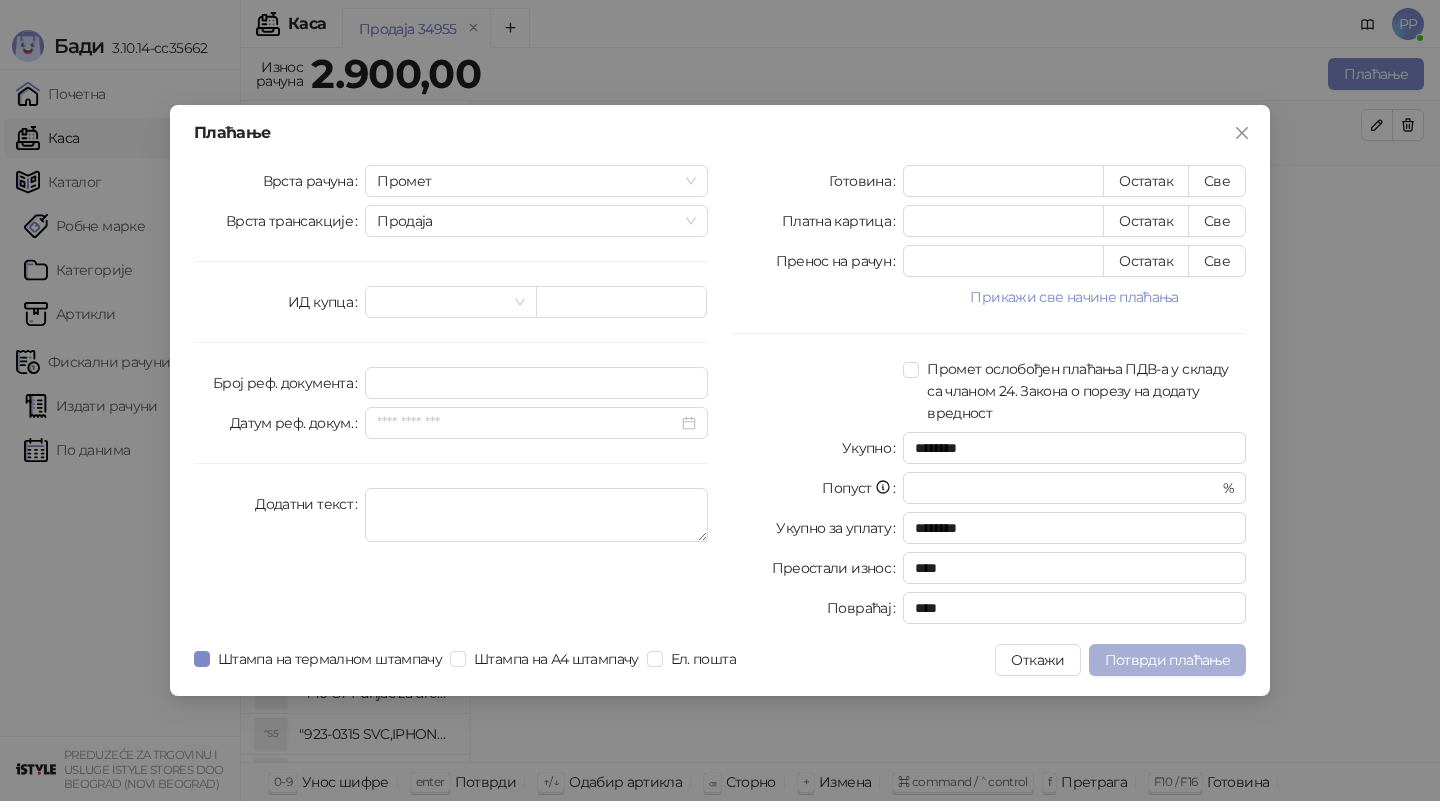 click on "Потврди плаћање" at bounding box center (1167, 660) 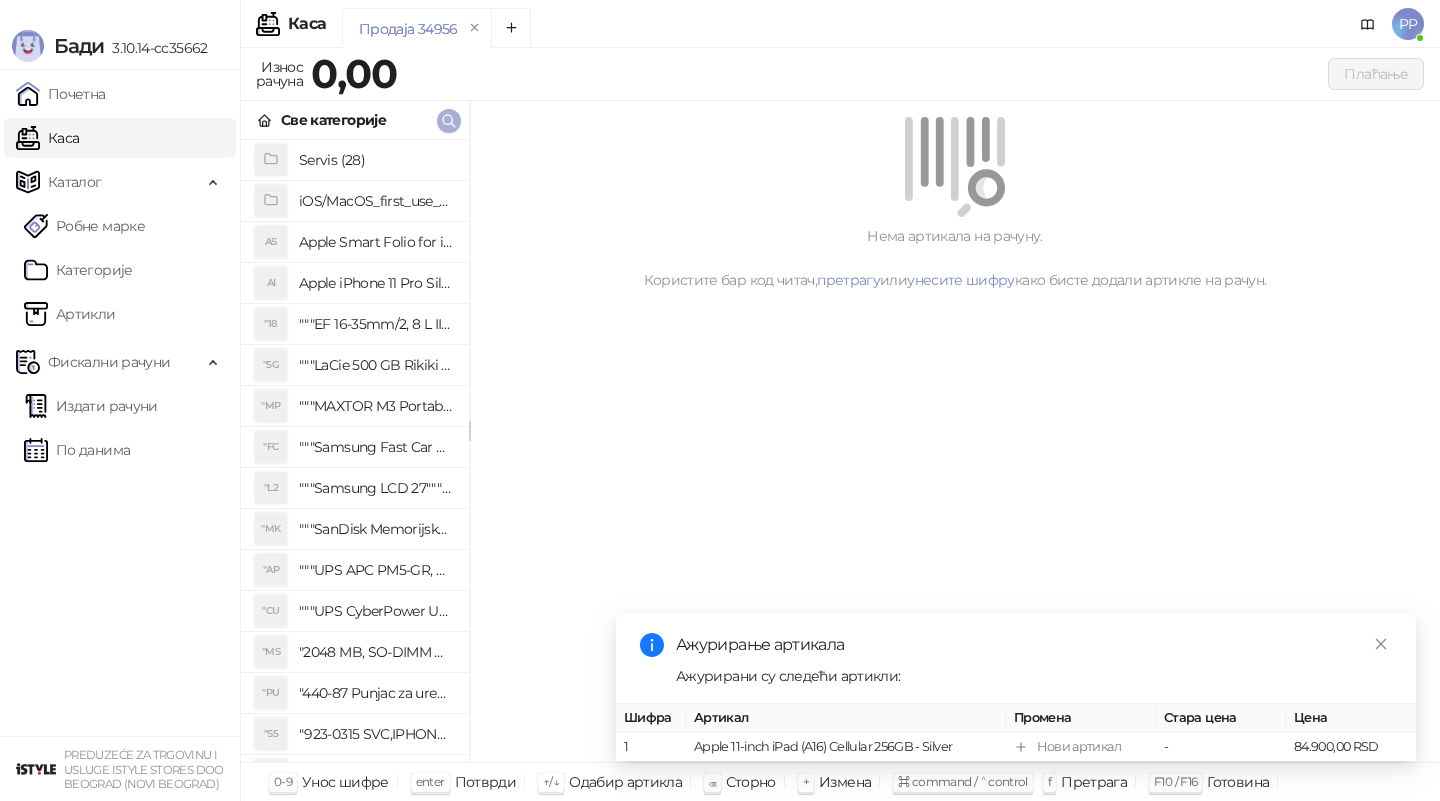 click 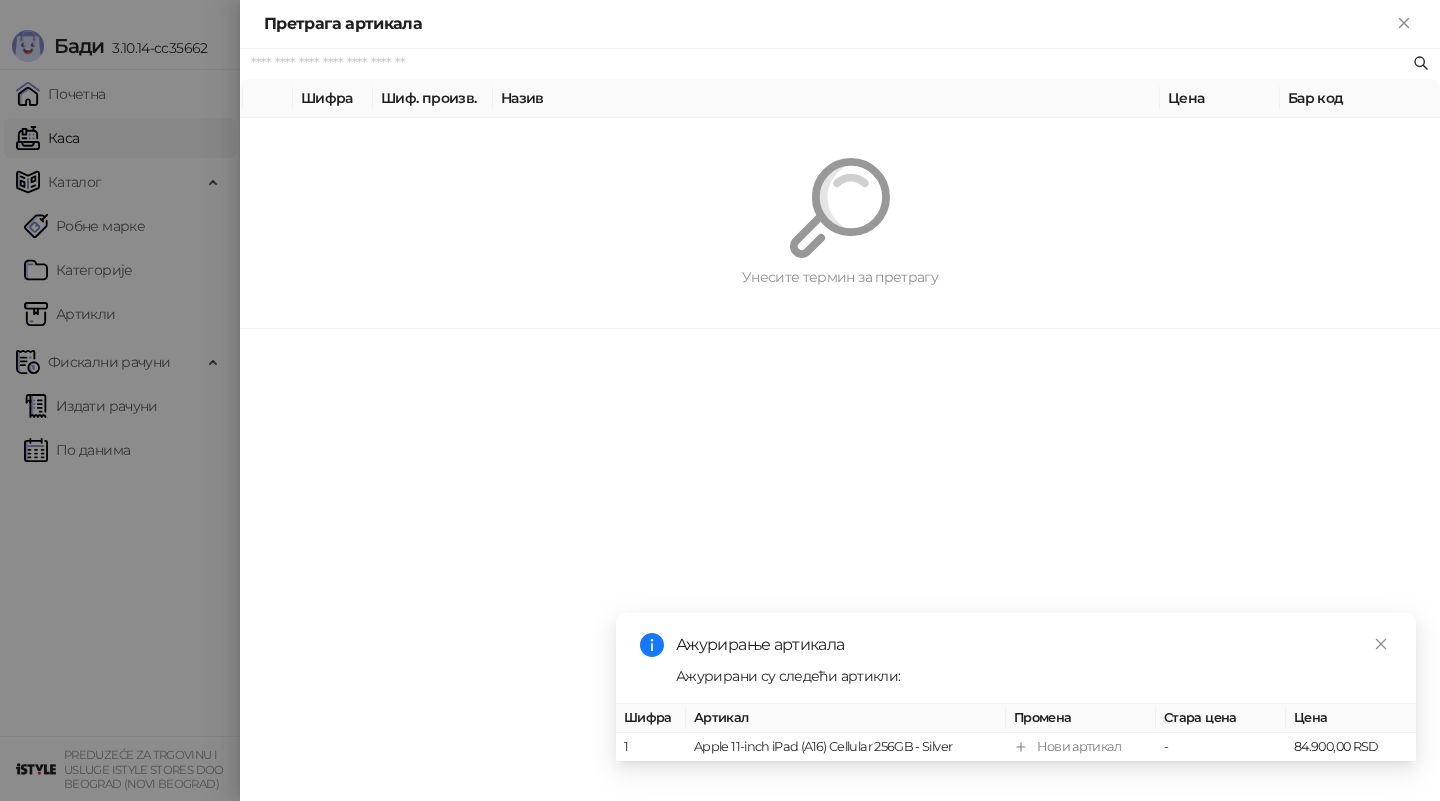 paste on "*********" 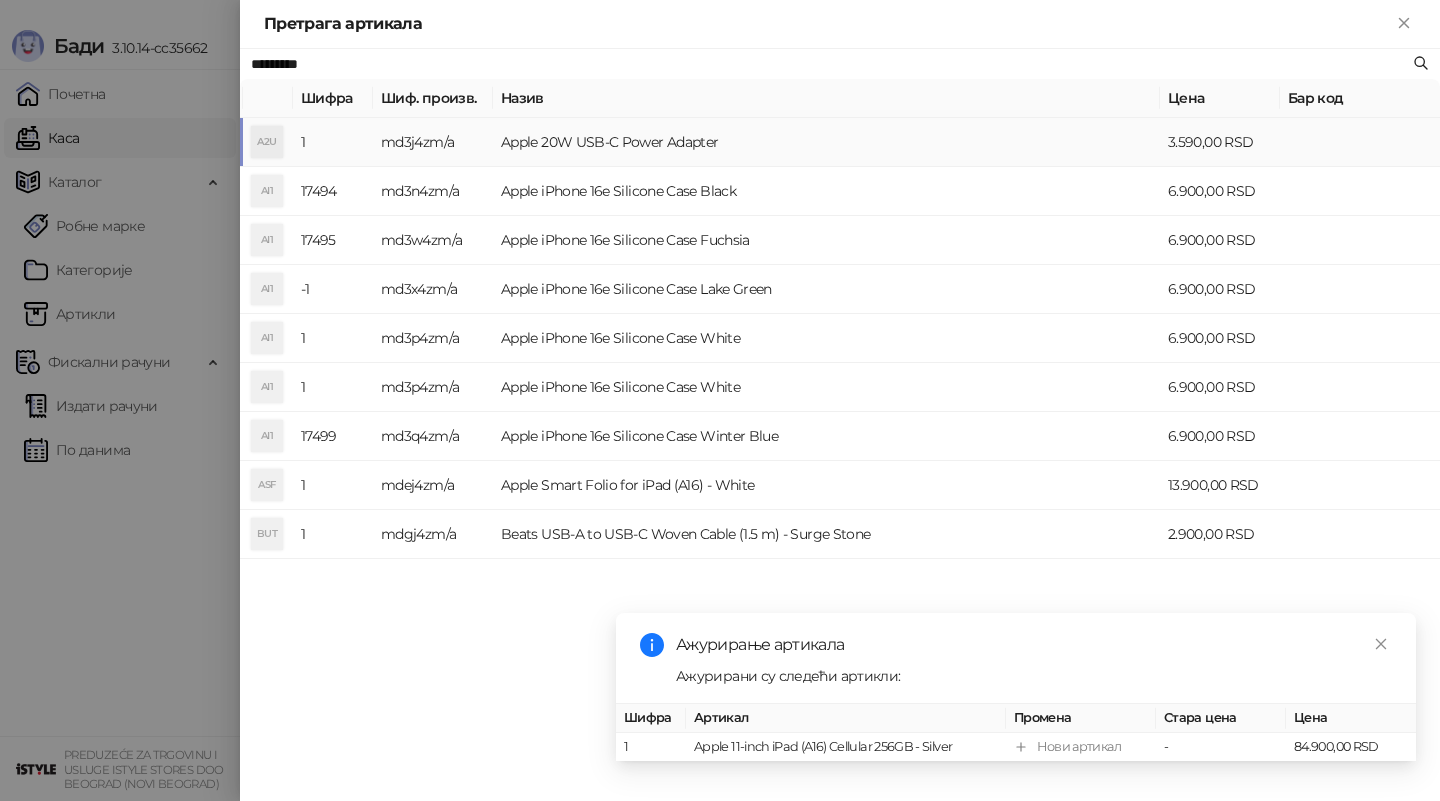 type on "*********" 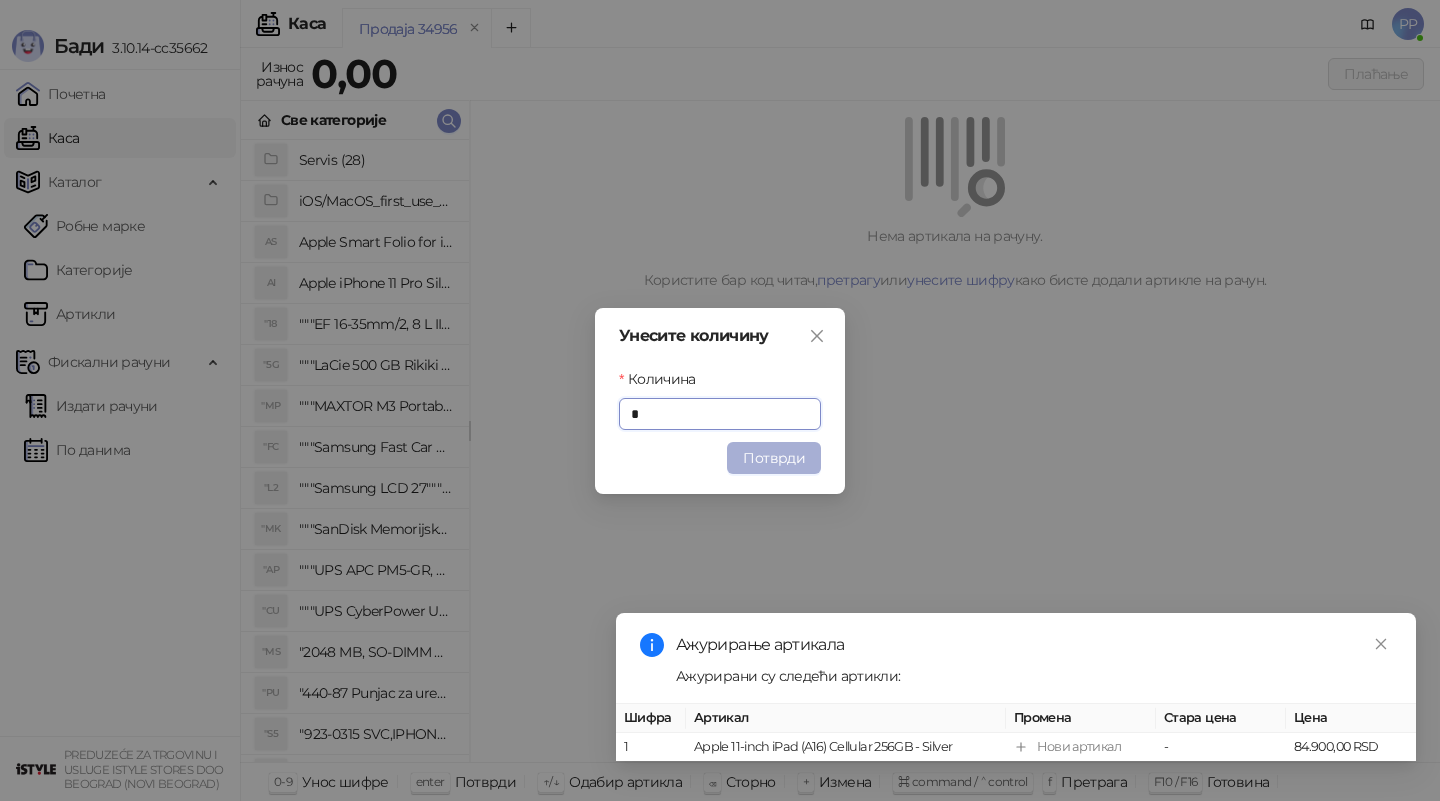 click on "Потврди" at bounding box center (774, 458) 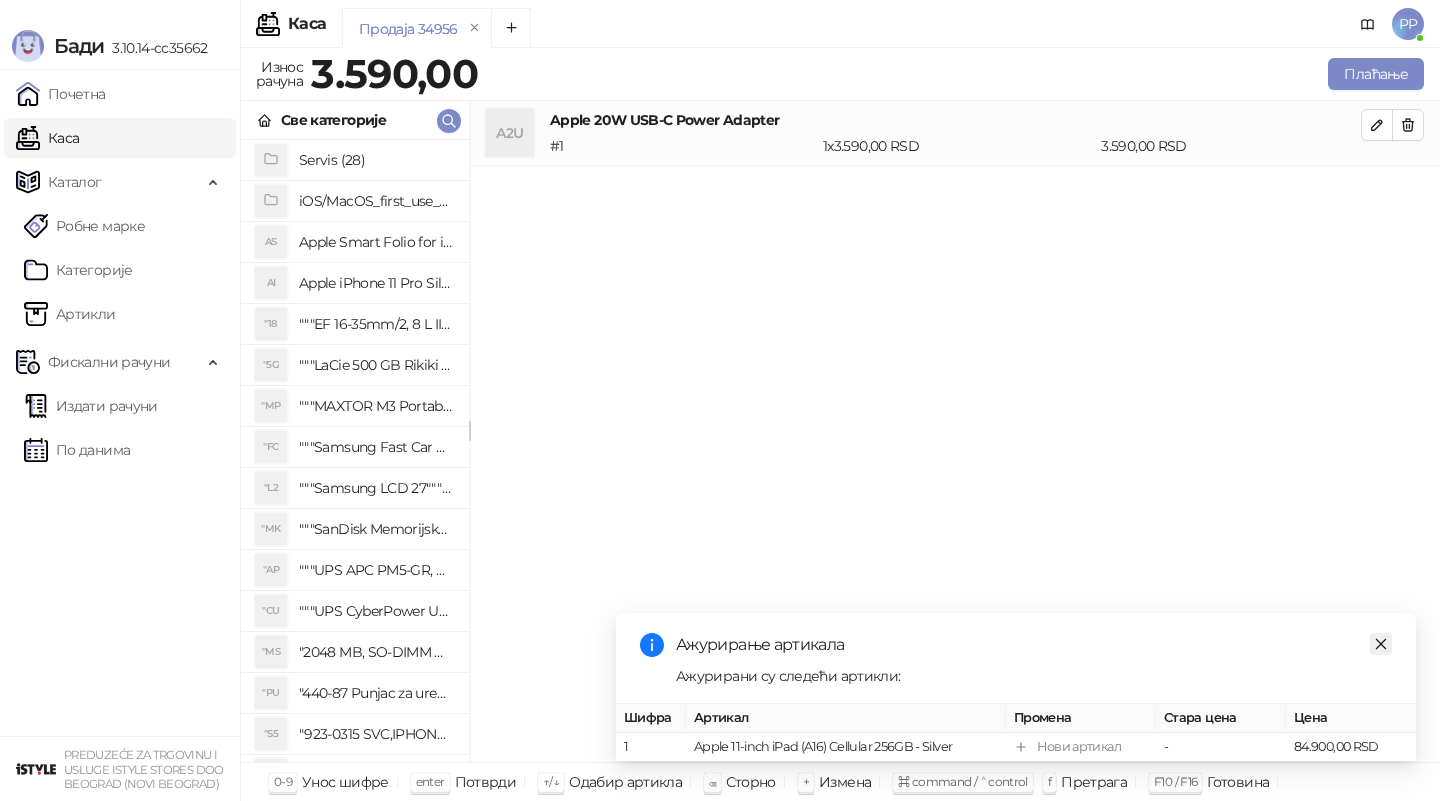click 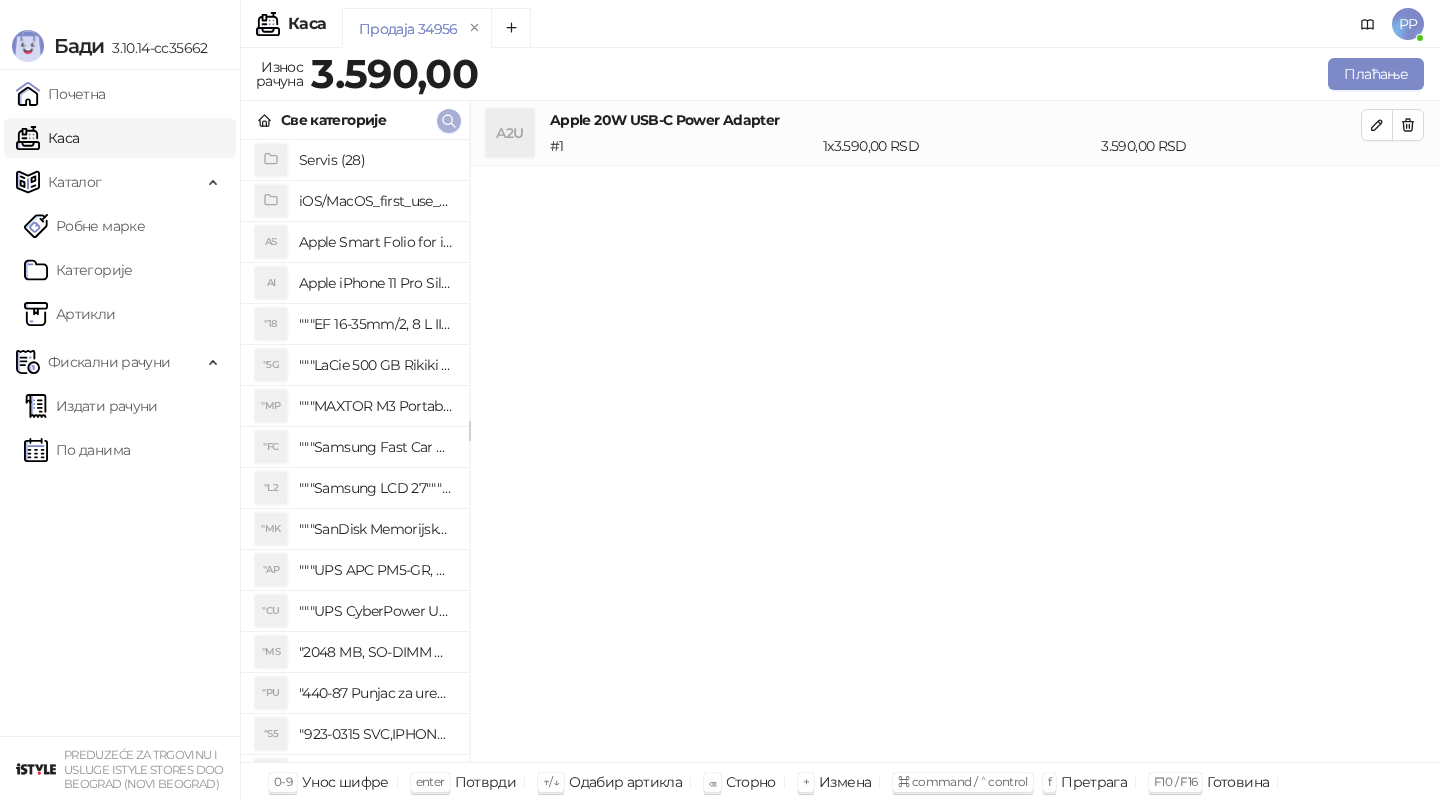 click 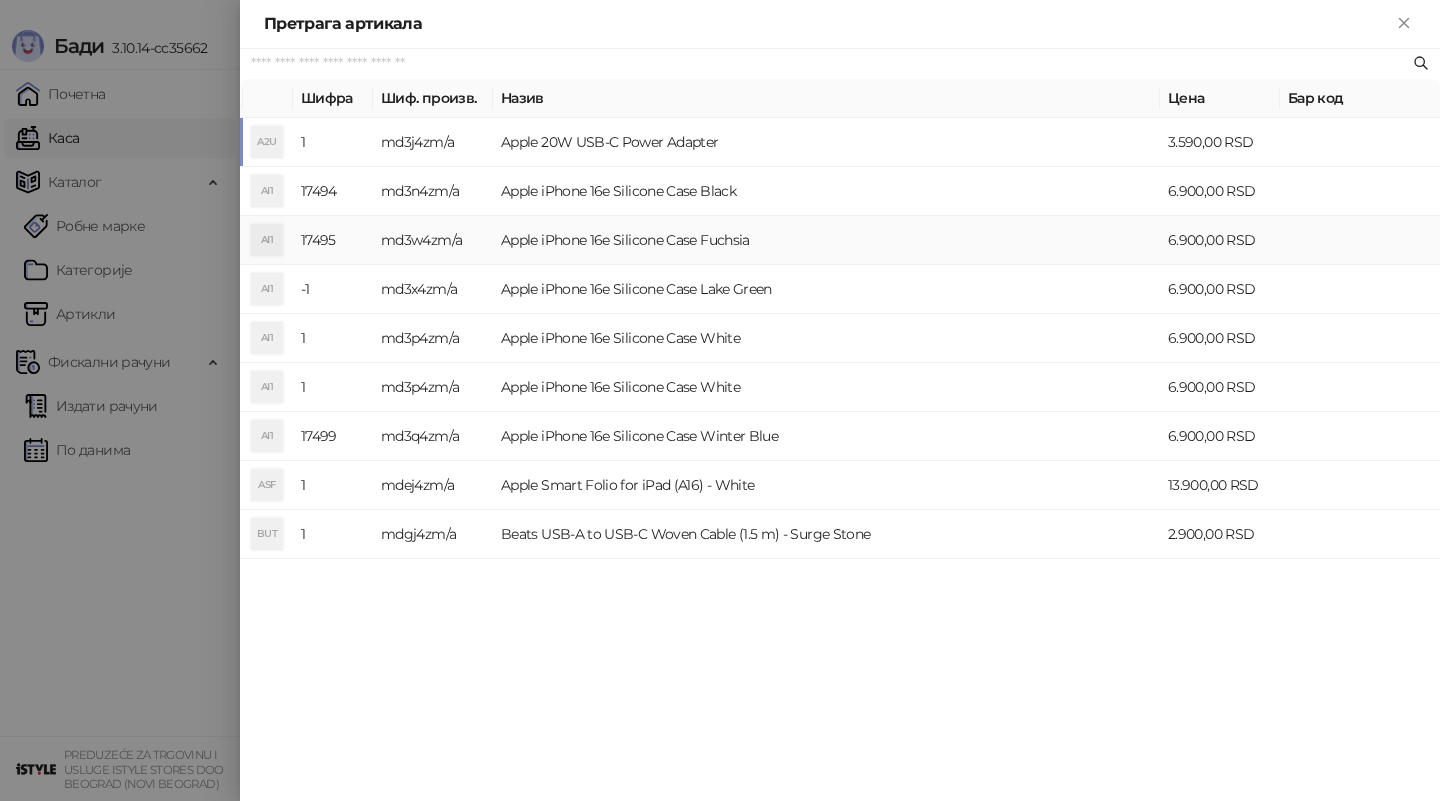 paste on "**********" 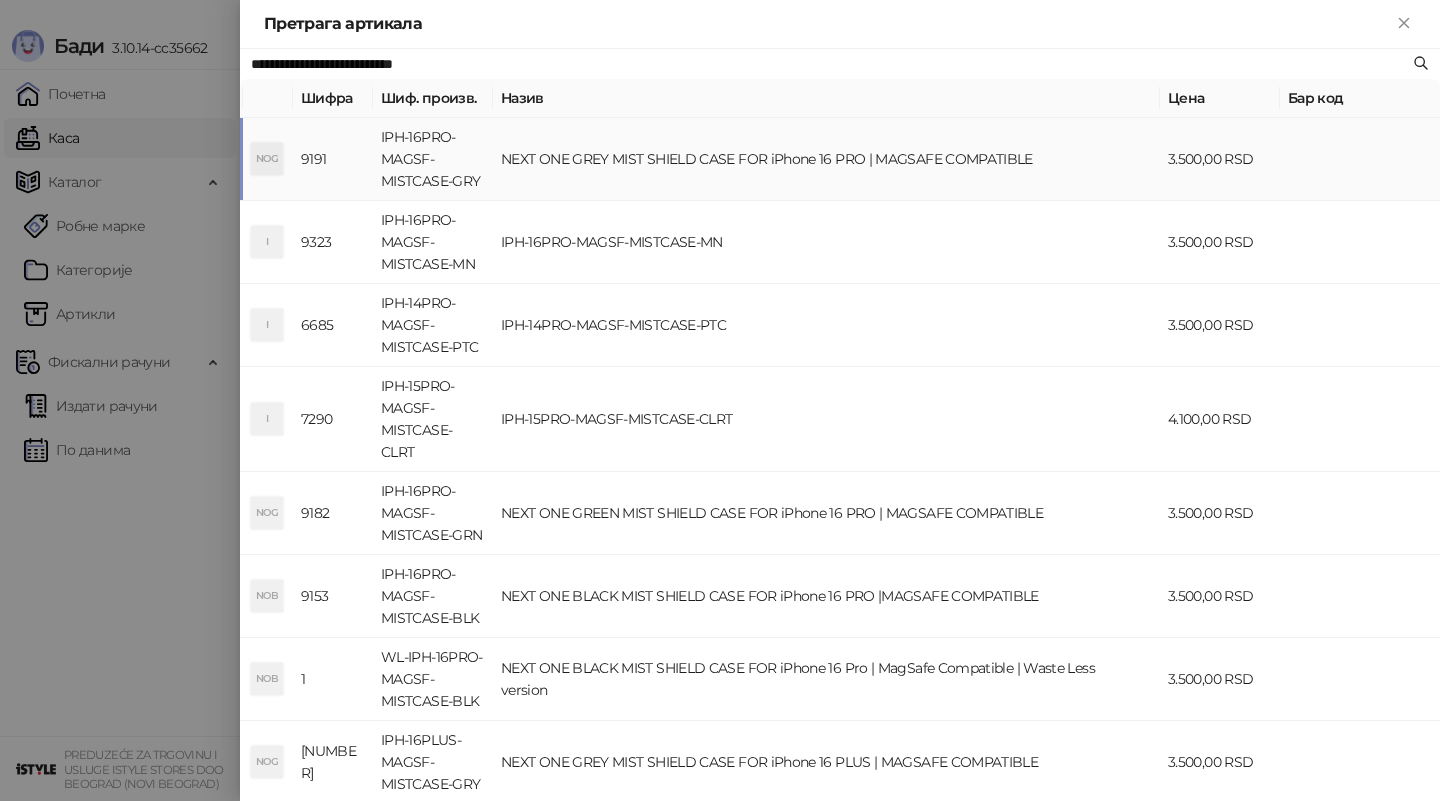 type on "**********" 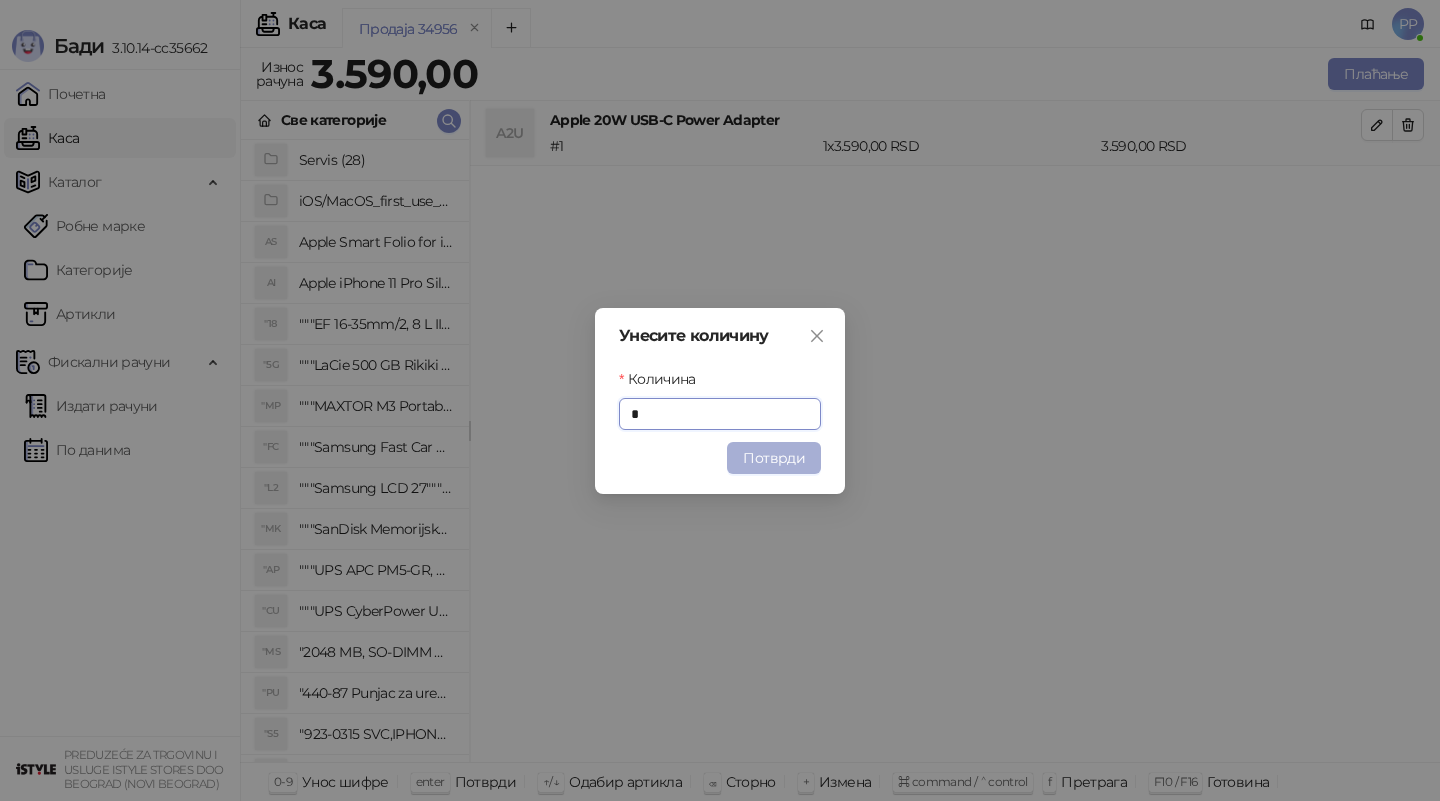 click on "Потврди" at bounding box center (774, 458) 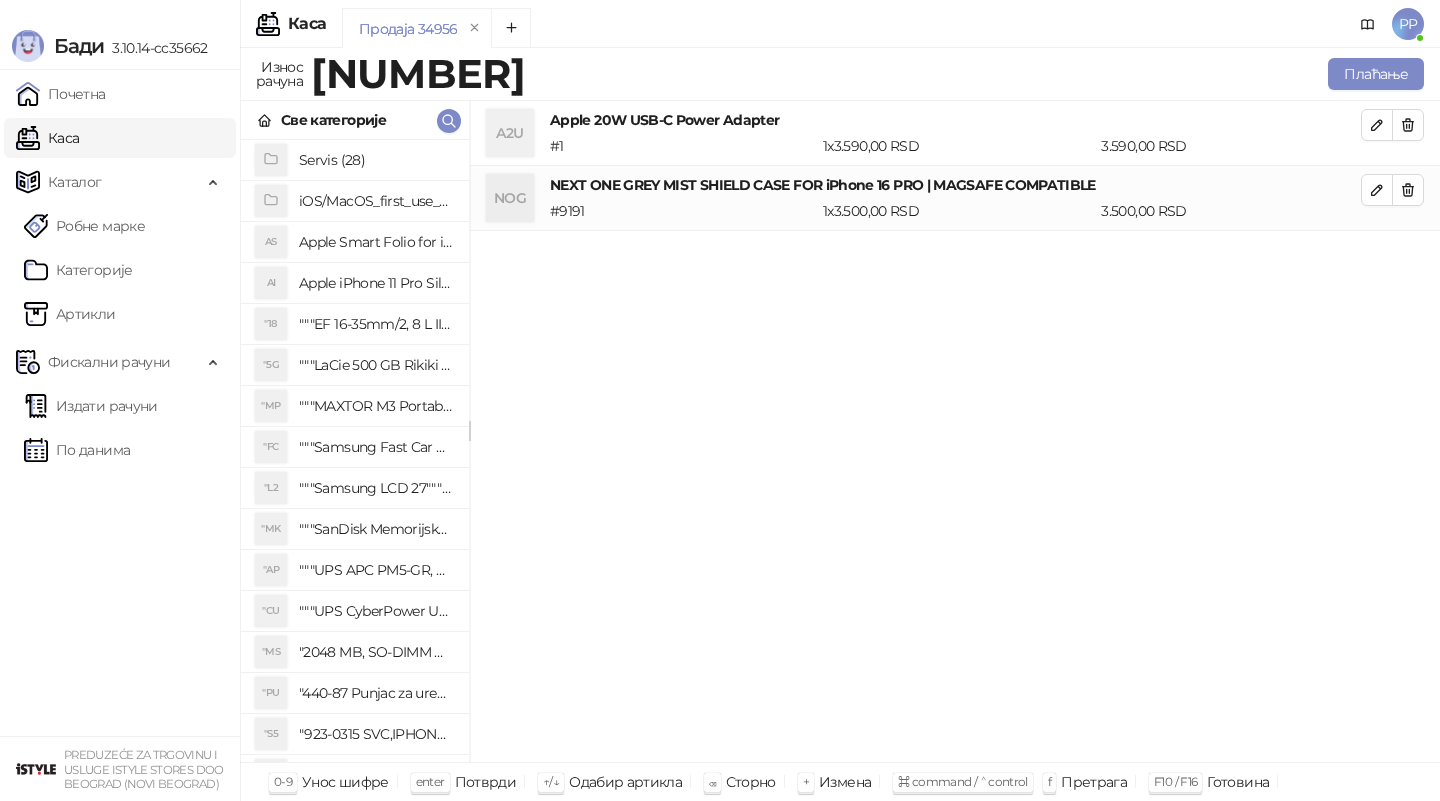 click on "A2U Apple 20W USB-C Power Adapter    # 1 1  x  3.590,00 RSD 3.590,00 RSD NOG NEXT ONE GREY MIST SHIELD CASE FOR iPhone 16 PRO | MAGSAFE COMPATIBLE    # 9191 1  x  3.500,00 RSD 3.500,00 RSD" at bounding box center [955, 432] 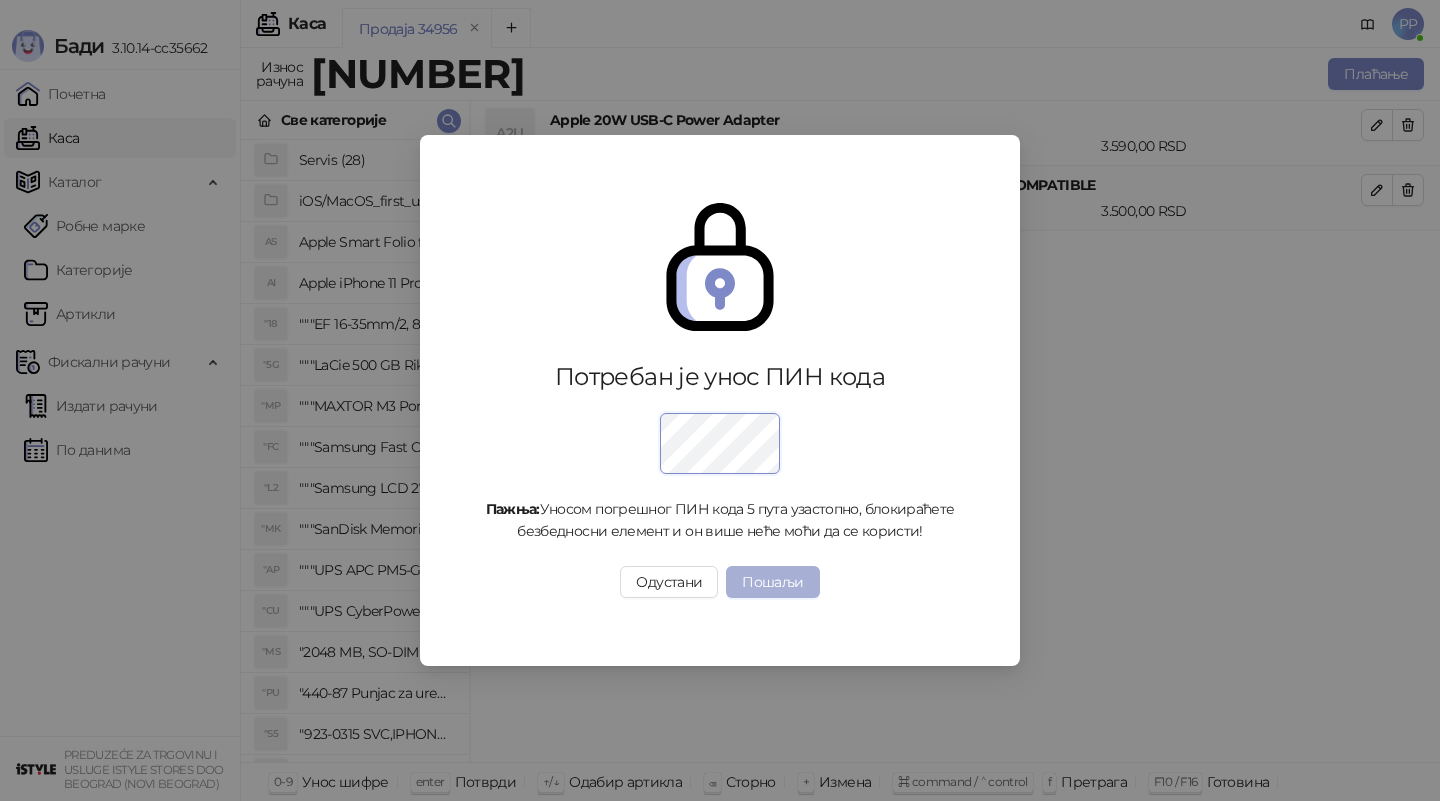 click on "Пошаљи" at bounding box center [772, 582] 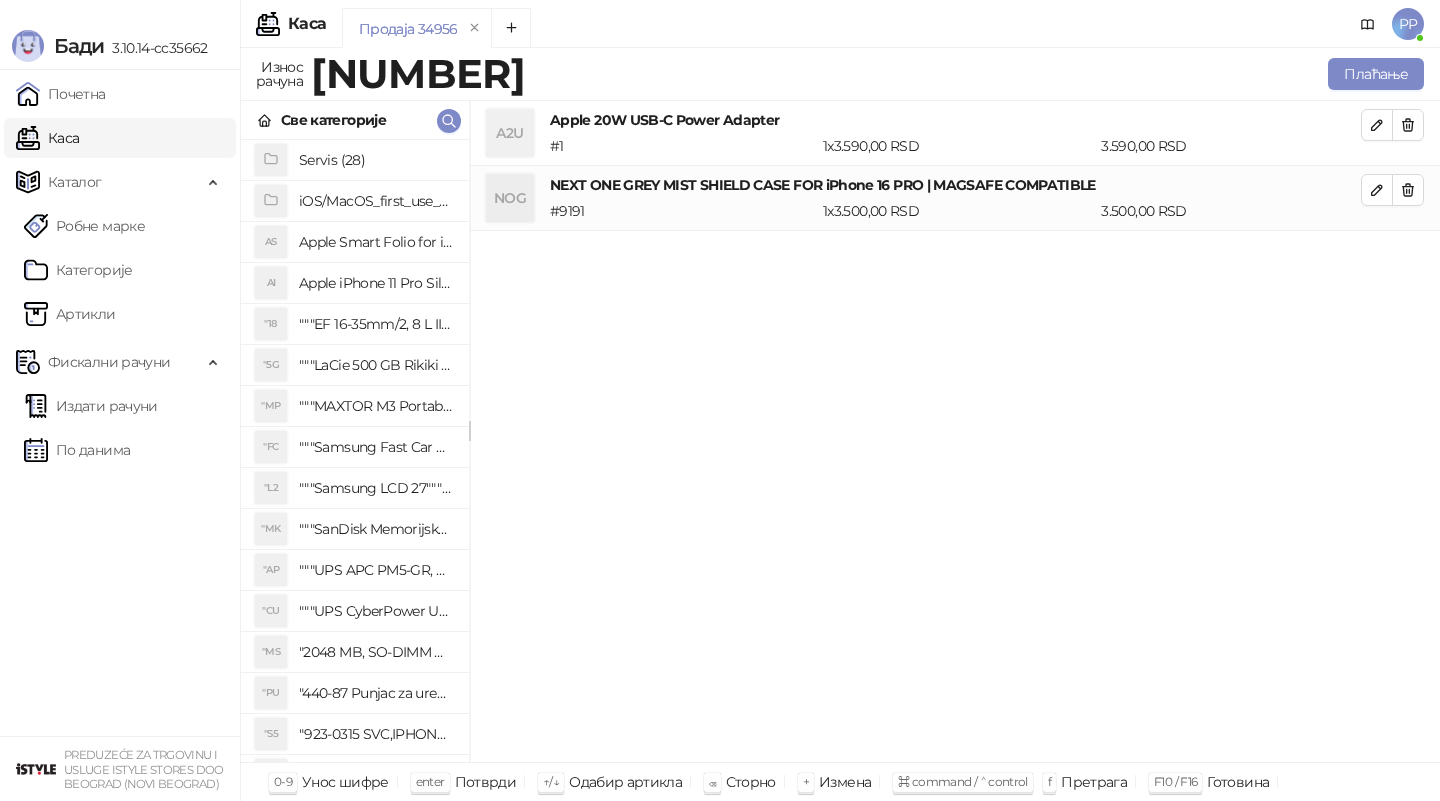 click on "A2U Apple 20W USB-C Power Adapter    # 1 1  x  3.590,00 RSD 3.590,00 RSD NOG NEXT ONE GREY MIST SHIELD CASE FOR iPhone 16 PRO | MAGSAFE COMPATIBLE    # 9191 1  x  3.500,00 RSD 3.500,00 RSD" at bounding box center [955, 432] 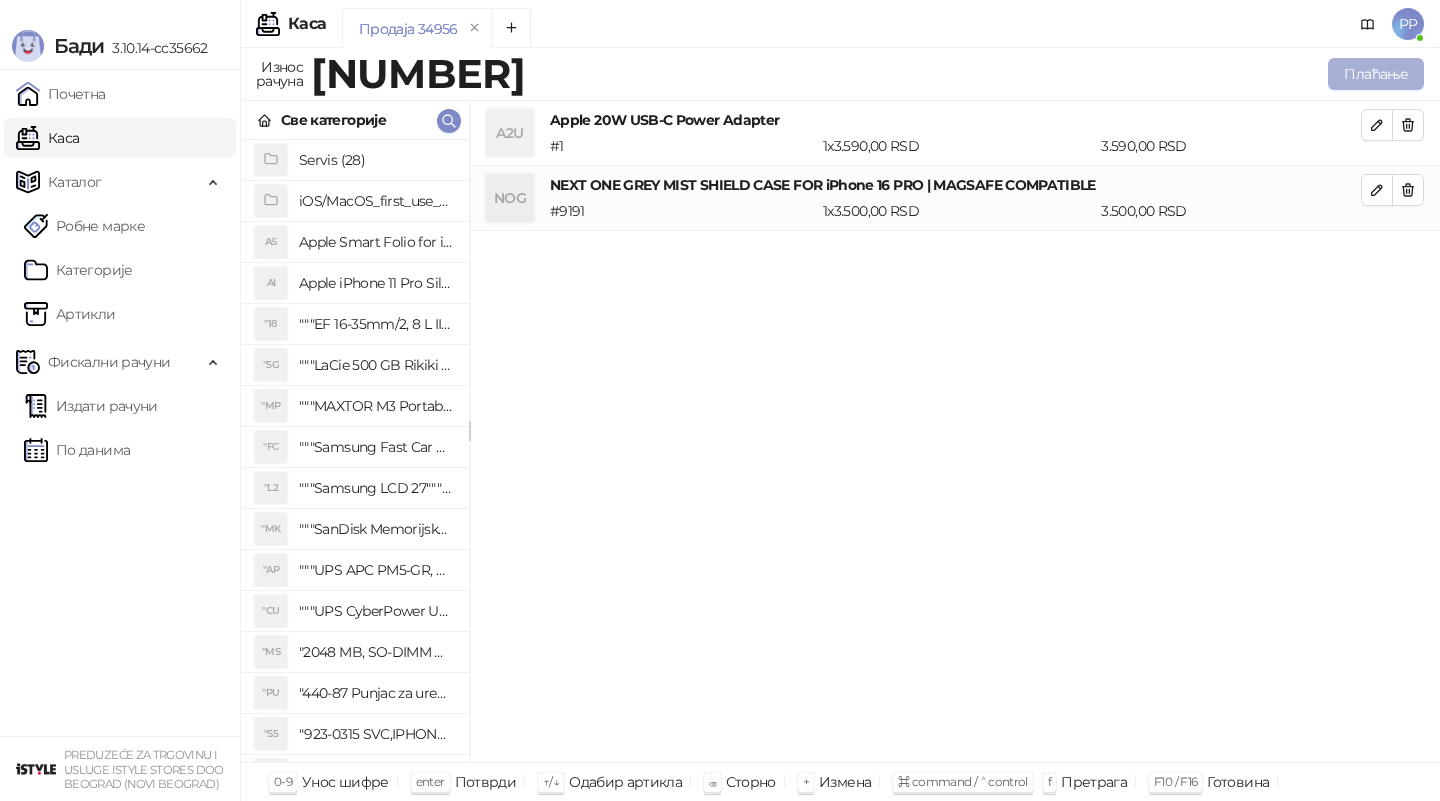 click on "Плаћање" at bounding box center (1376, 74) 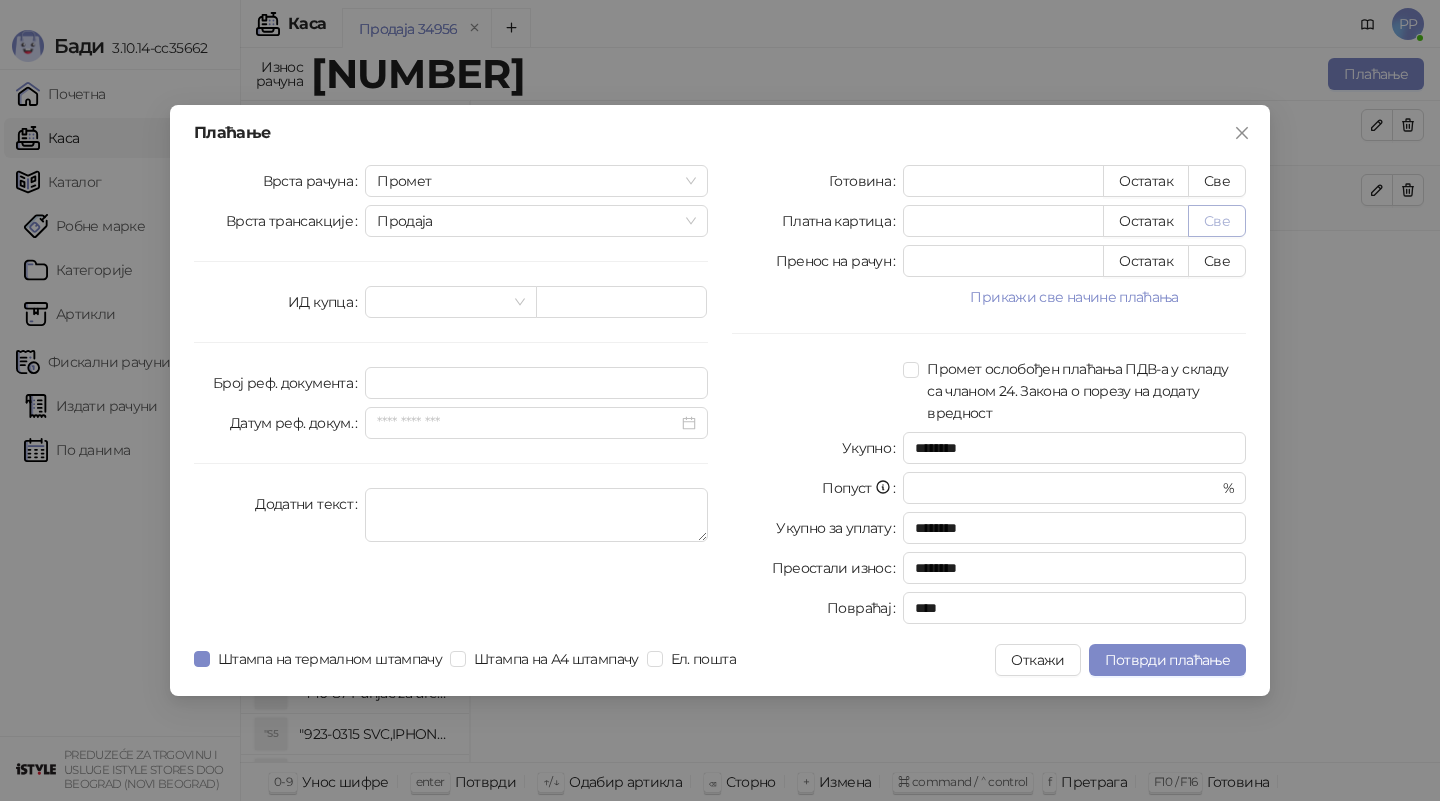 click on "Све" at bounding box center (1217, 221) 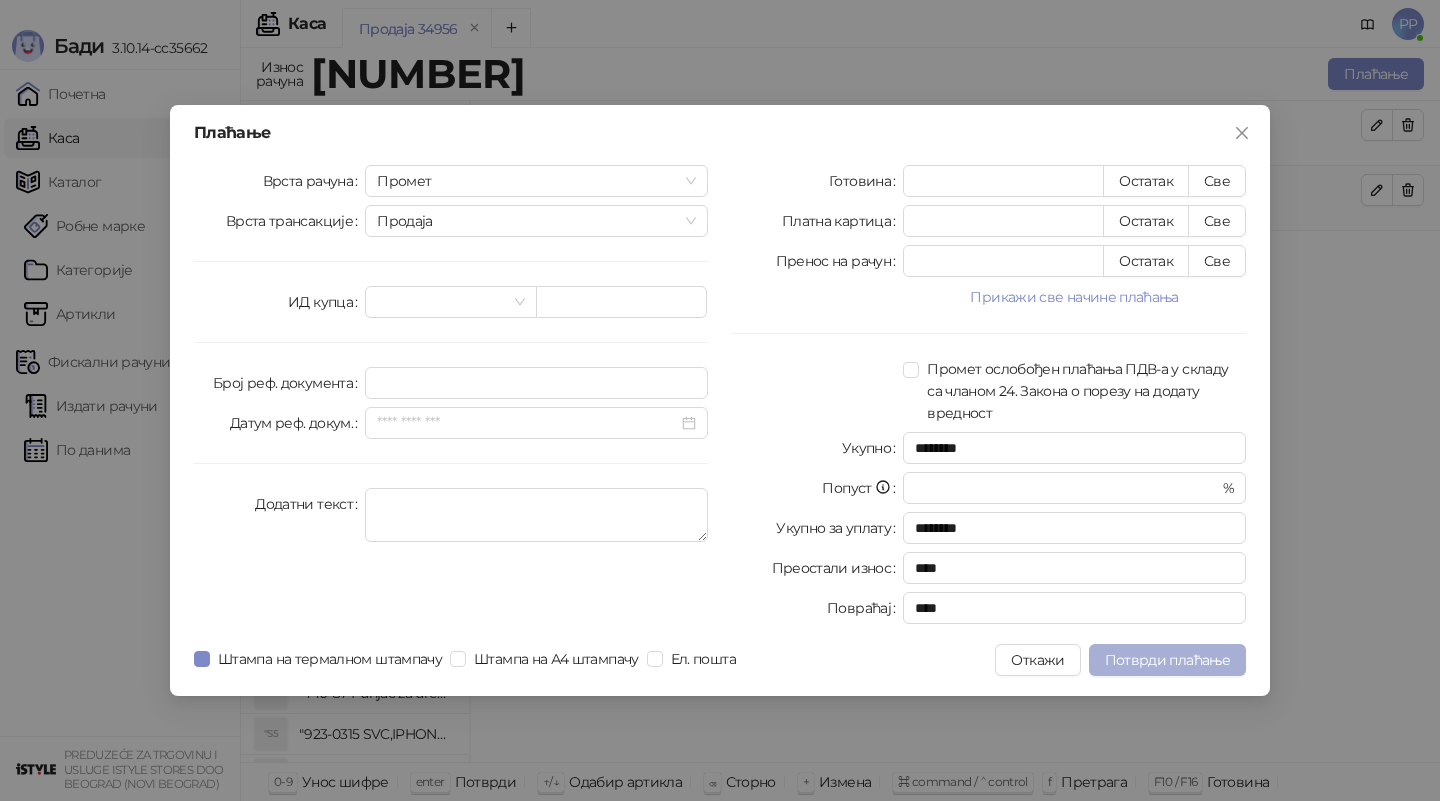 click on "Потврди плаћање" at bounding box center (1167, 660) 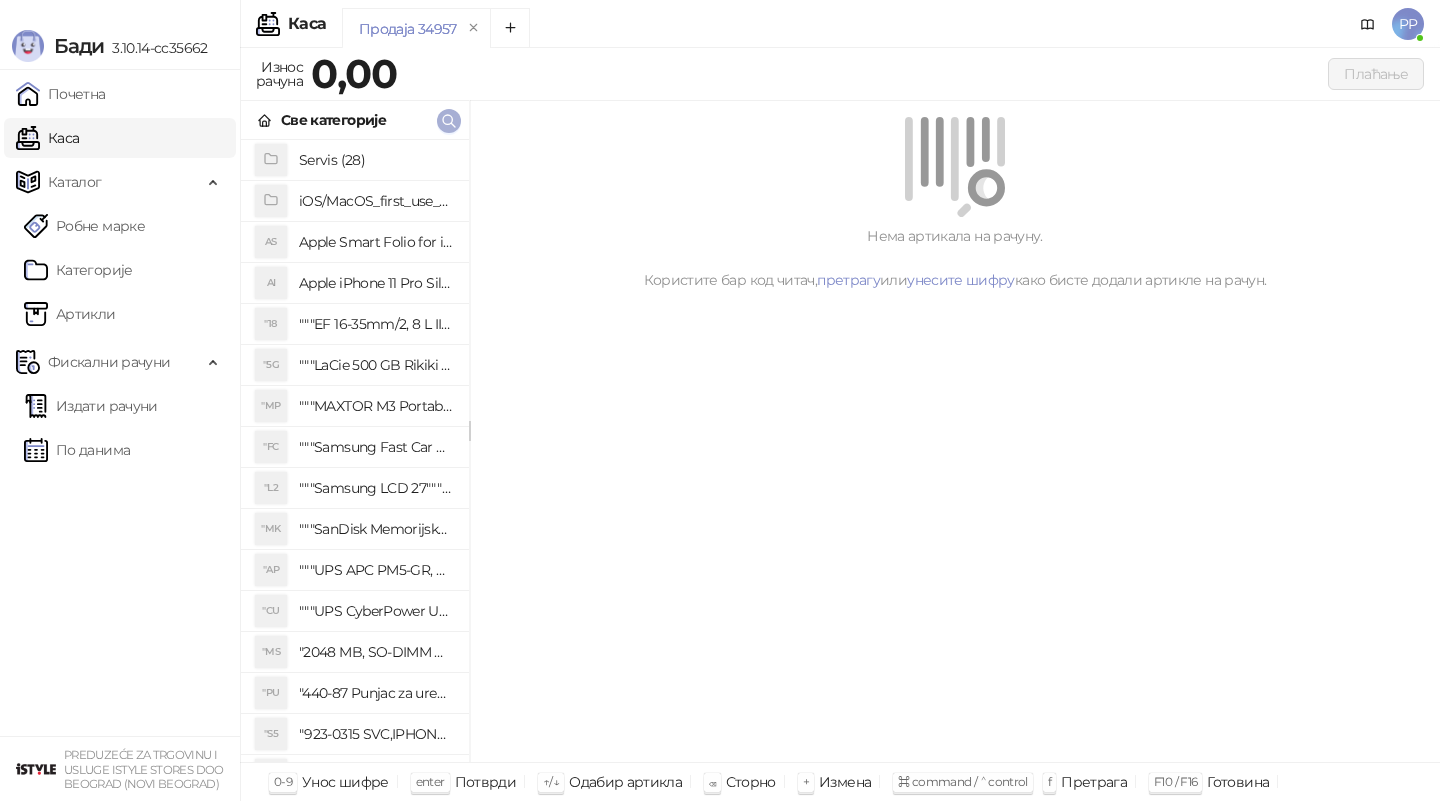 click 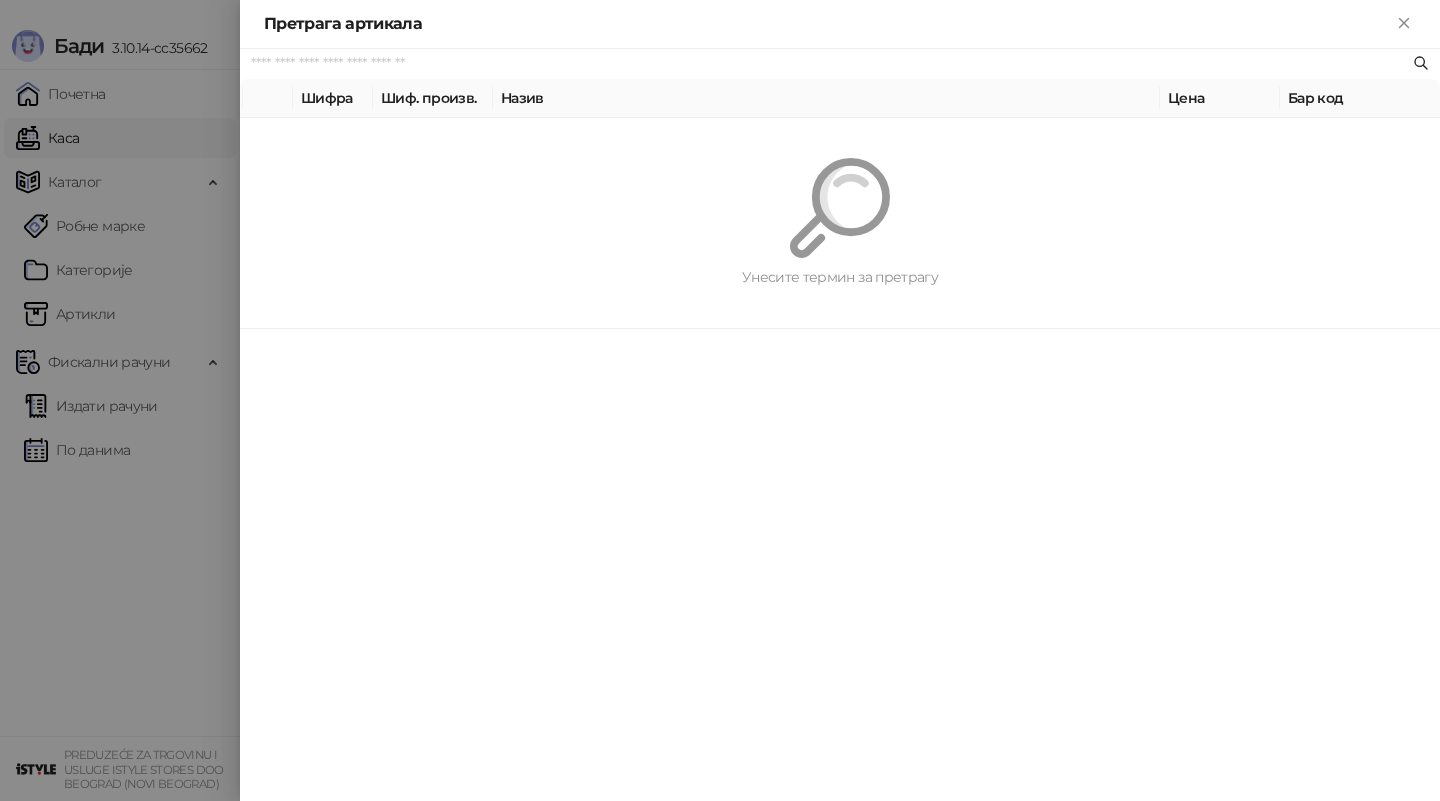 paste on "**********" 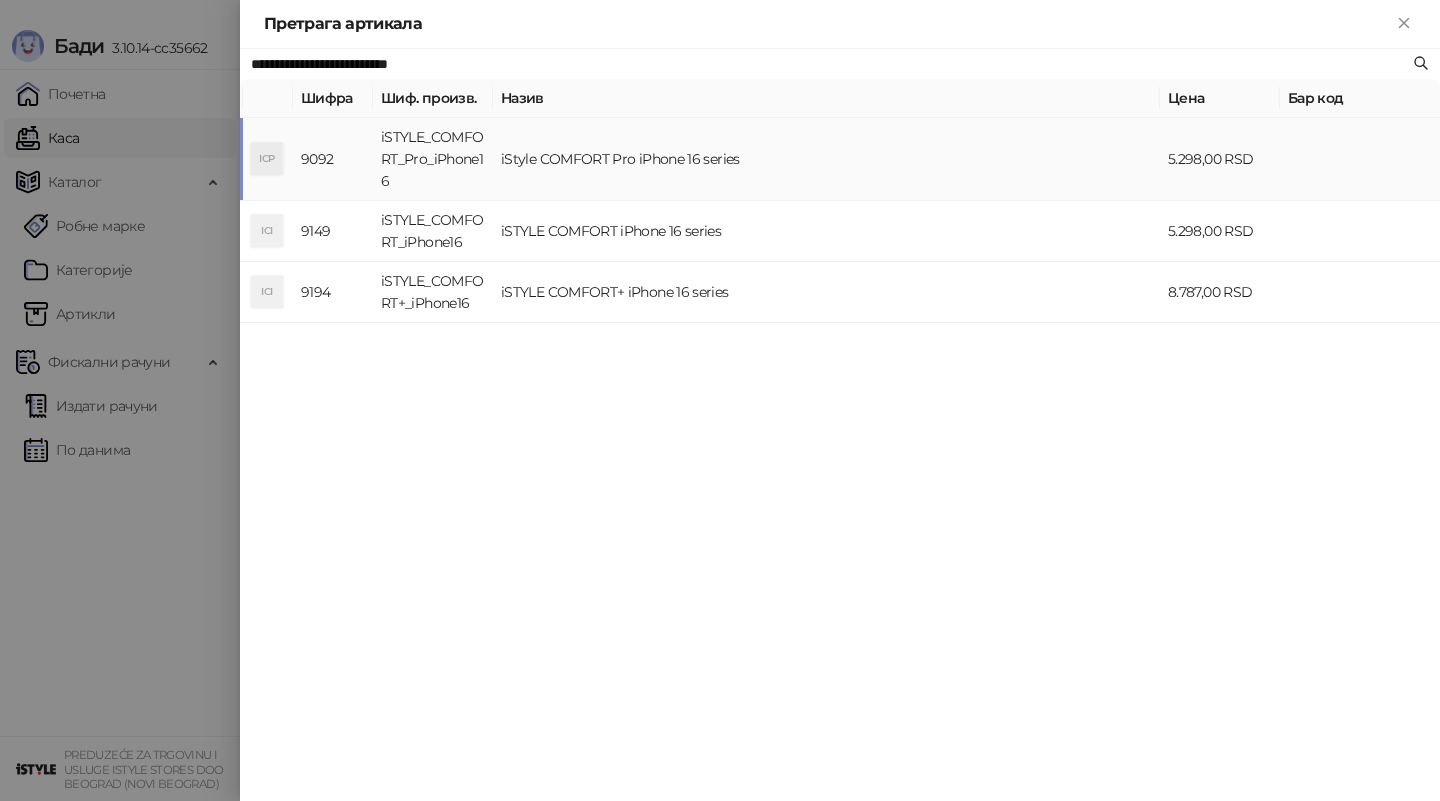 type on "**********" 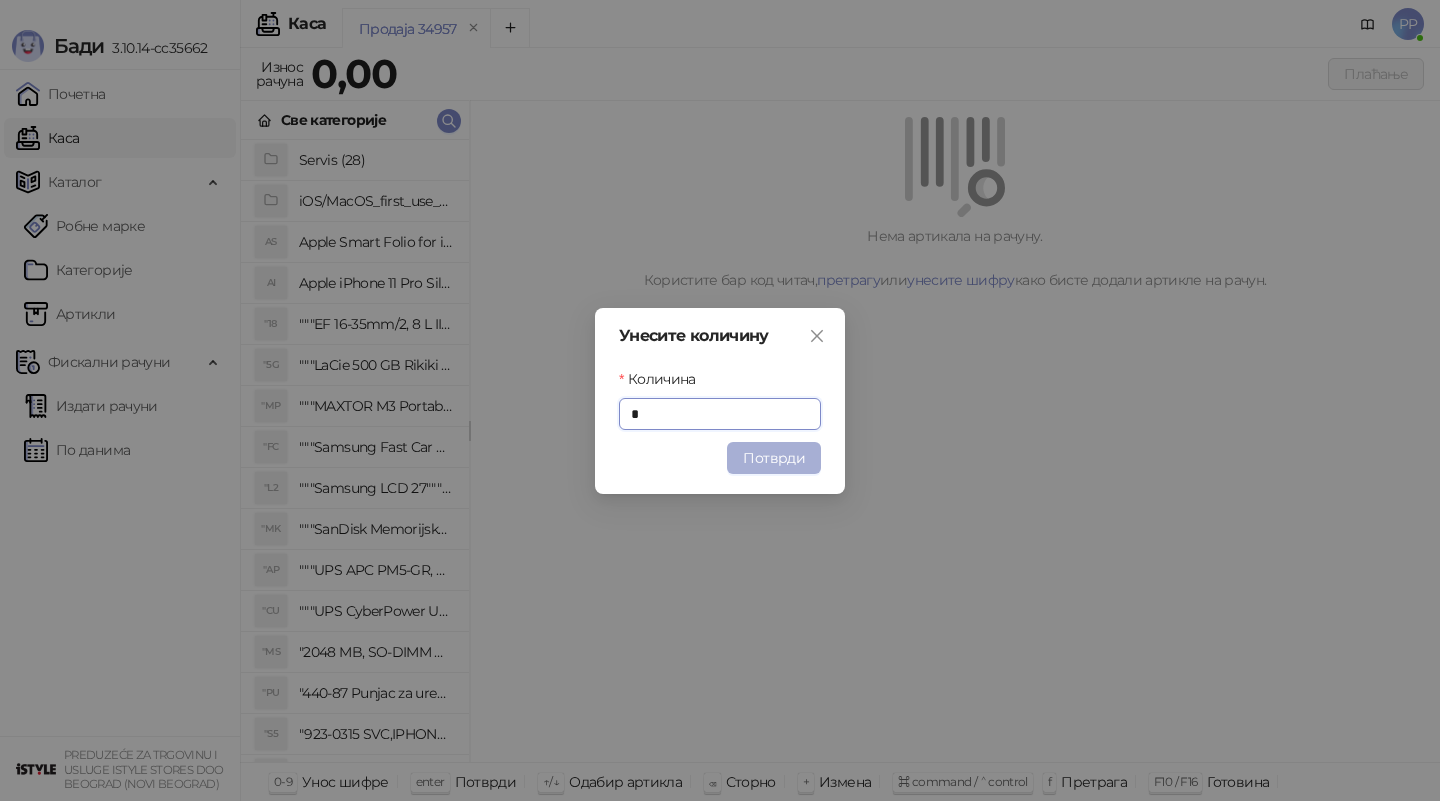 click on "Потврди" at bounding box center [774, 458] 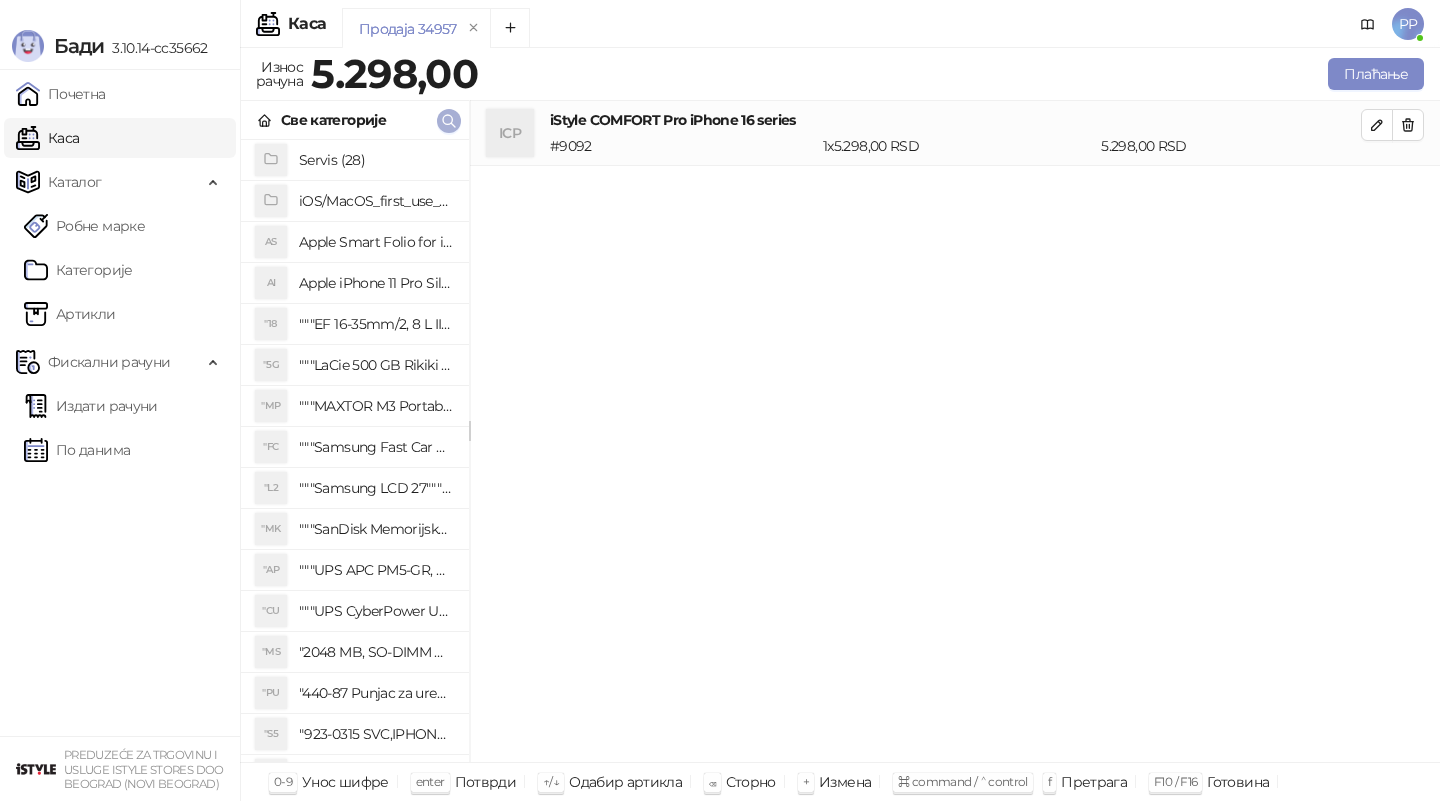 click 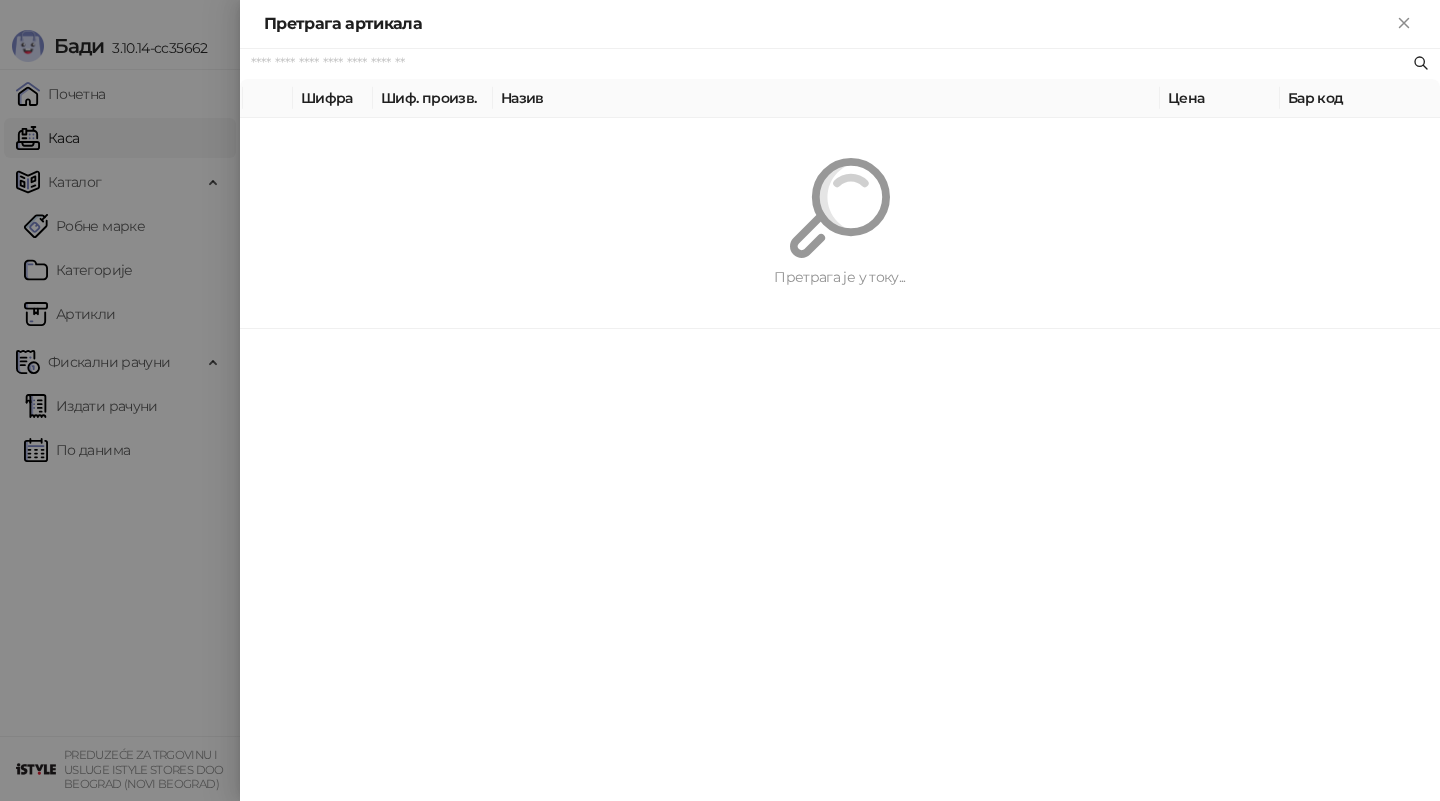 paste on "**********" 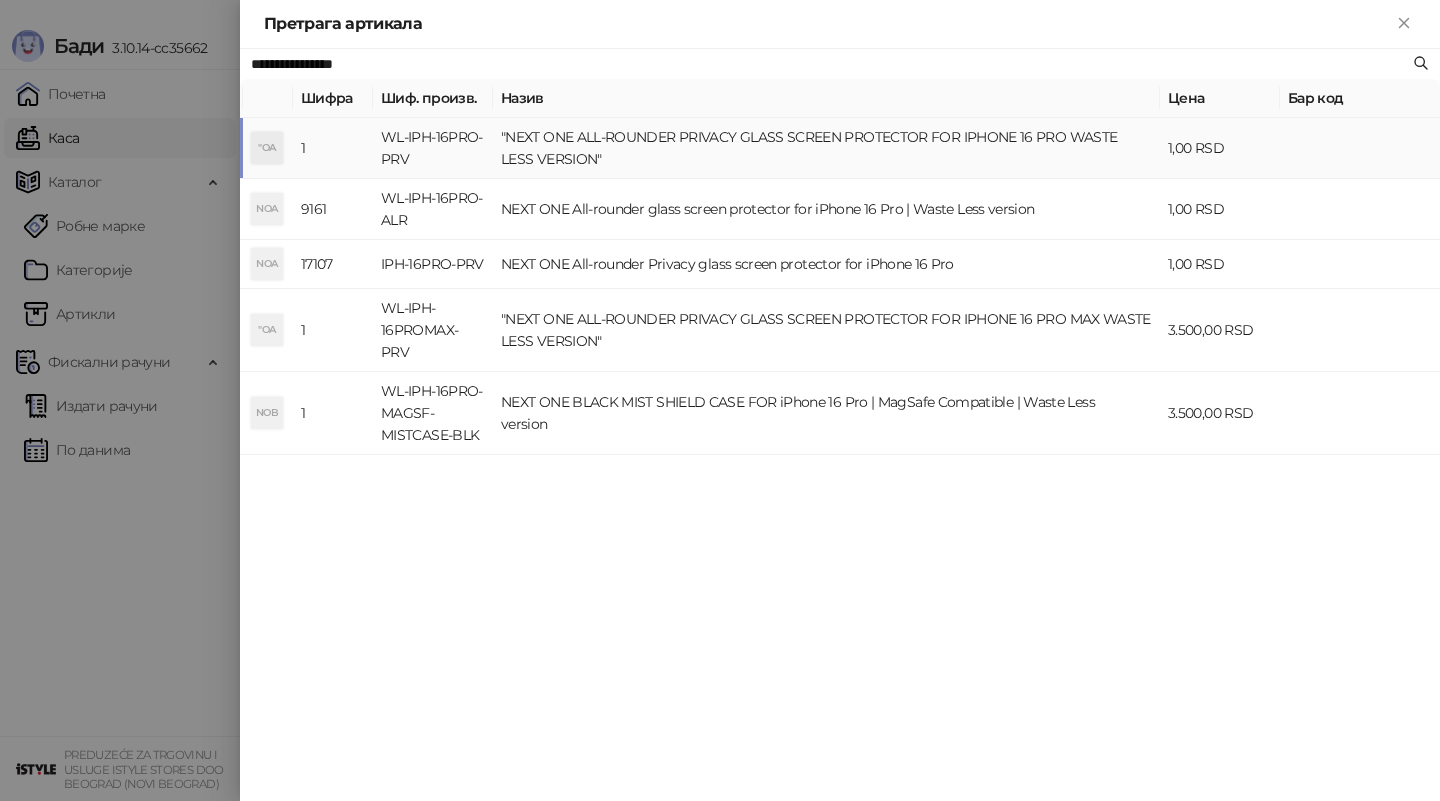 type on "**********" 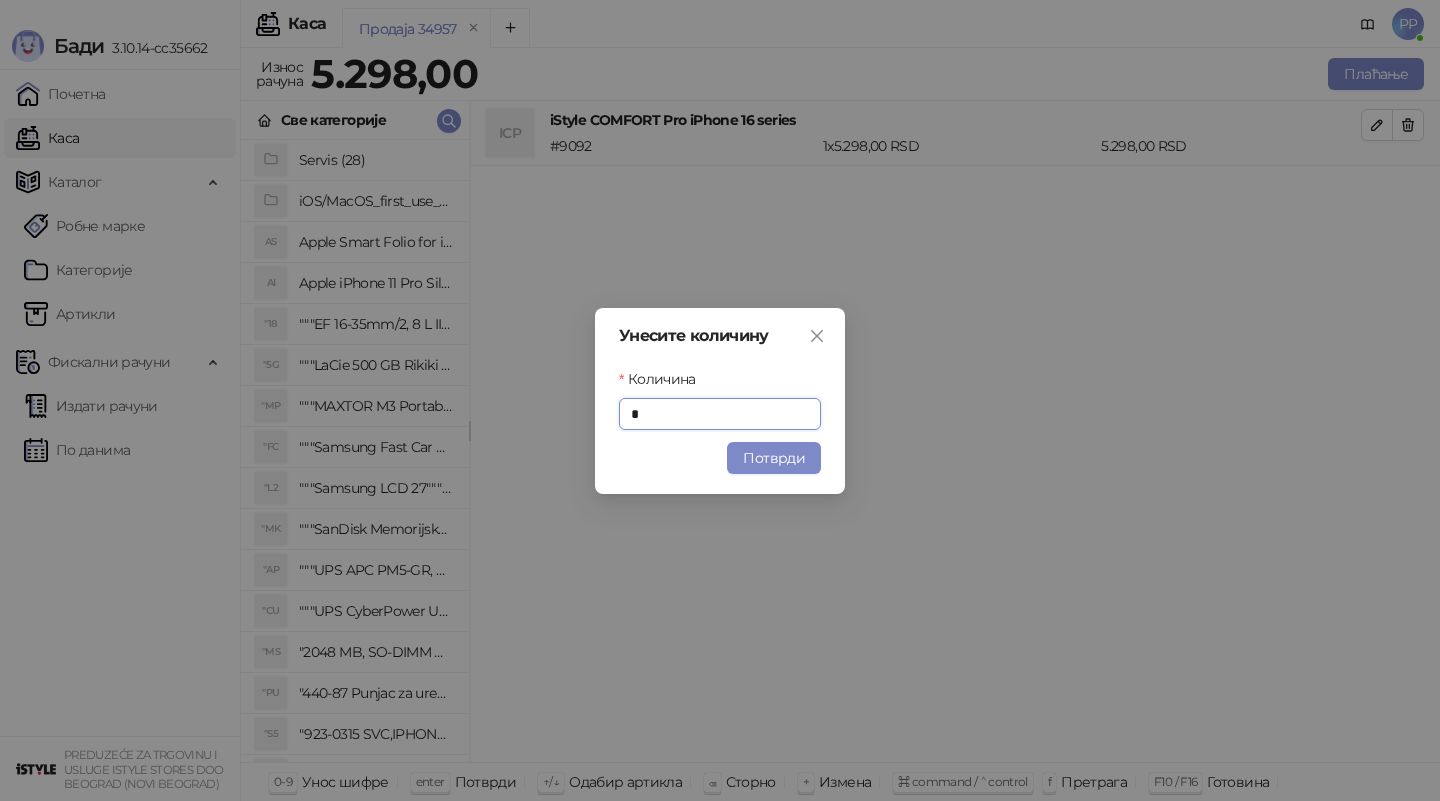 click on "Потврди" at bounding box center [774, 458] 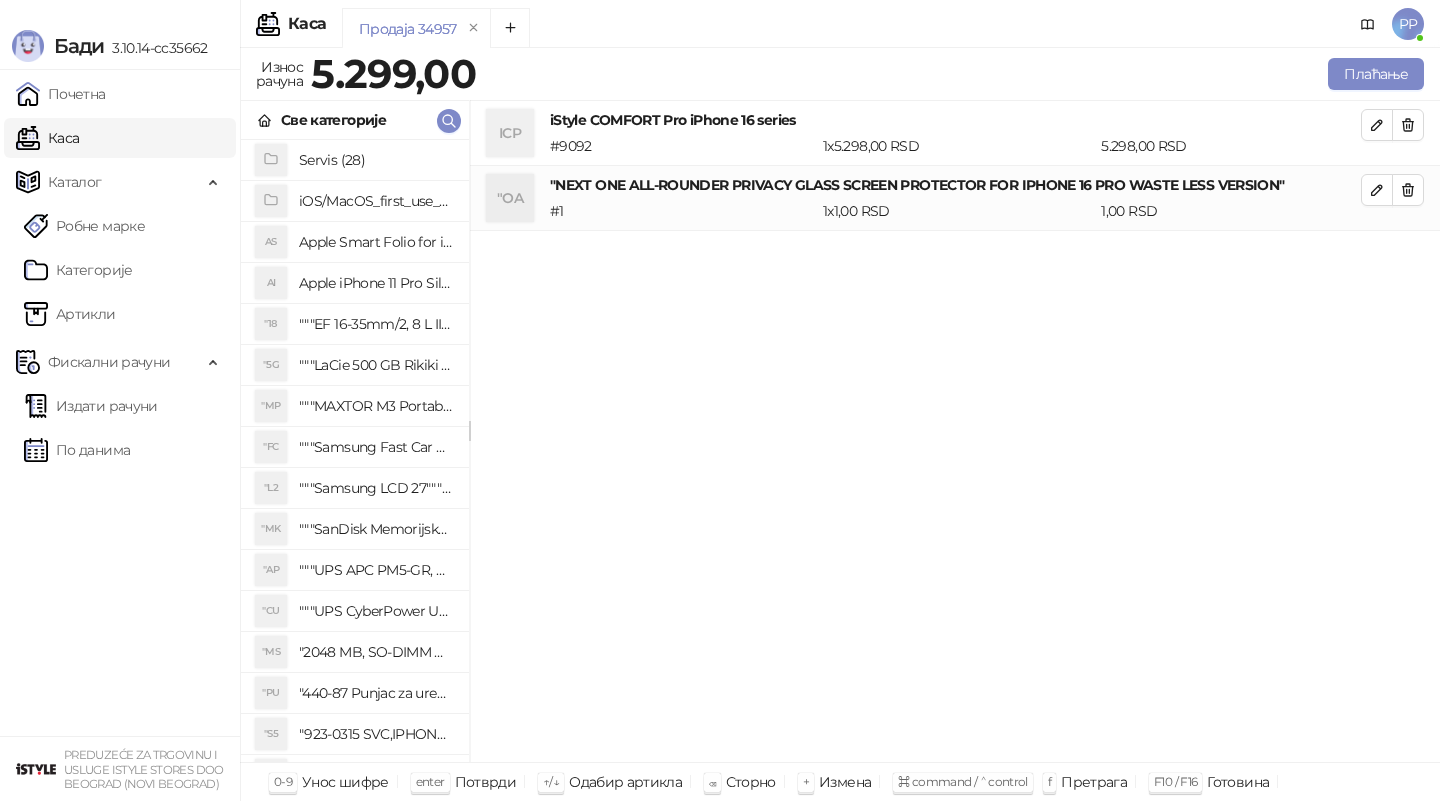 click on "ICP iStyle COMFORT Pro iPhone 16 series    # 9092 1  x  5.298,00 RSD 5.298,00 RSD "OA "NEXT ONE ALL-ROUNDER PRIVACY GLASS SCREEN PROTECTOR FOR IPHONE 16 PRO WASTE LESS VERSION"    # 1 1  x  1,00 RSD 1,00 RSD" at bounding box center (955, 432) 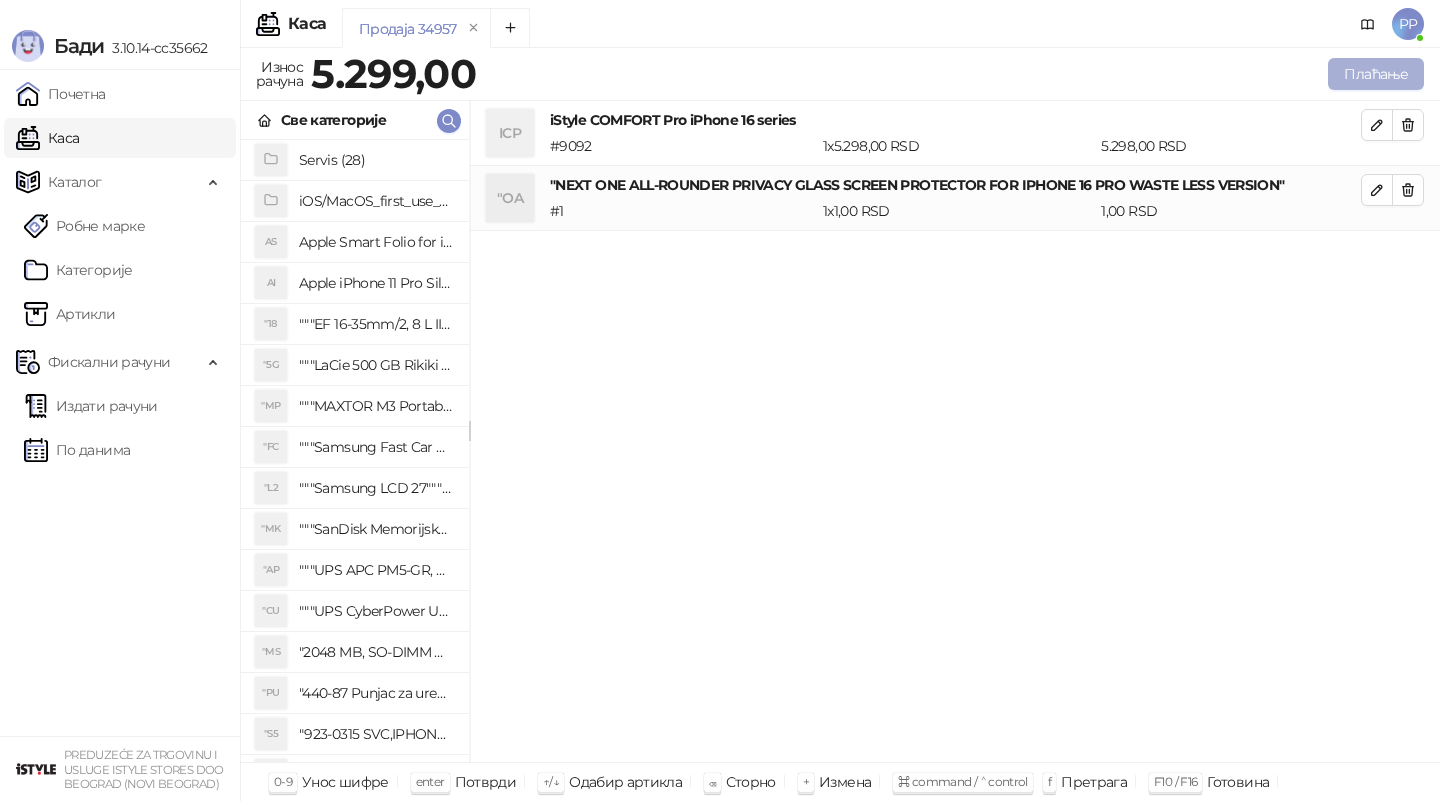 click on "Плаћање" at bounding box center (1376, 74) 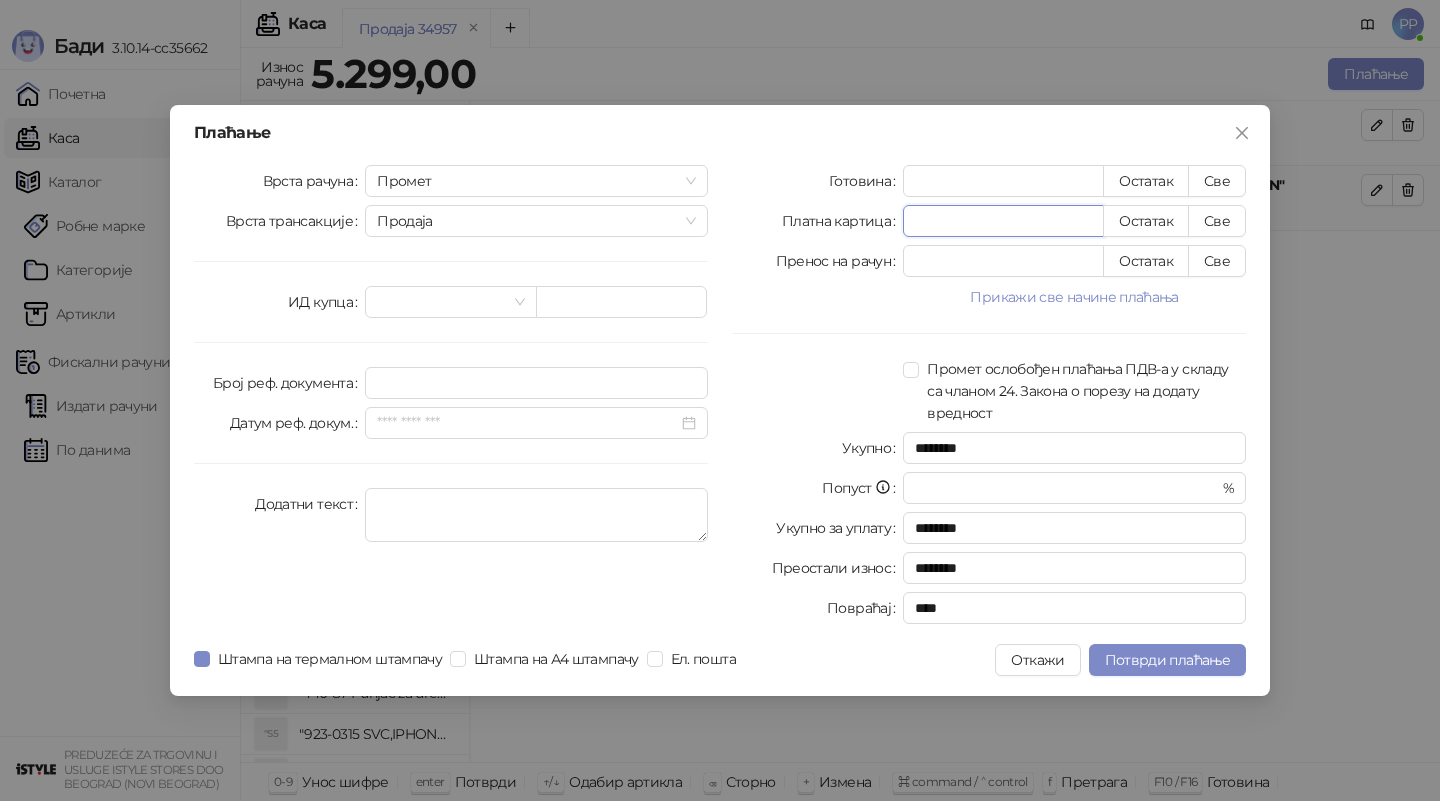 drag, startPoint x: 973, startPoint y: 224, endPoint x: 751, endPoint y: 216, distance: 222.1441 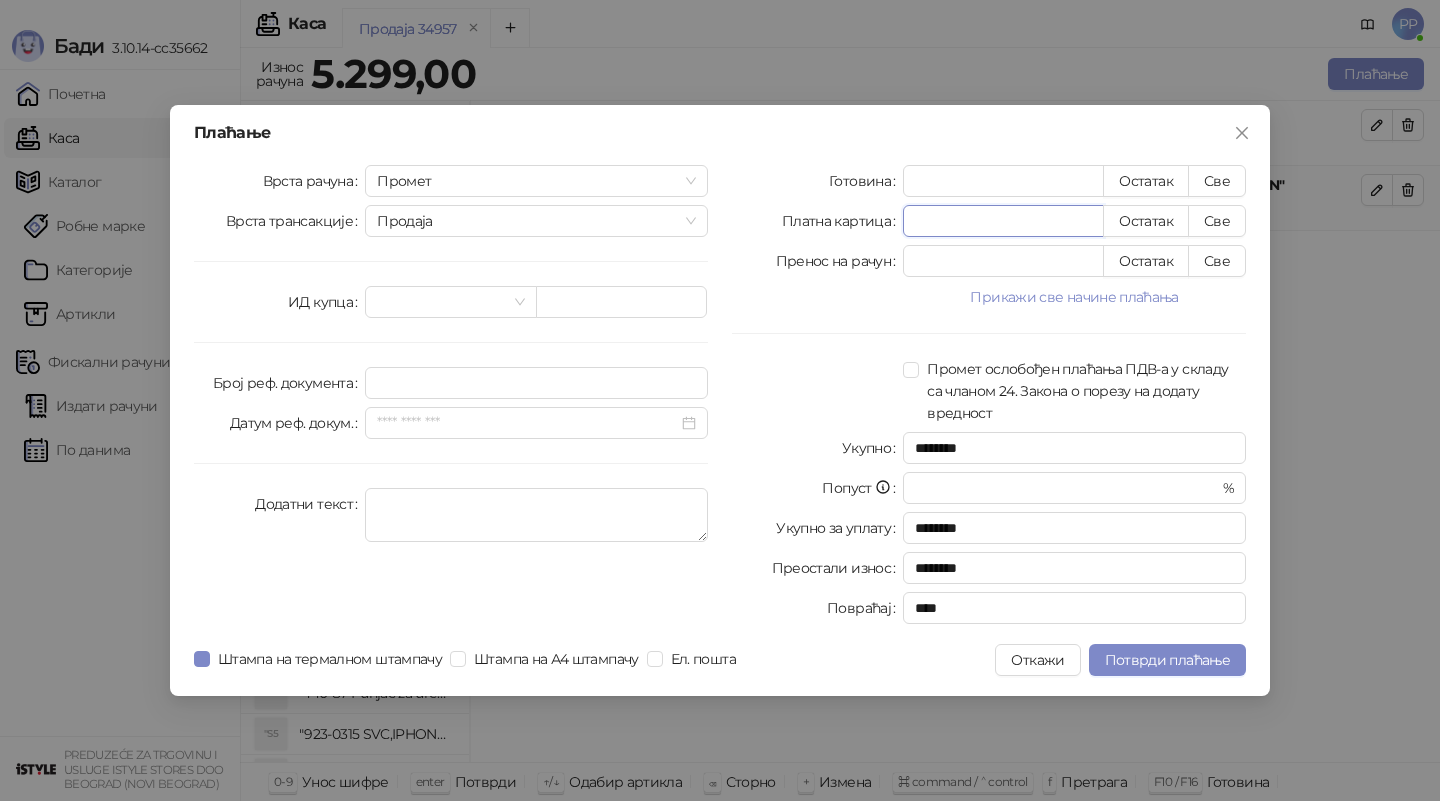 type on "*" 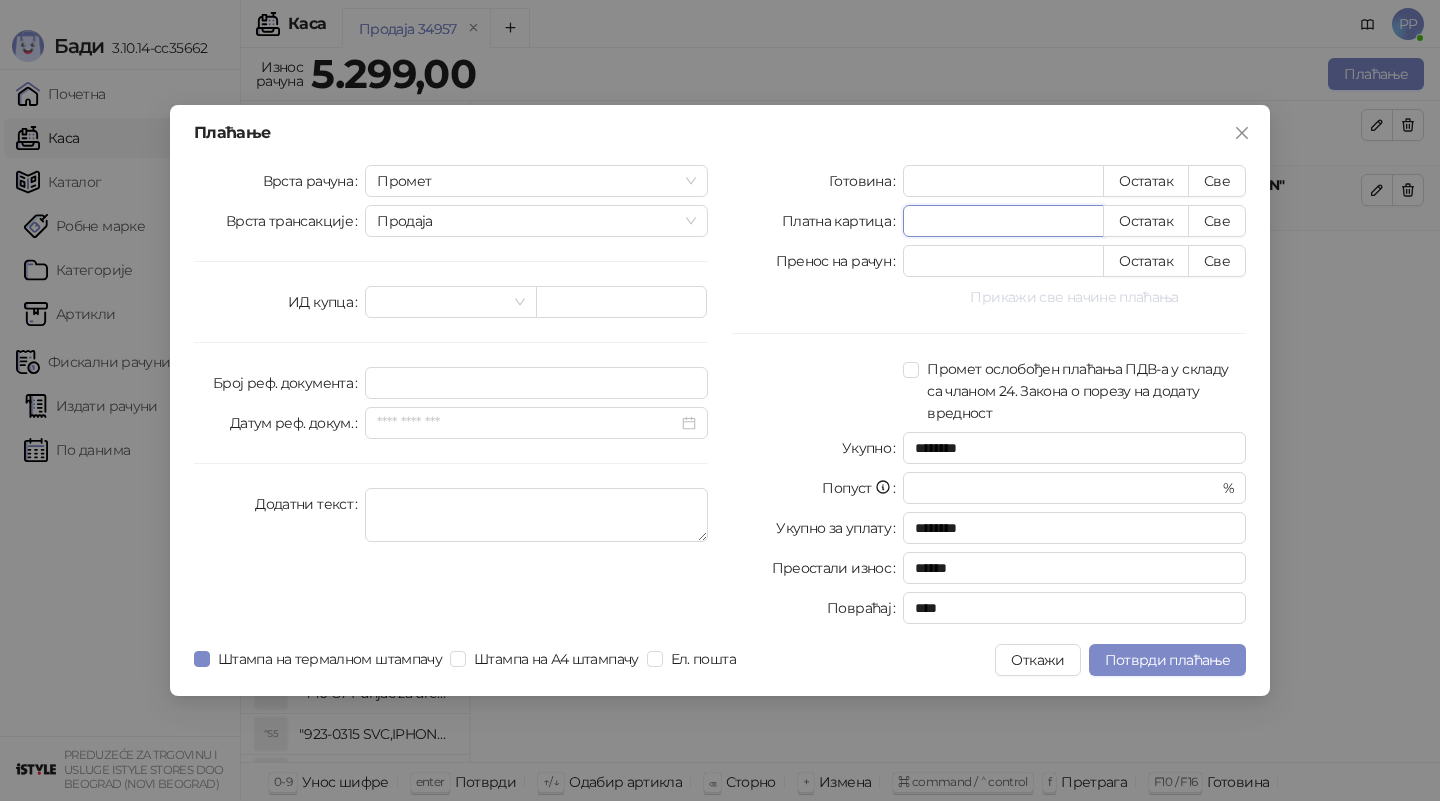 type on "****" 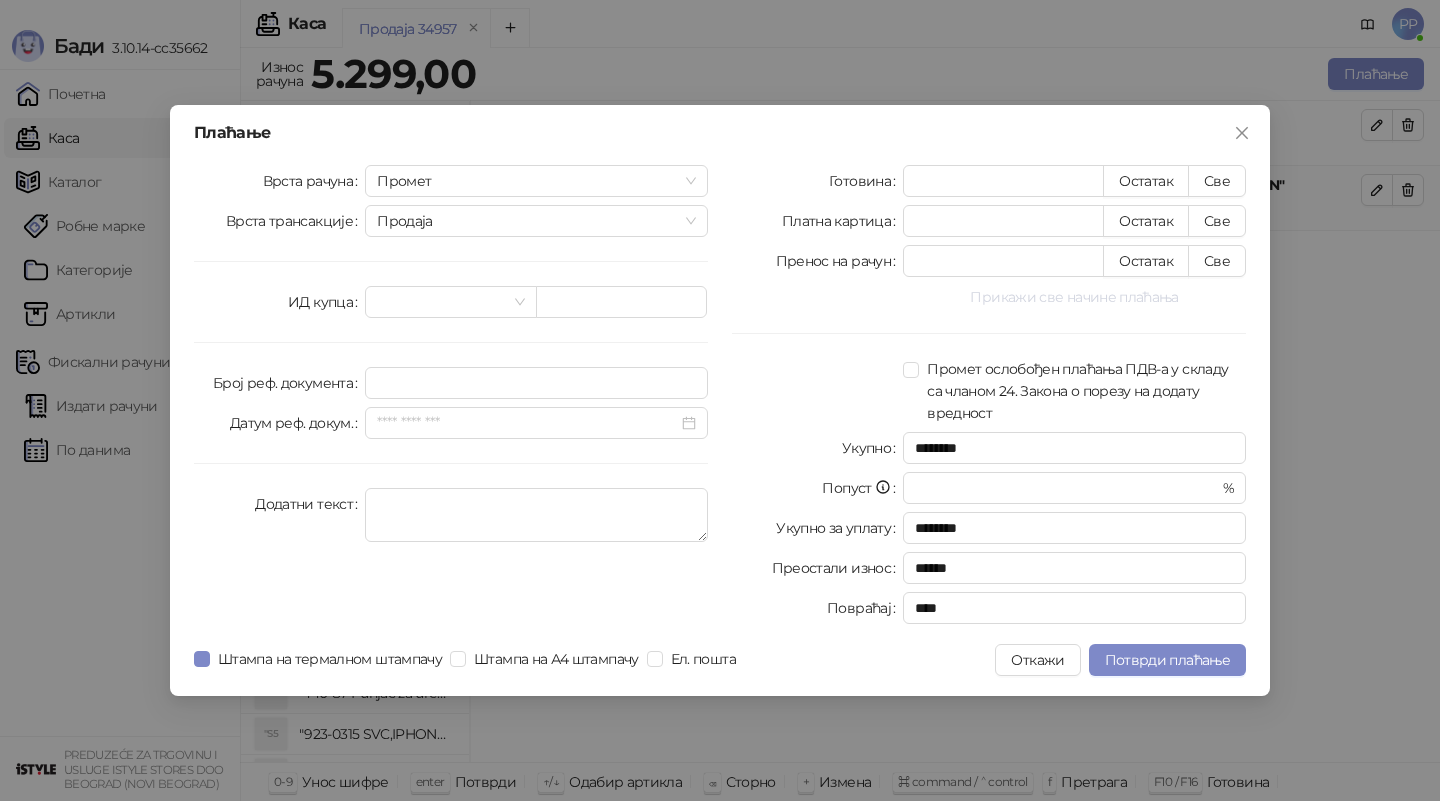 click on "Прикажи све начине плаћања" at bounding box center (1074, 297) 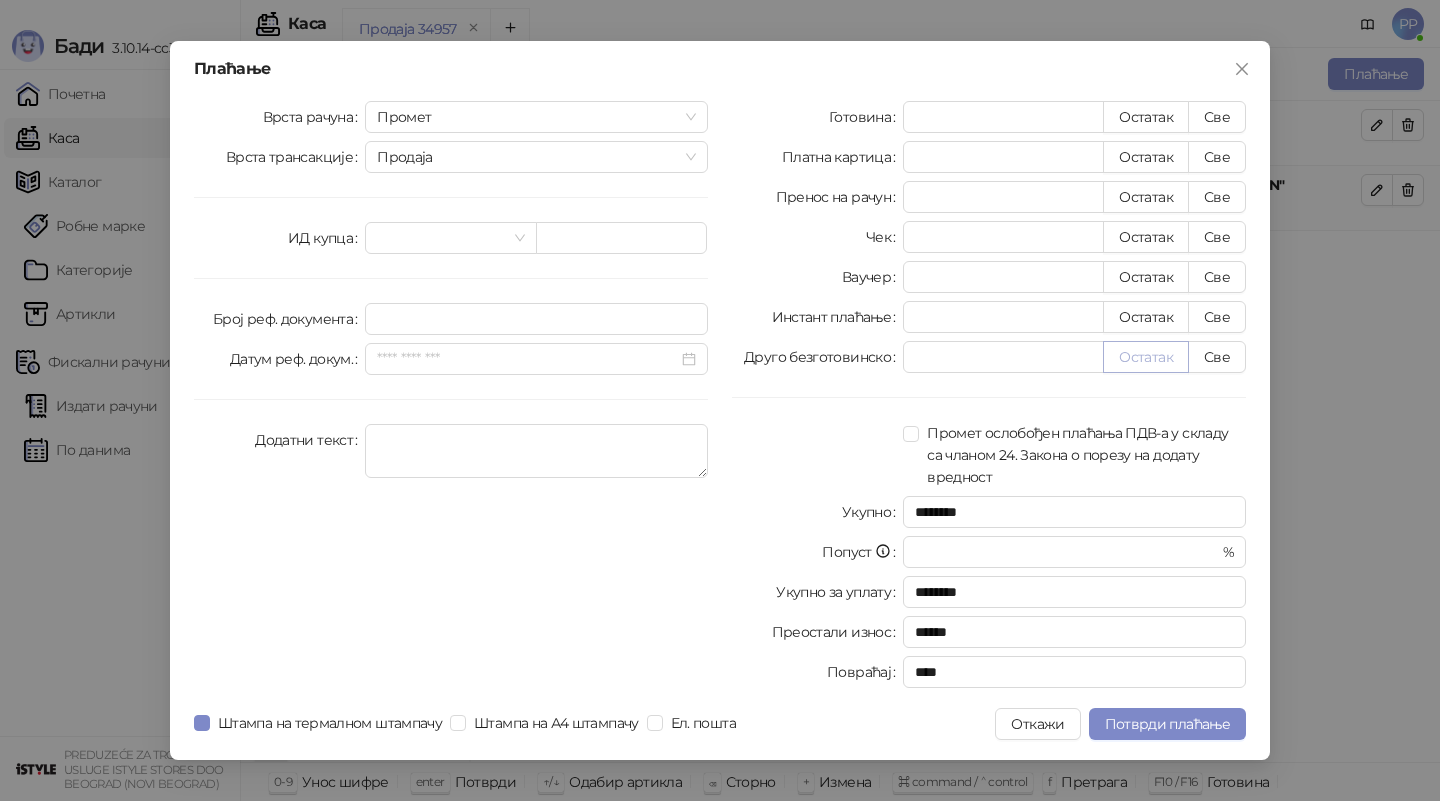 click on "Остатак" at bounding box center [1146, 357] 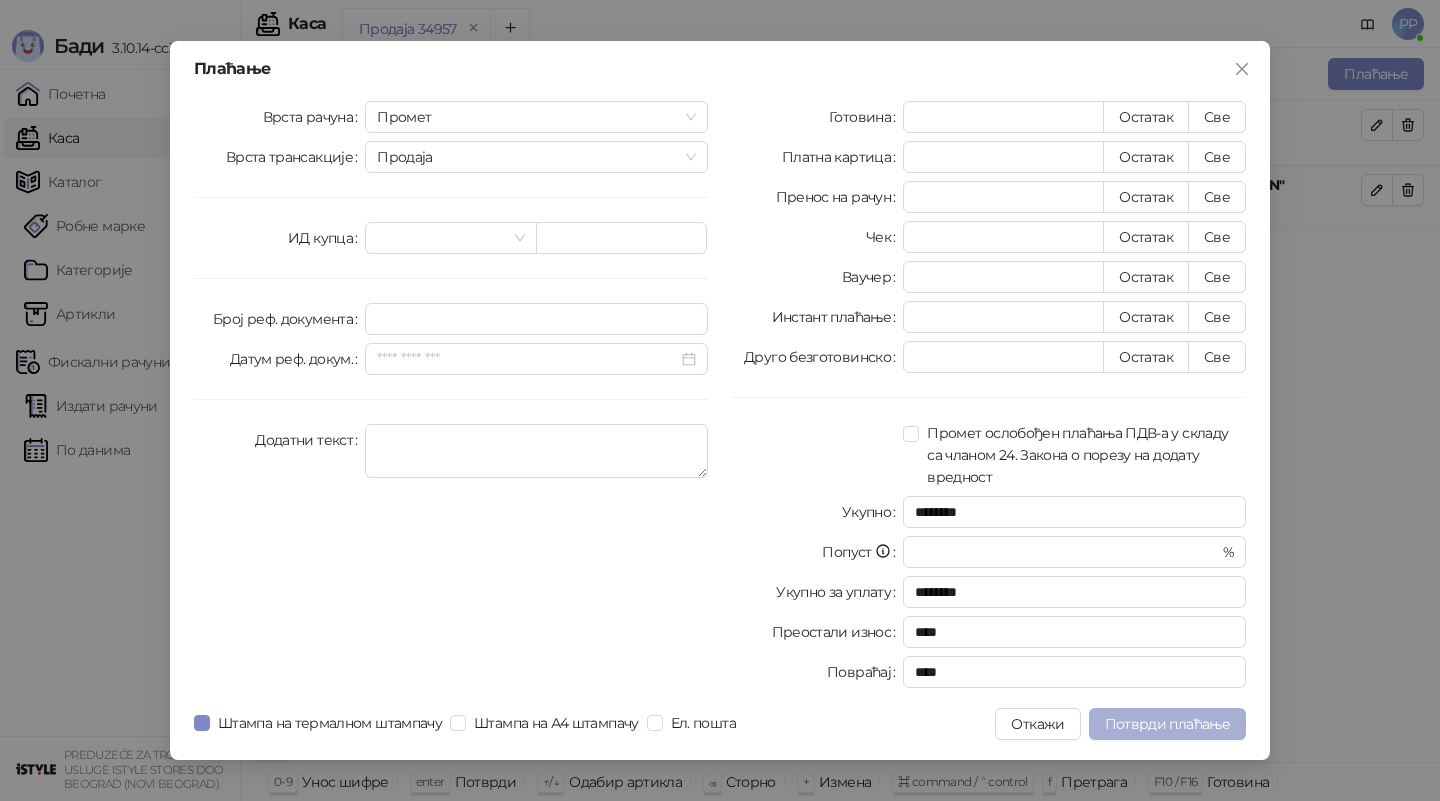 click on "Потврди плаћање" at bounding box center [1167, 724] 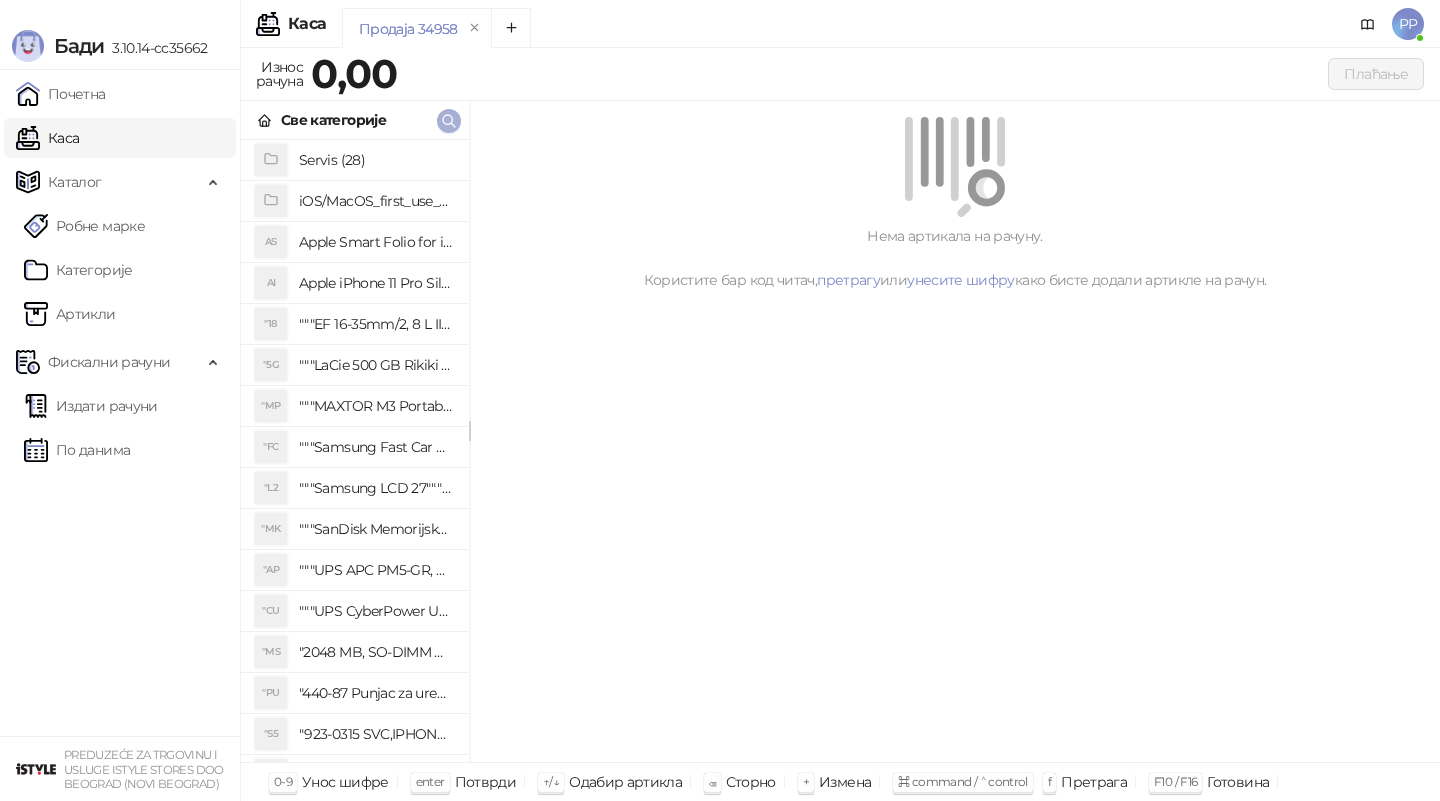 click 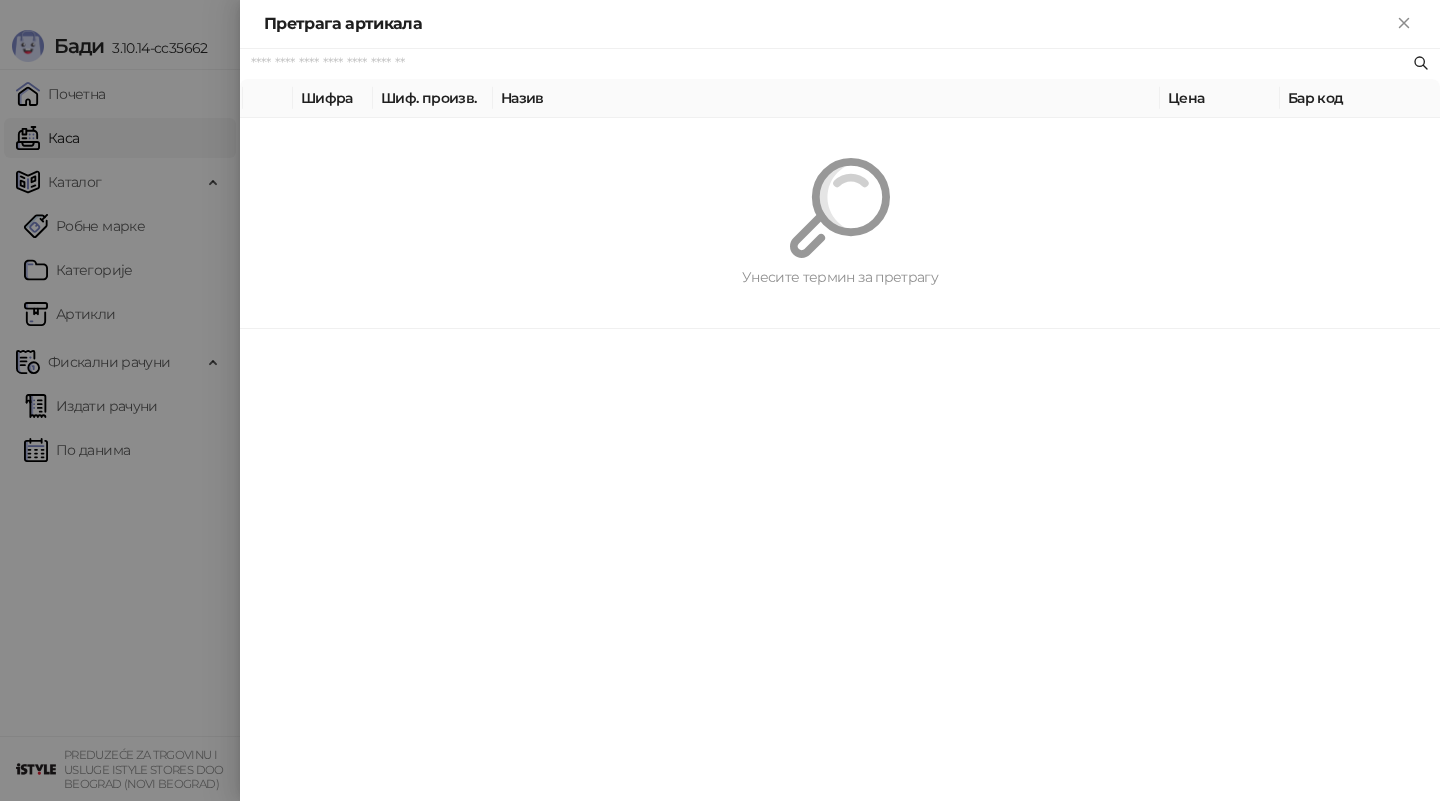 paste on "*********" 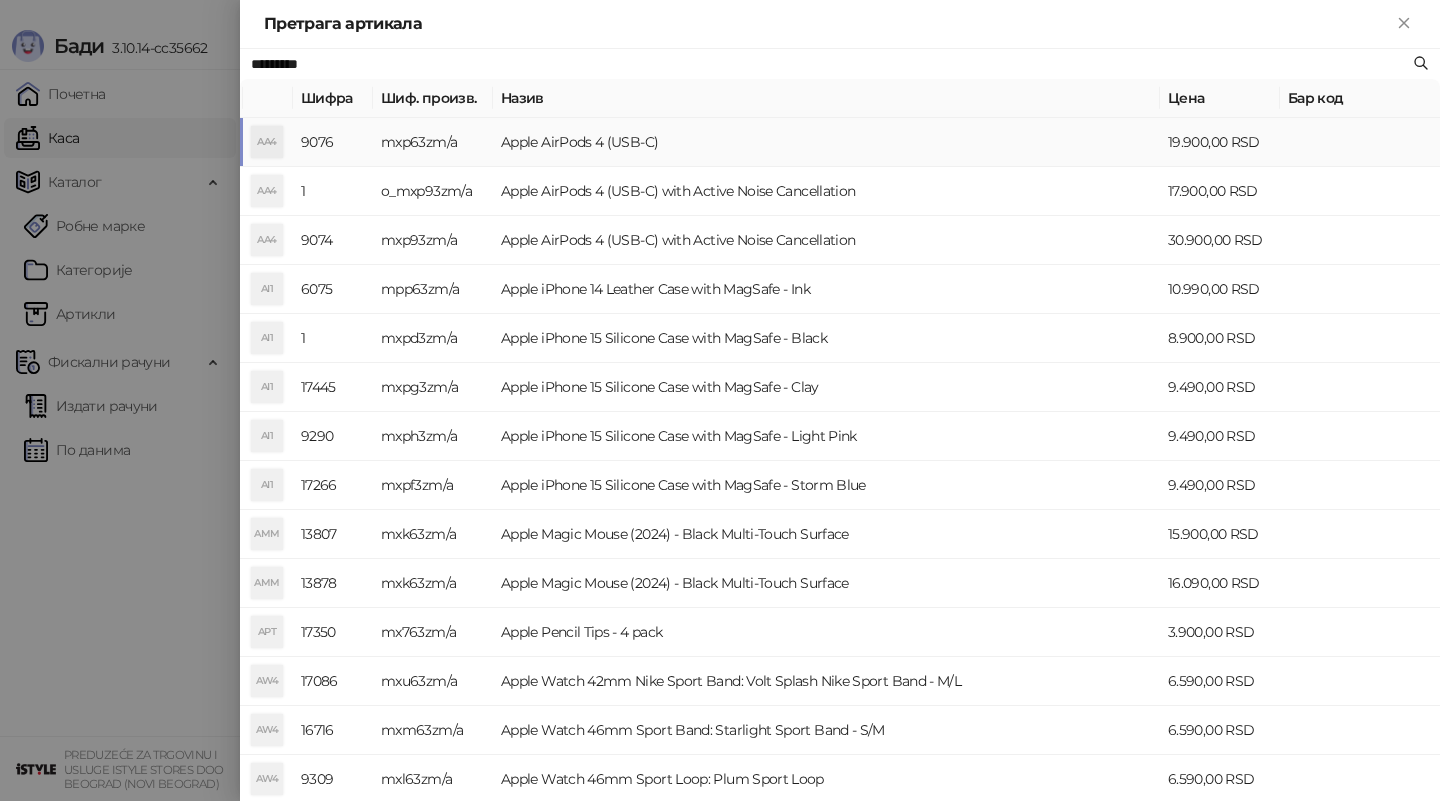 type on "*********" 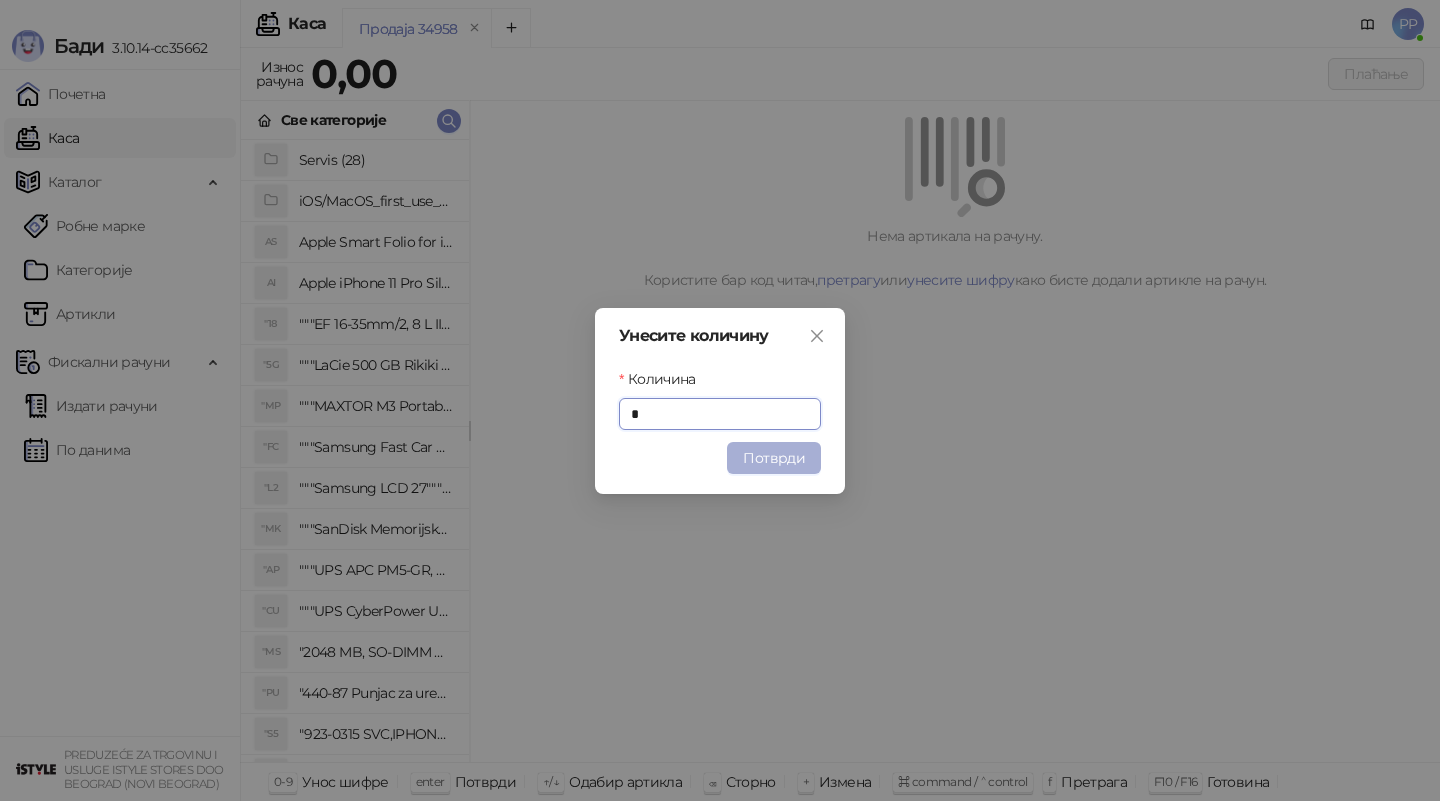 click on "Потврди" at bounding box center (774, 458) 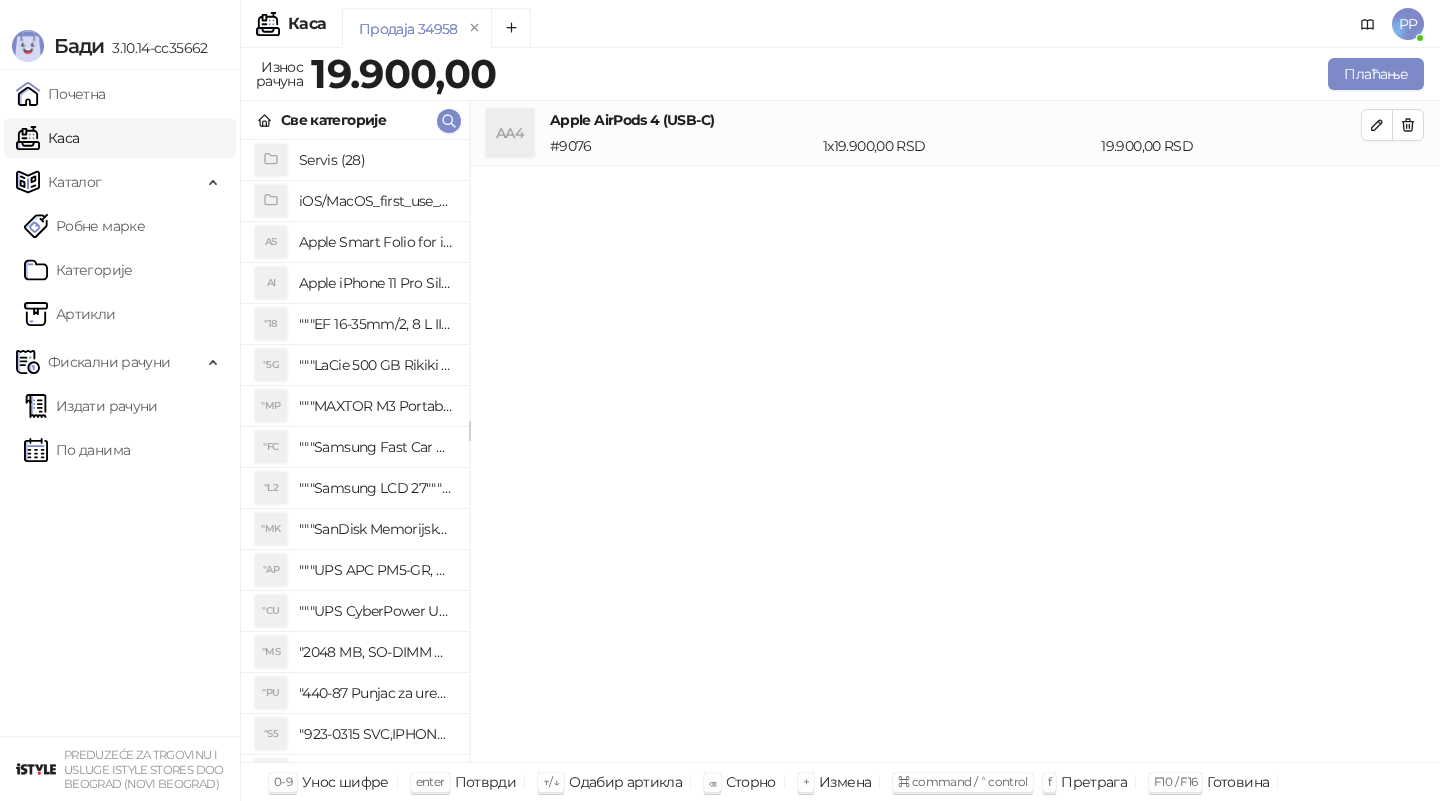 click on "AA4 Apple AirPods 4 (USB-C)    # 9076 1  x  19.900,00 RSD 19.900,00 RSD" at bounding box center (955, 432) 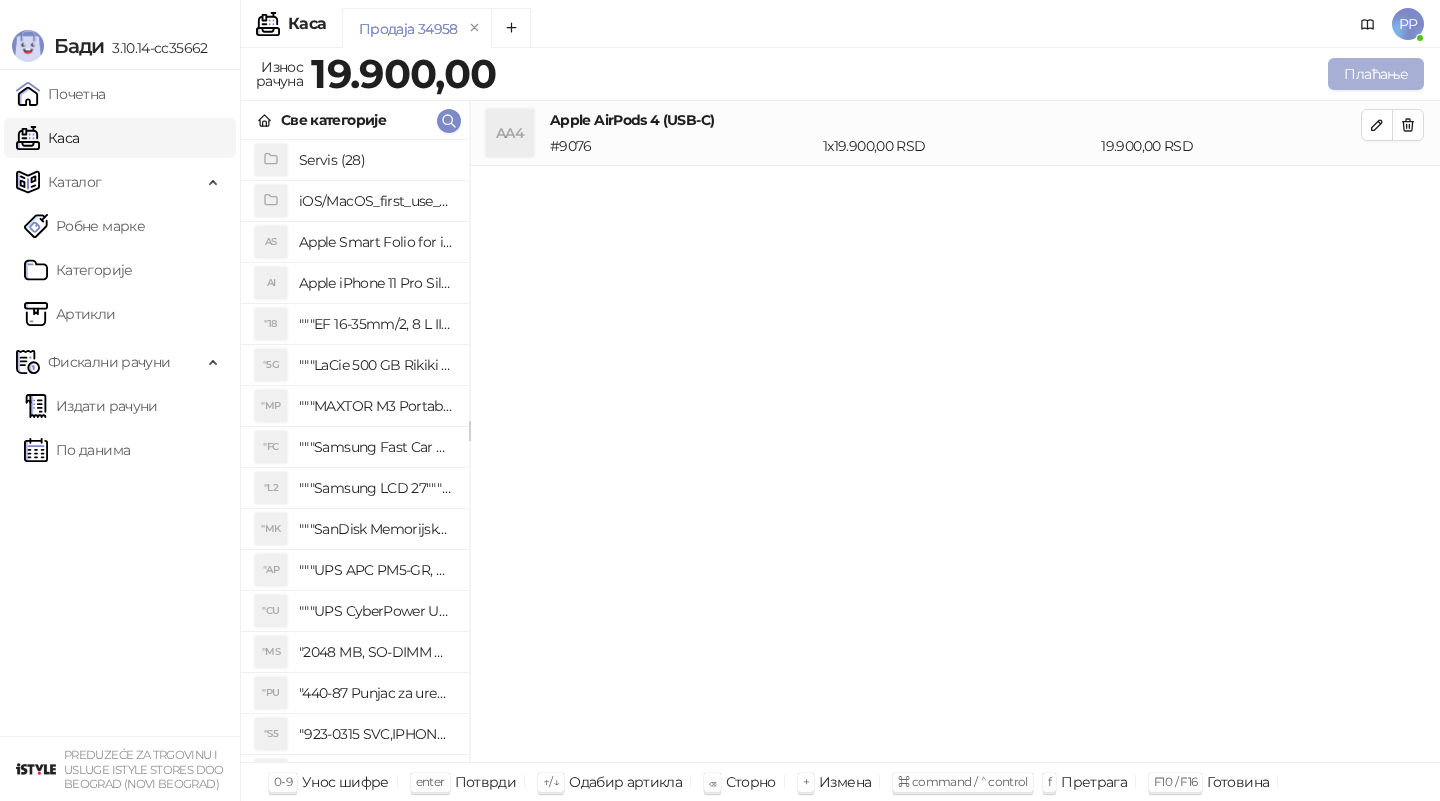 click on "Плаћање" at bounding box center (1376, 74) 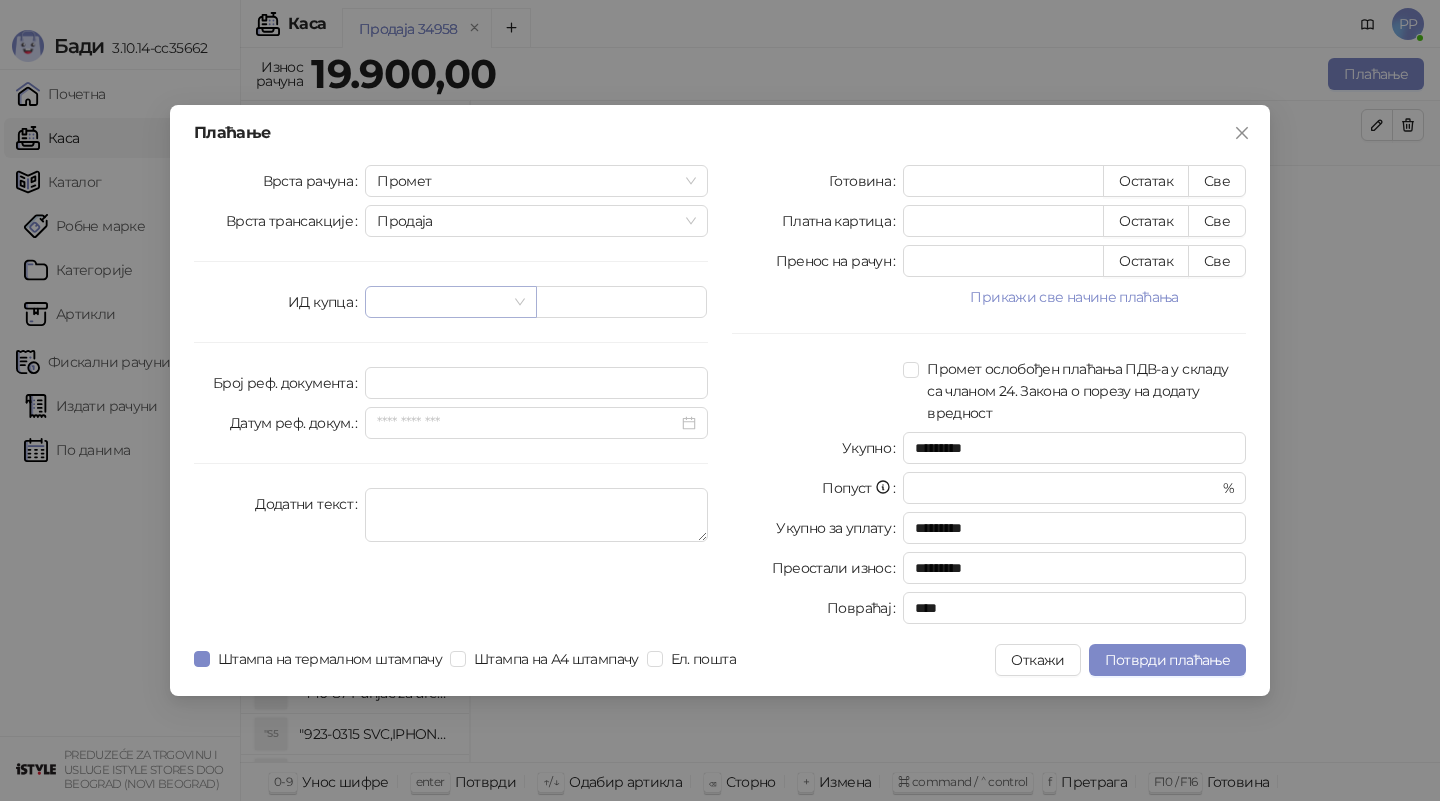 click at bounding box center (441, 302) 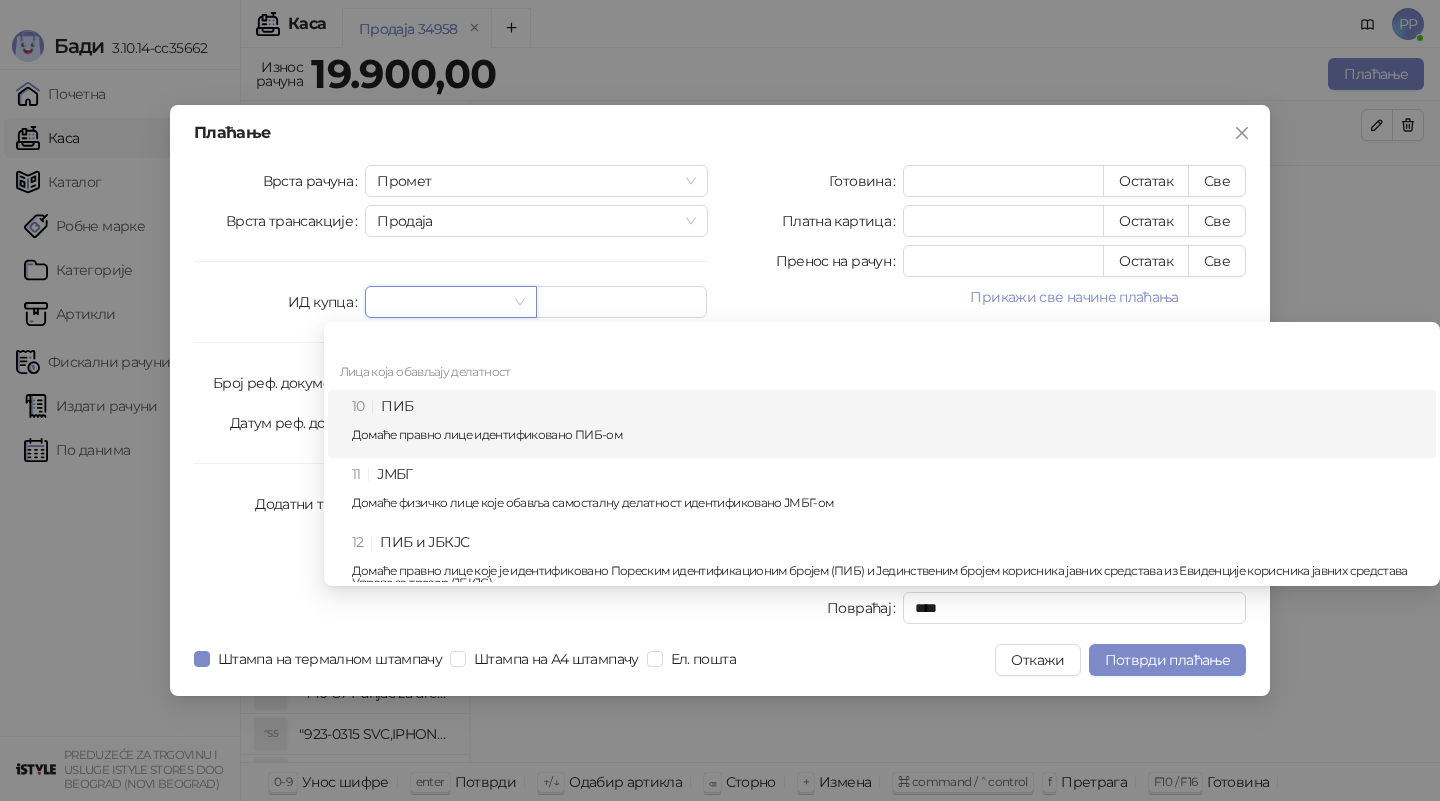 click on "10 ПИБ Домаће правно лице идентификовано ПИБ-ом" at bounding box center (888, 424) 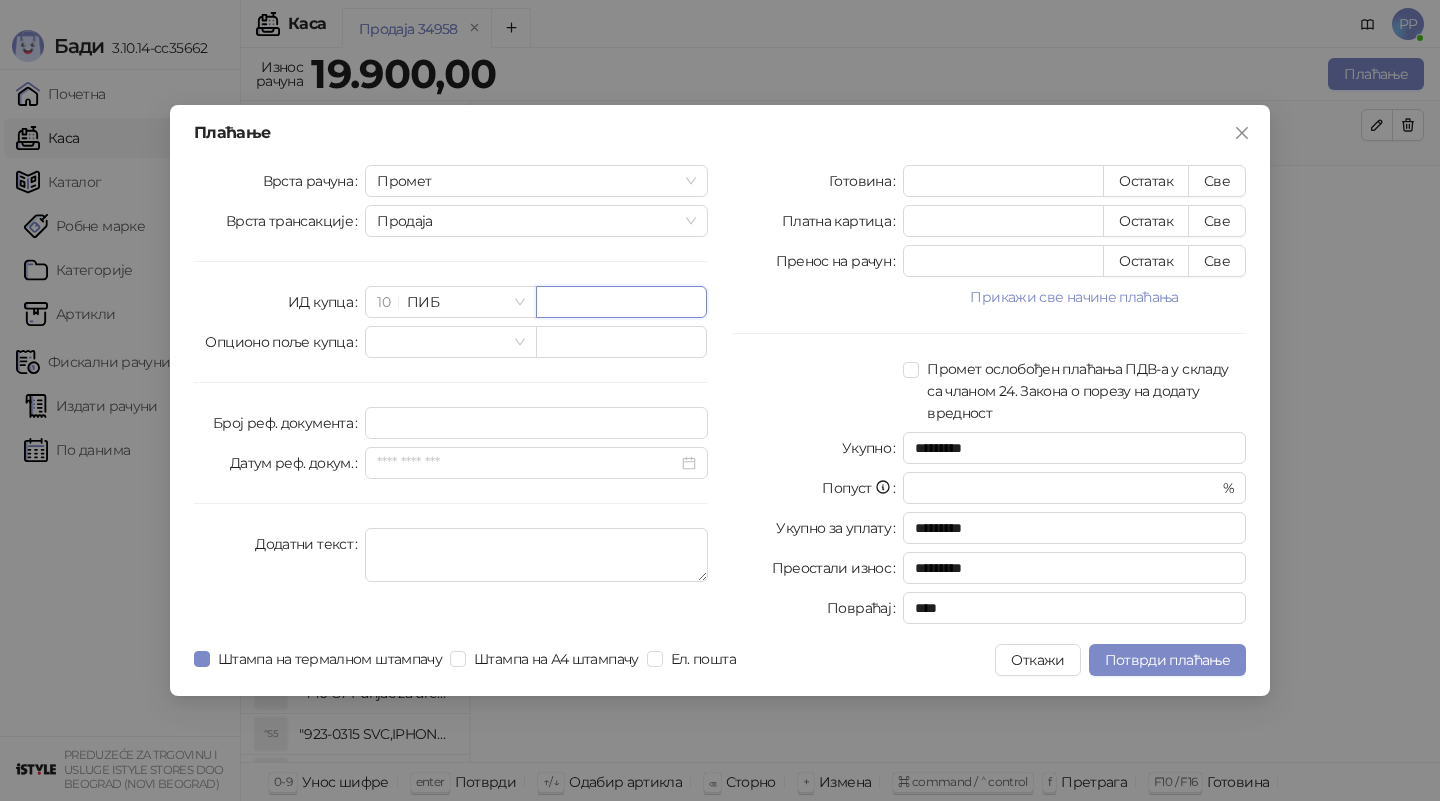click at bounding box center [621, 302] 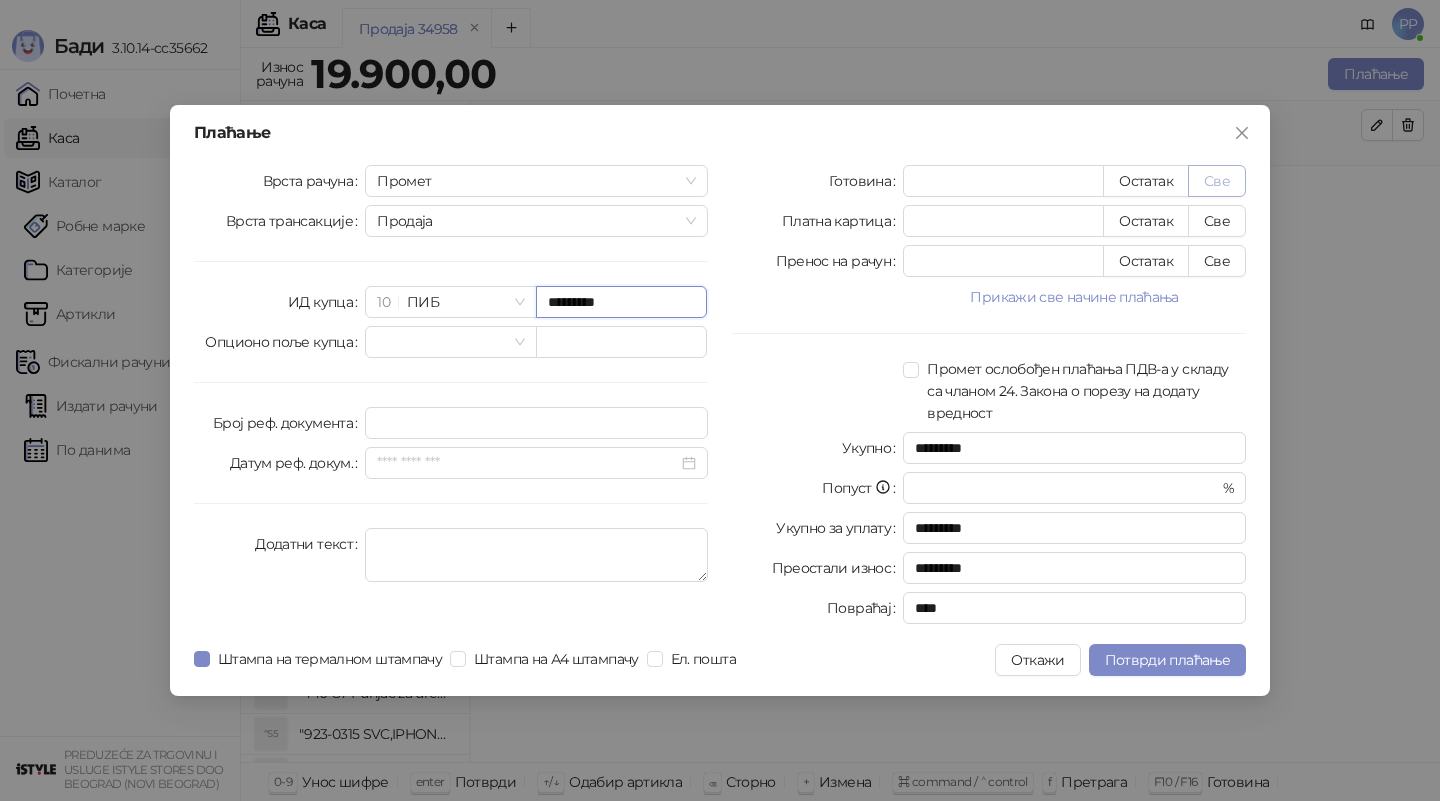 type on "*********" 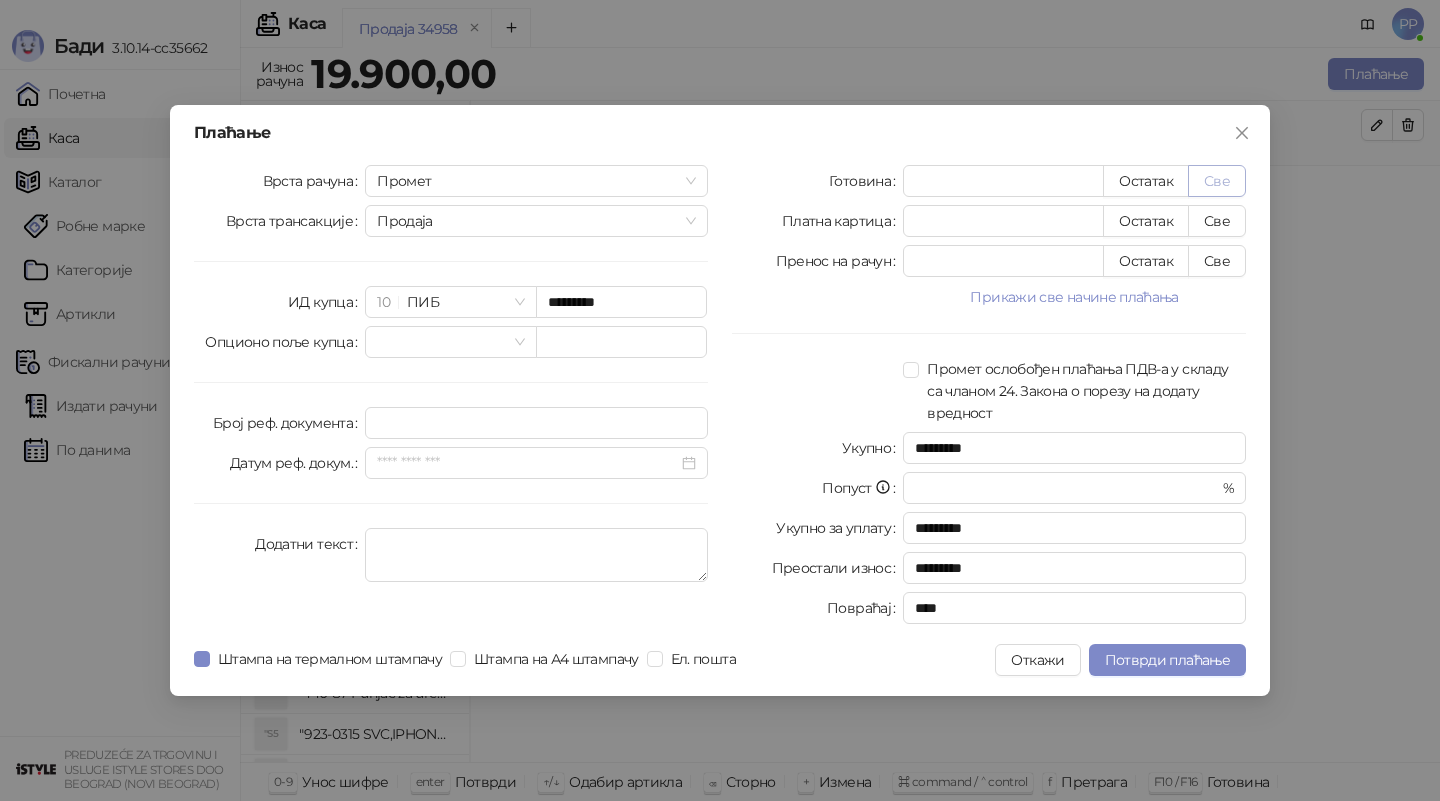 click on "Све" at bounding box center (1217, 181) 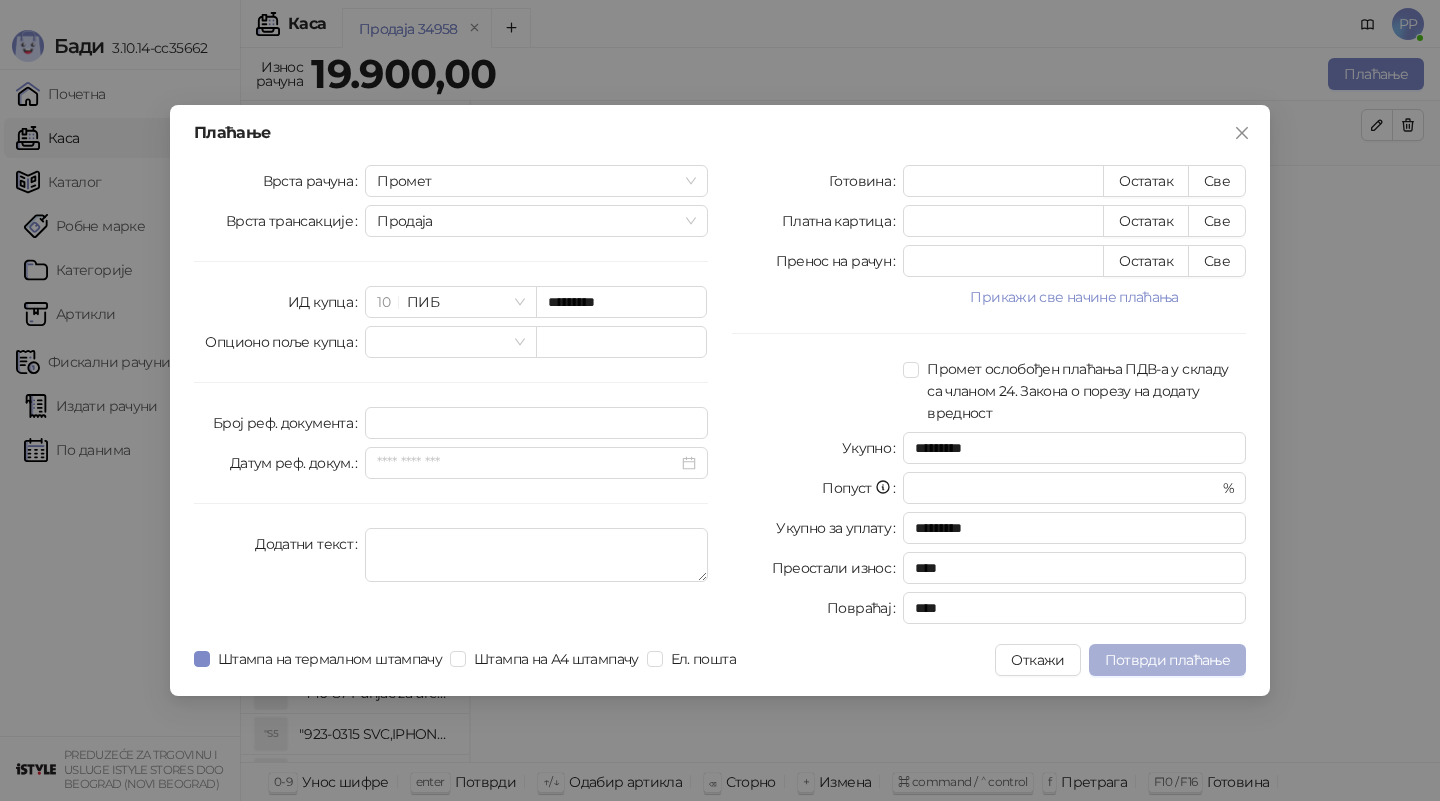 click on "Потврди плаћање" at bounding box center (1167, 660) 